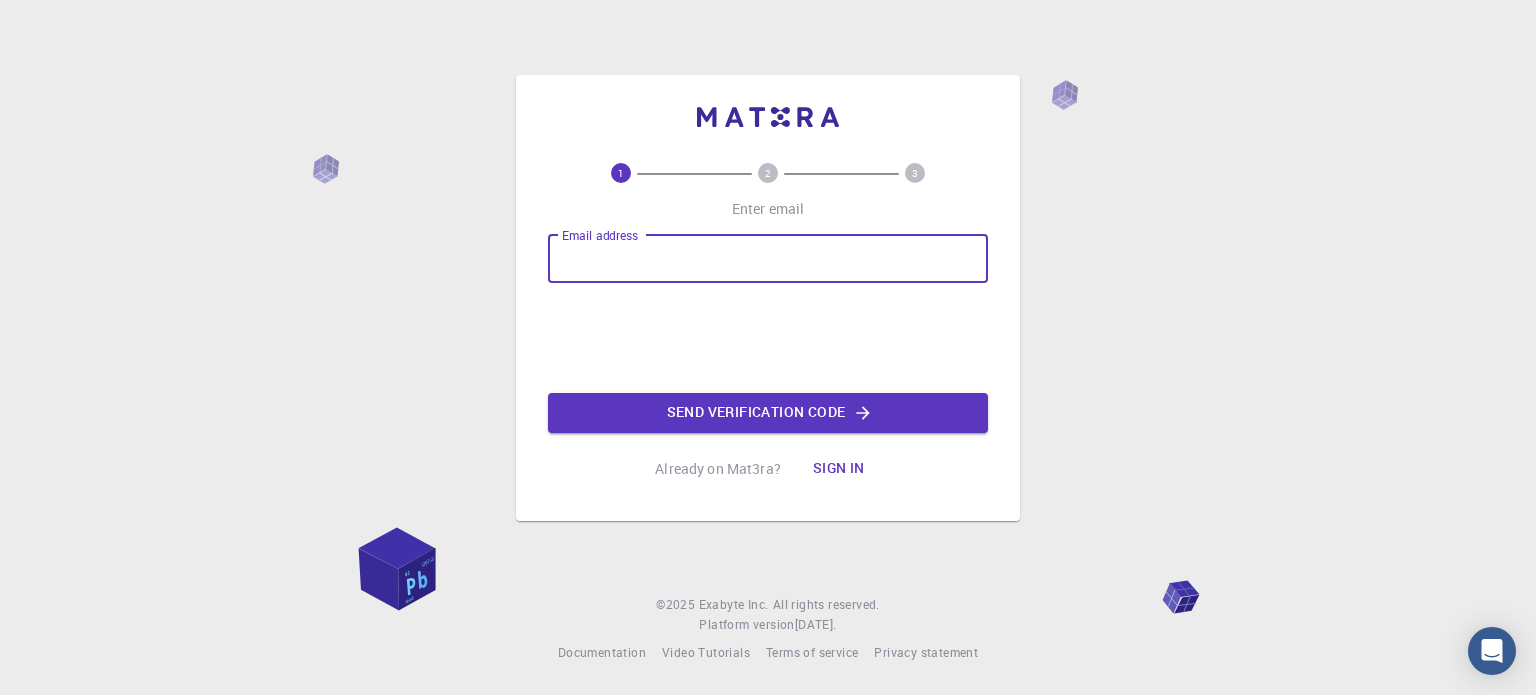 scroll, scrollTop: 0, scrollLeft: 0, axis: both 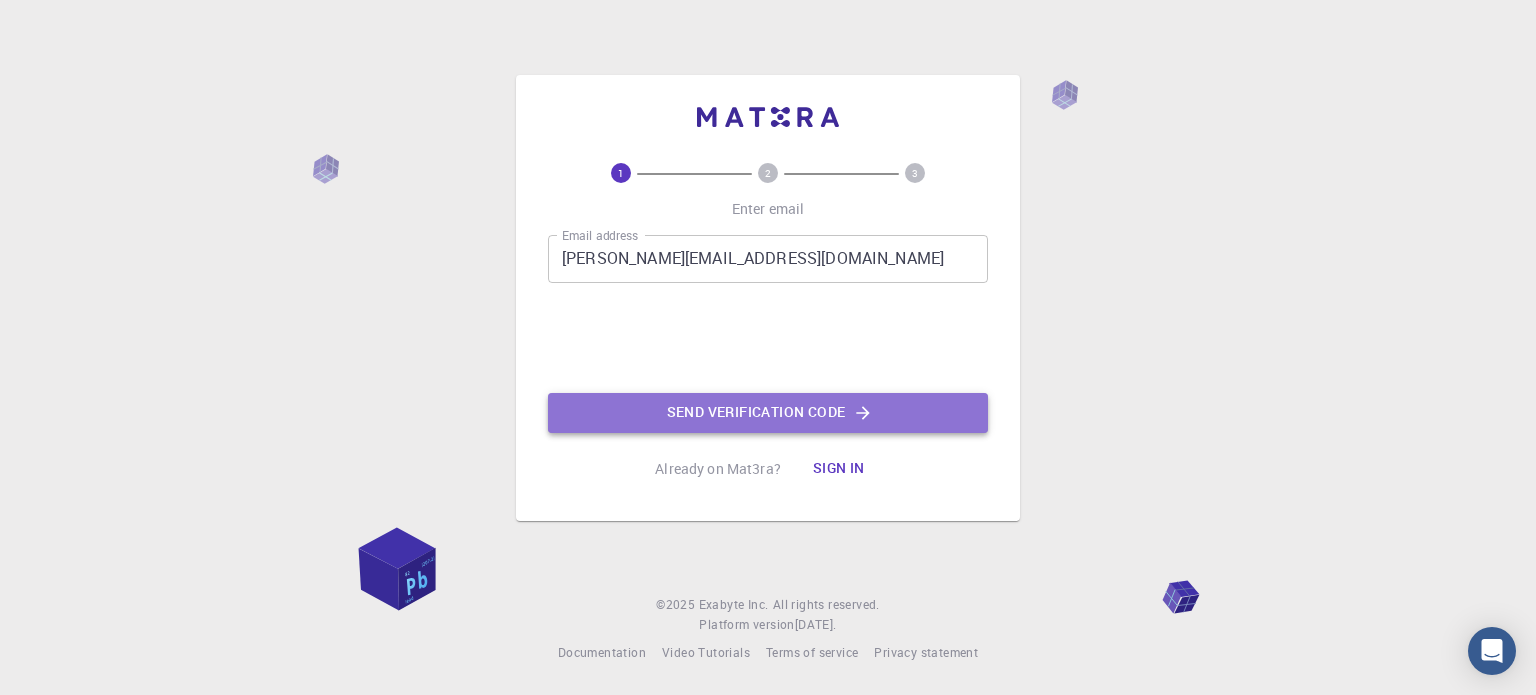 click on "Send verification code" 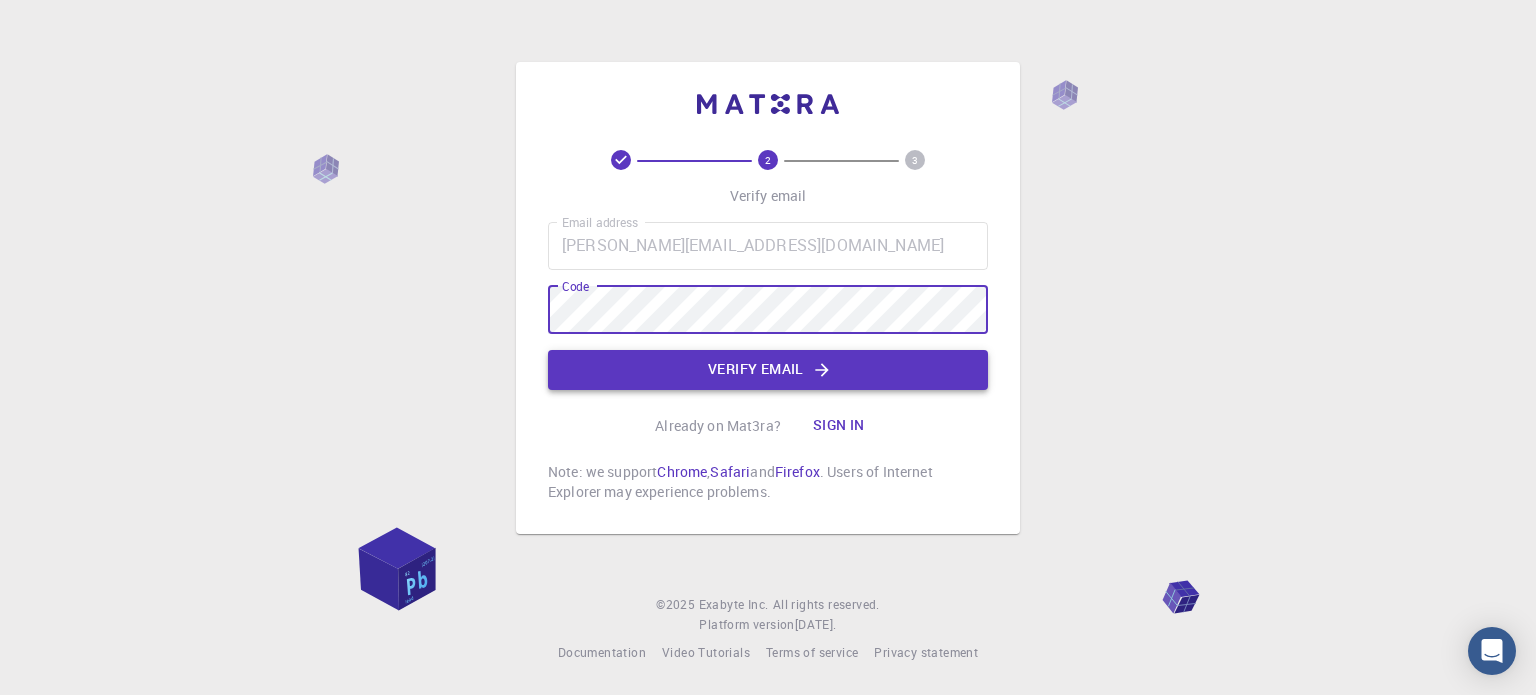 click on "Verify email" 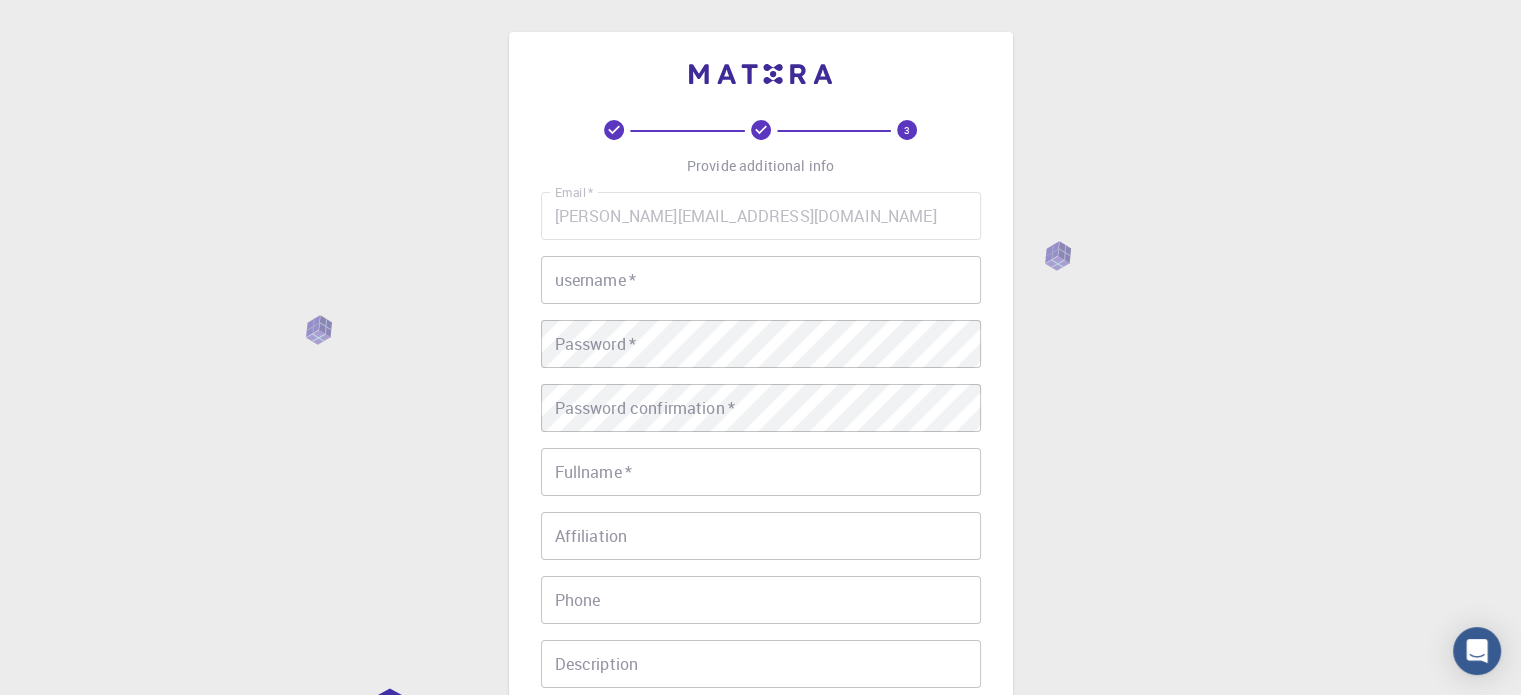 click on "username   *" at bounding box center (761, 280) 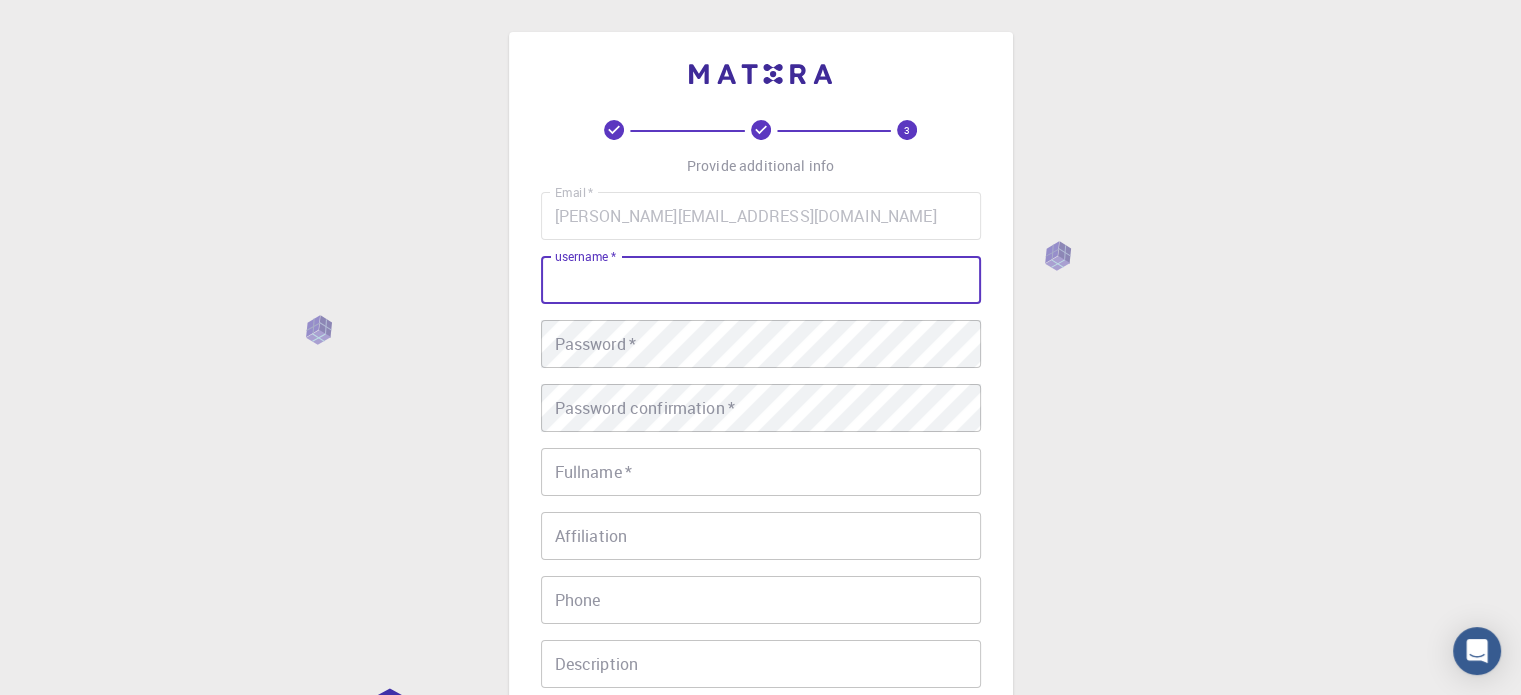 type on "M" 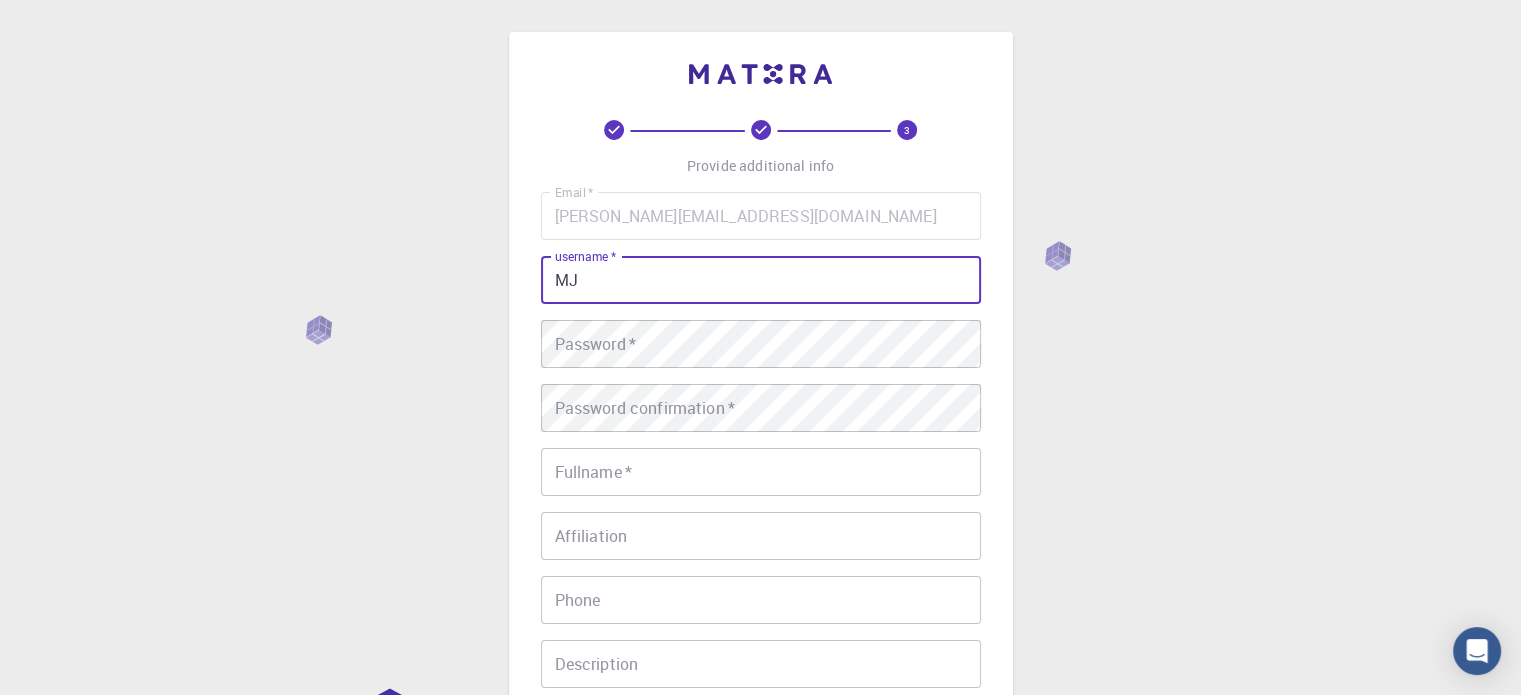type on "MJ" 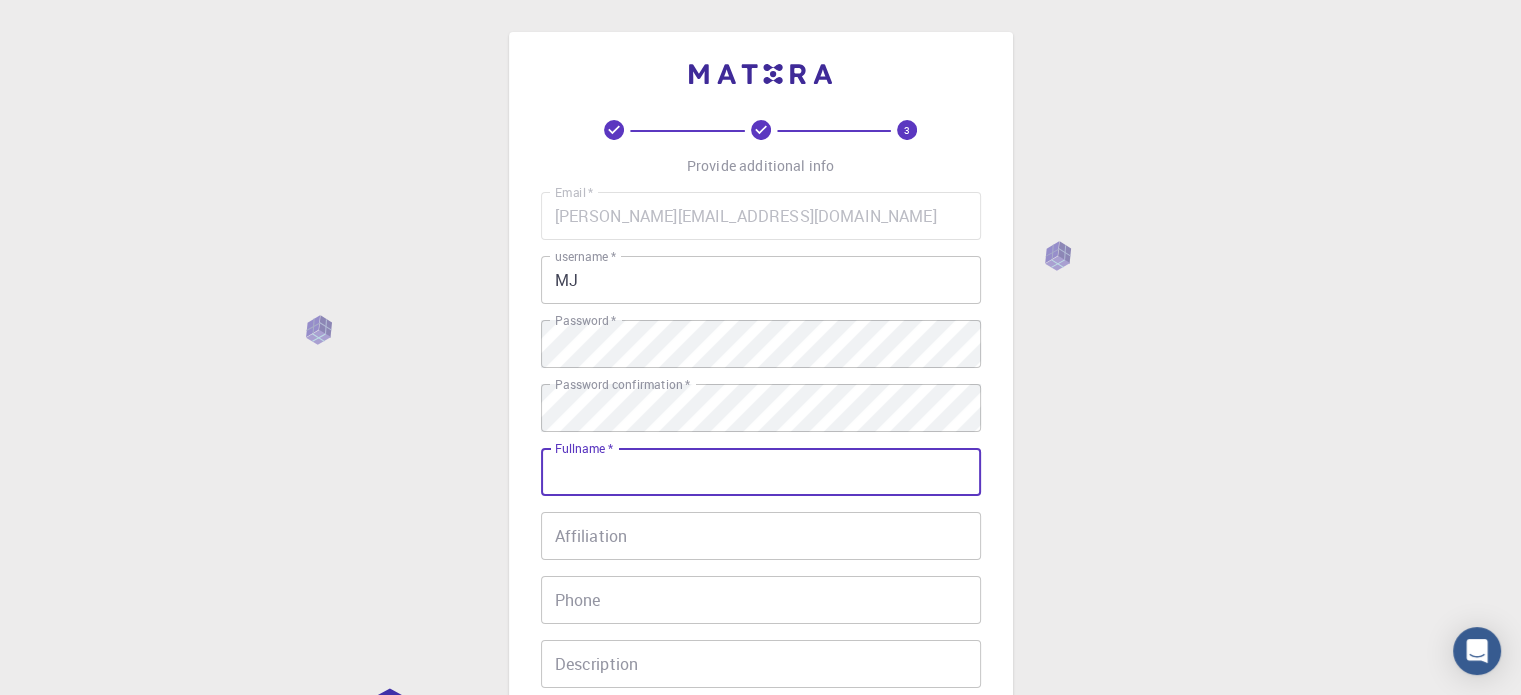 click on "Fullname   *" at bounding box center (761, 472) 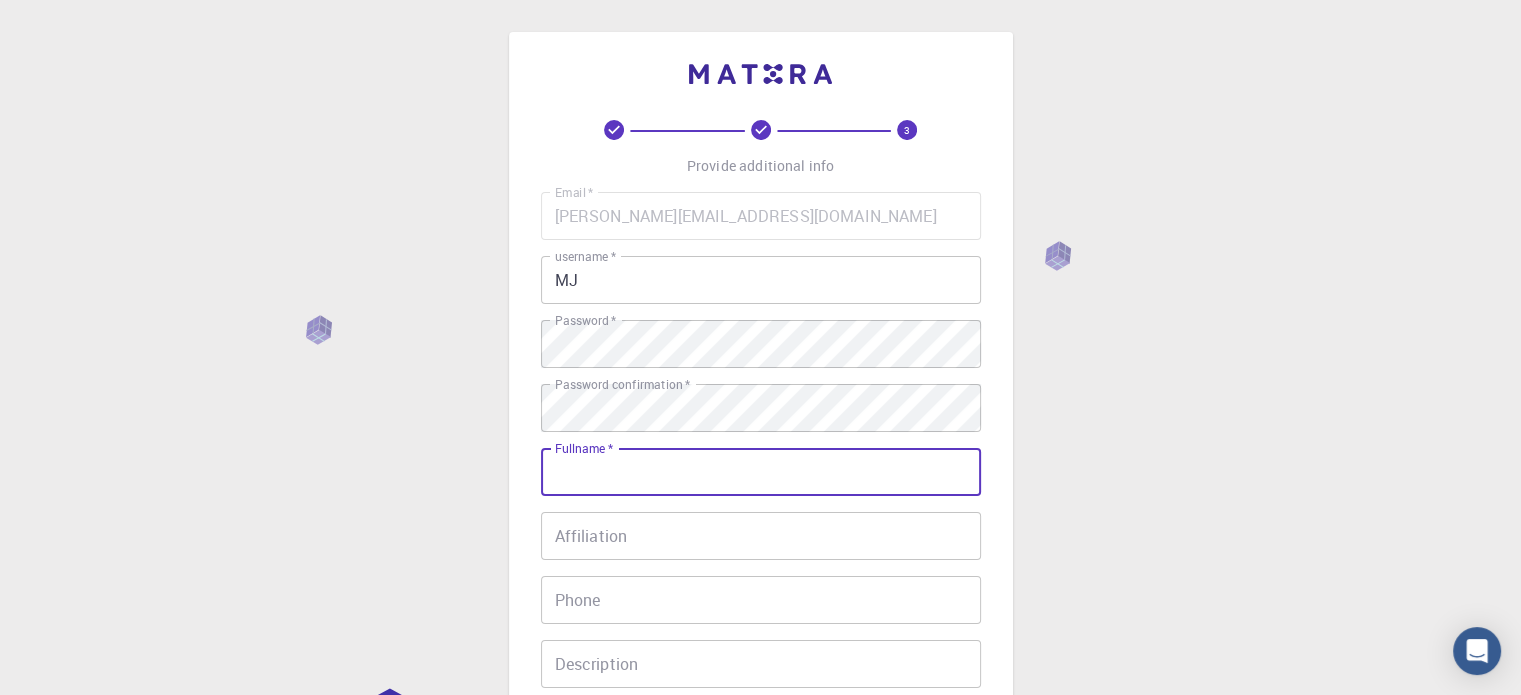 type on "[PERSON_NAME]" 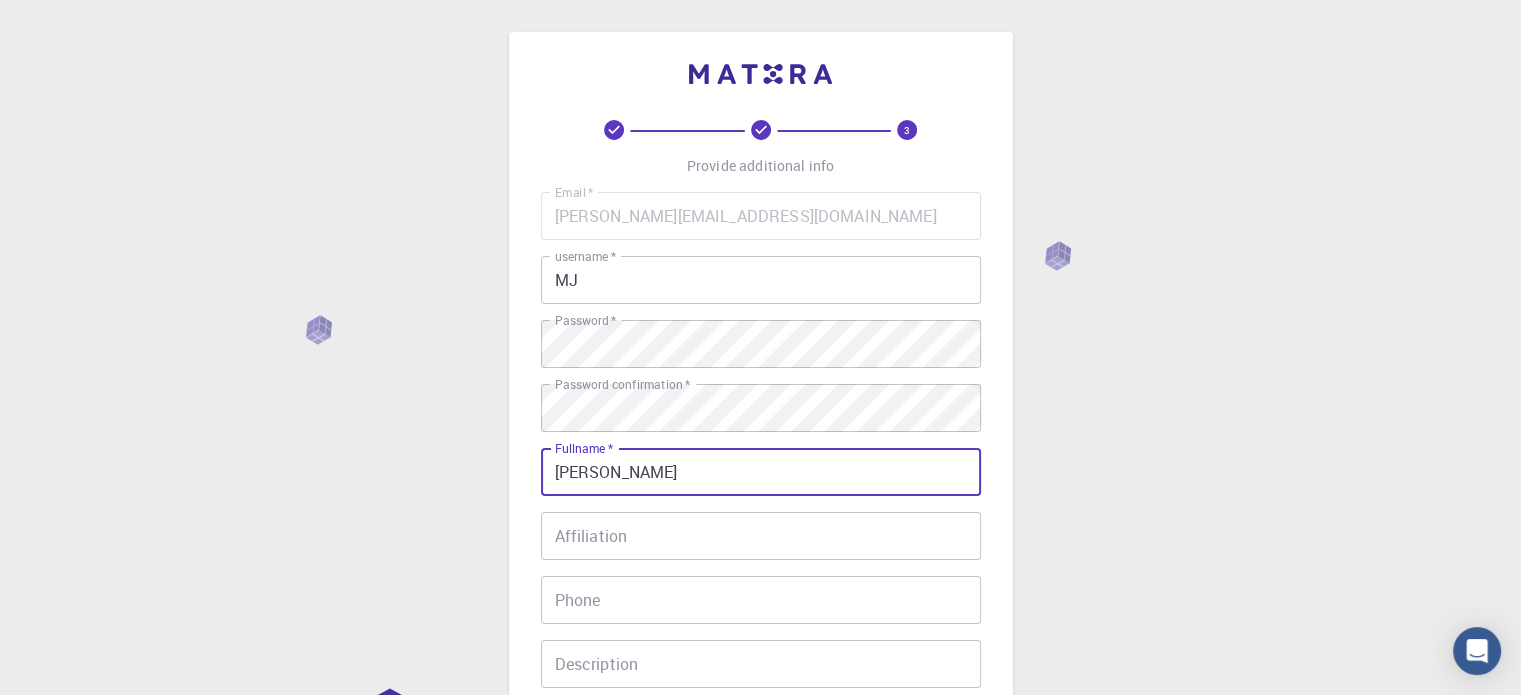 type on "07392846730" 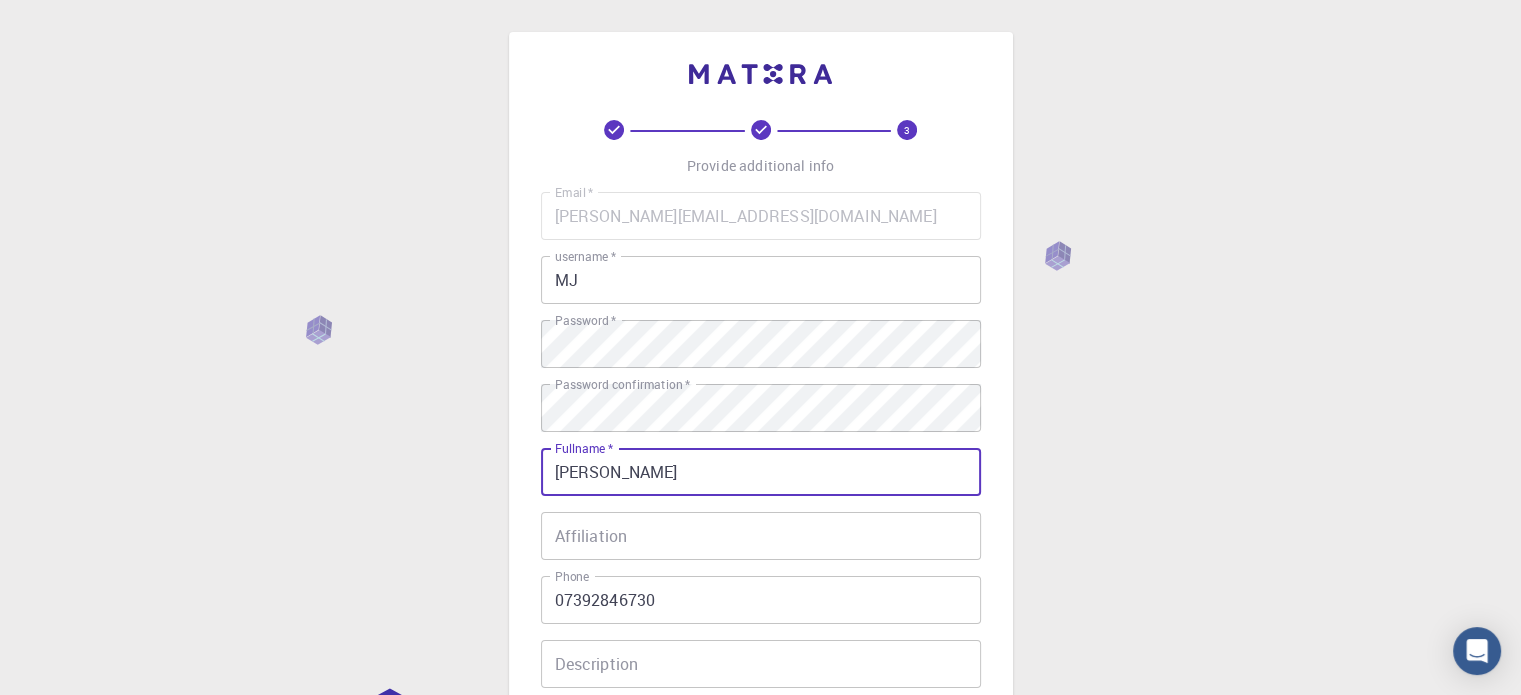 click on "Affiliation" at bounding box center (761, 536) 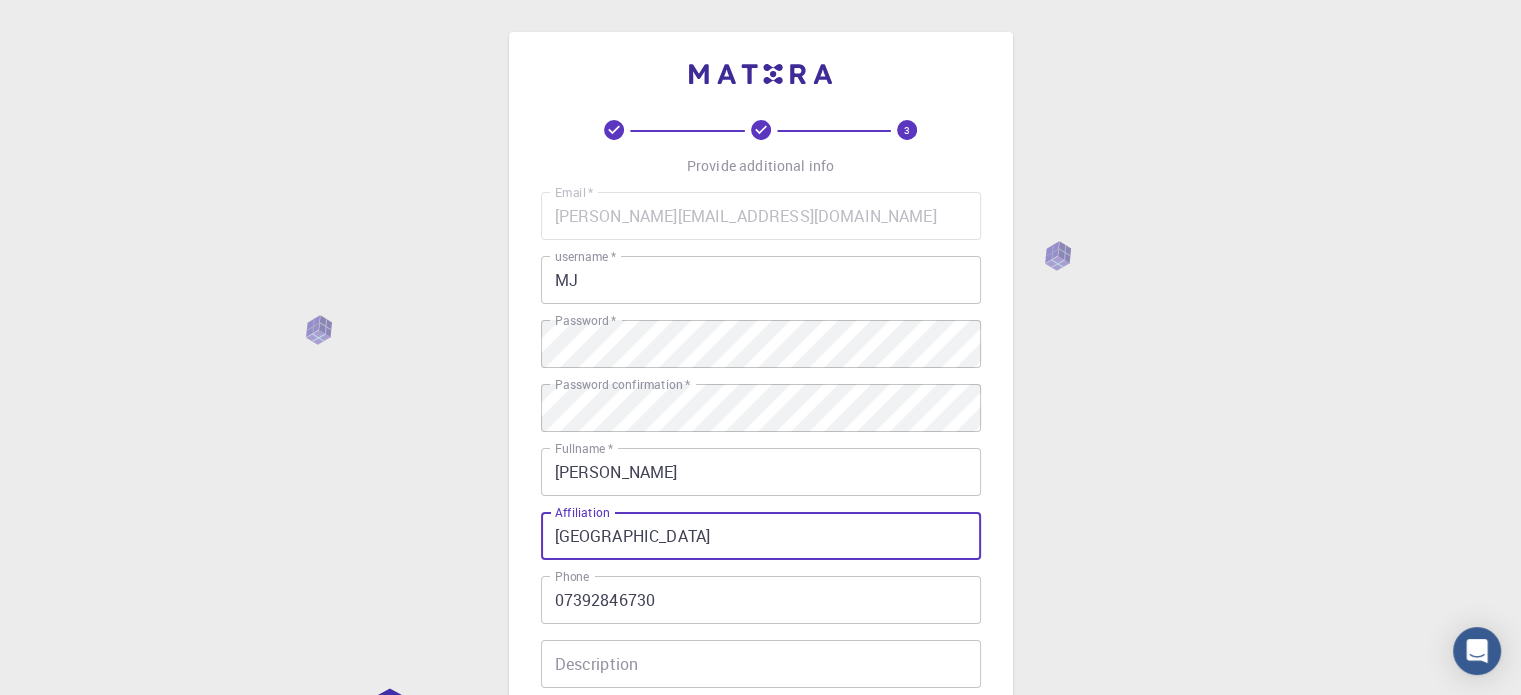 click on "[GEOGRAPHIC_DATA]" at bounding box center (761, 536) 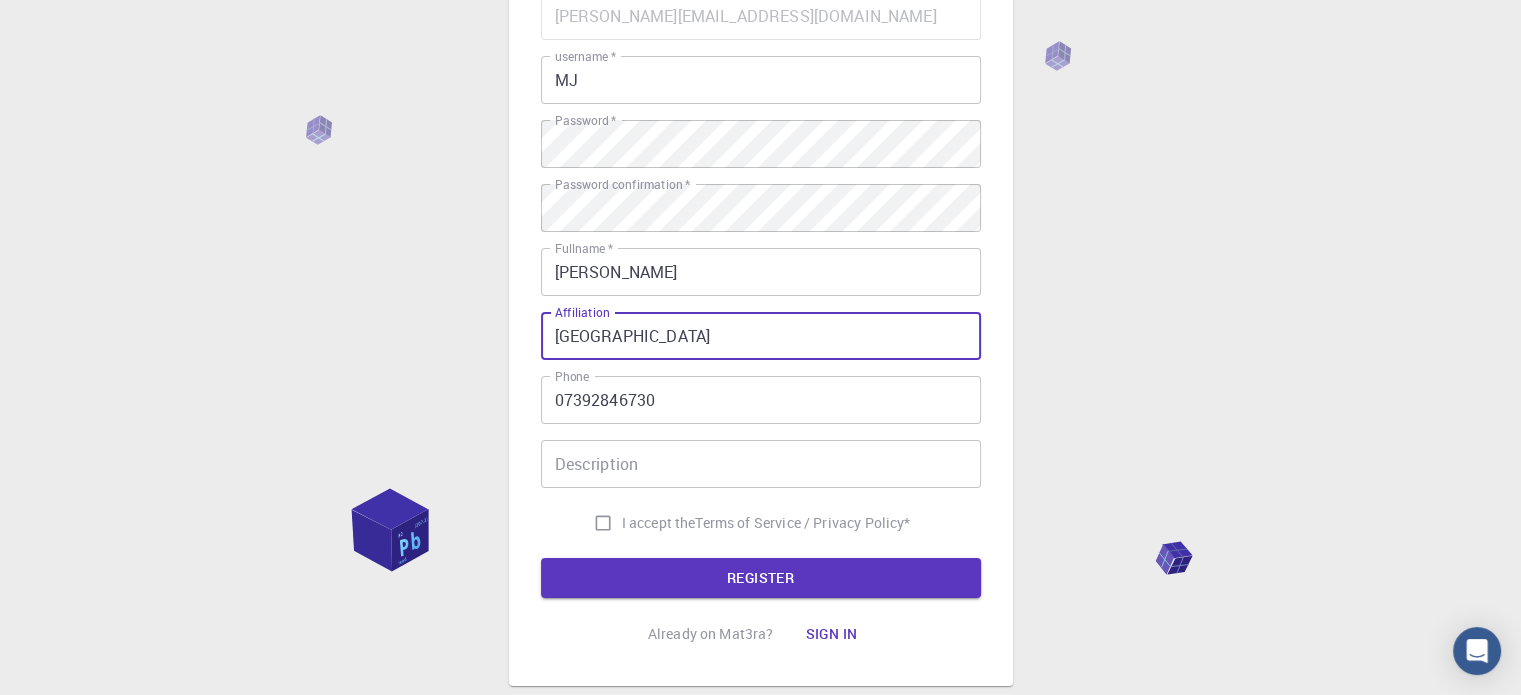 scroll, scrollTop: 300, scrollLeft: 0, axis: vertical 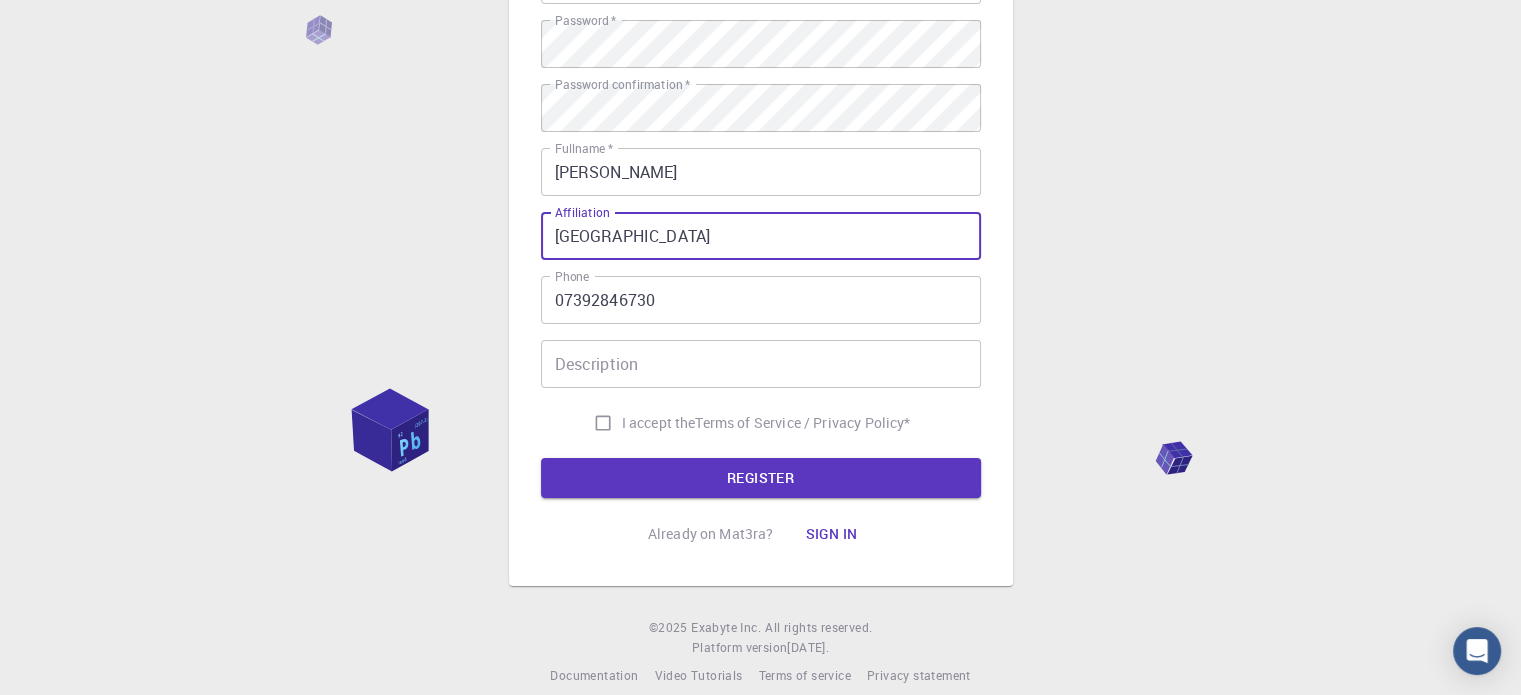 type on "[GEOGRAPHIC_DATA]" 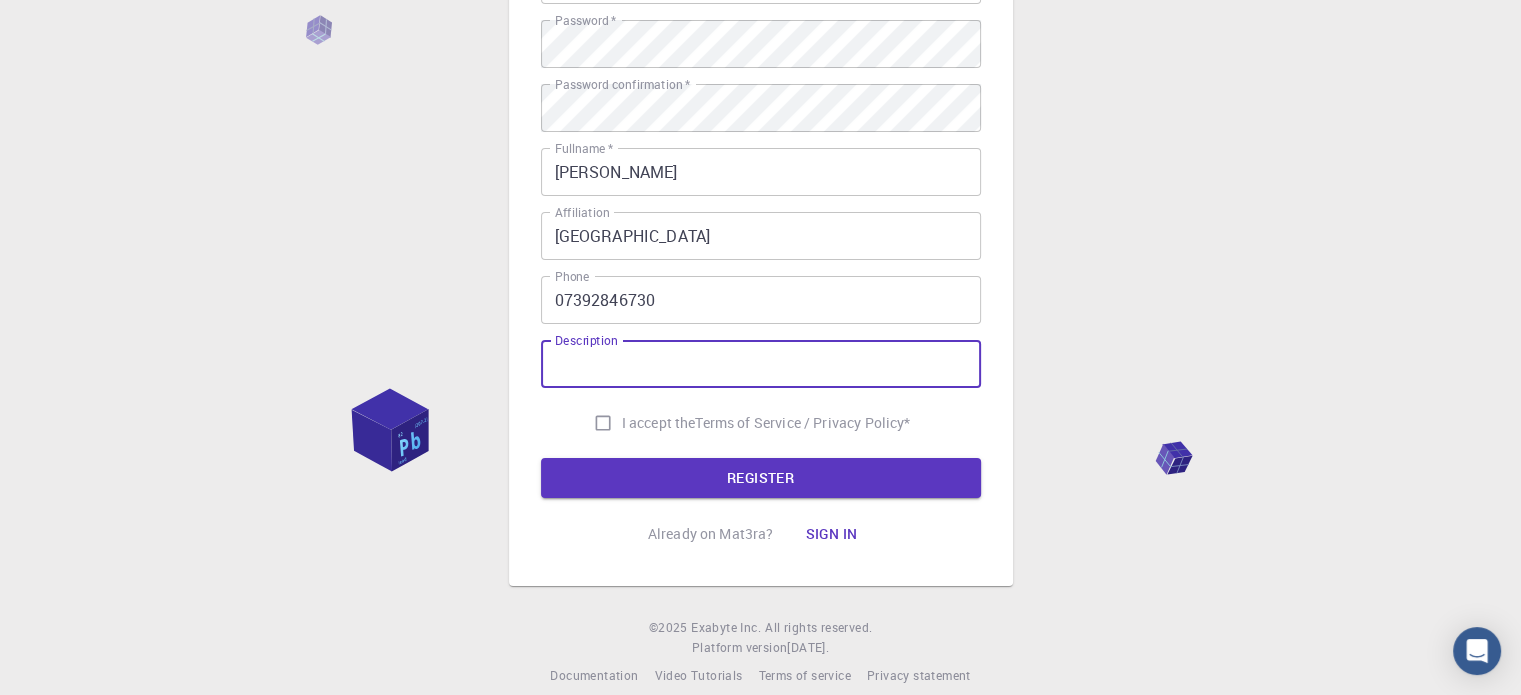 click on "I accept the  Terms of Service / Privacy Policy  *" at bounding box center [603, 423] 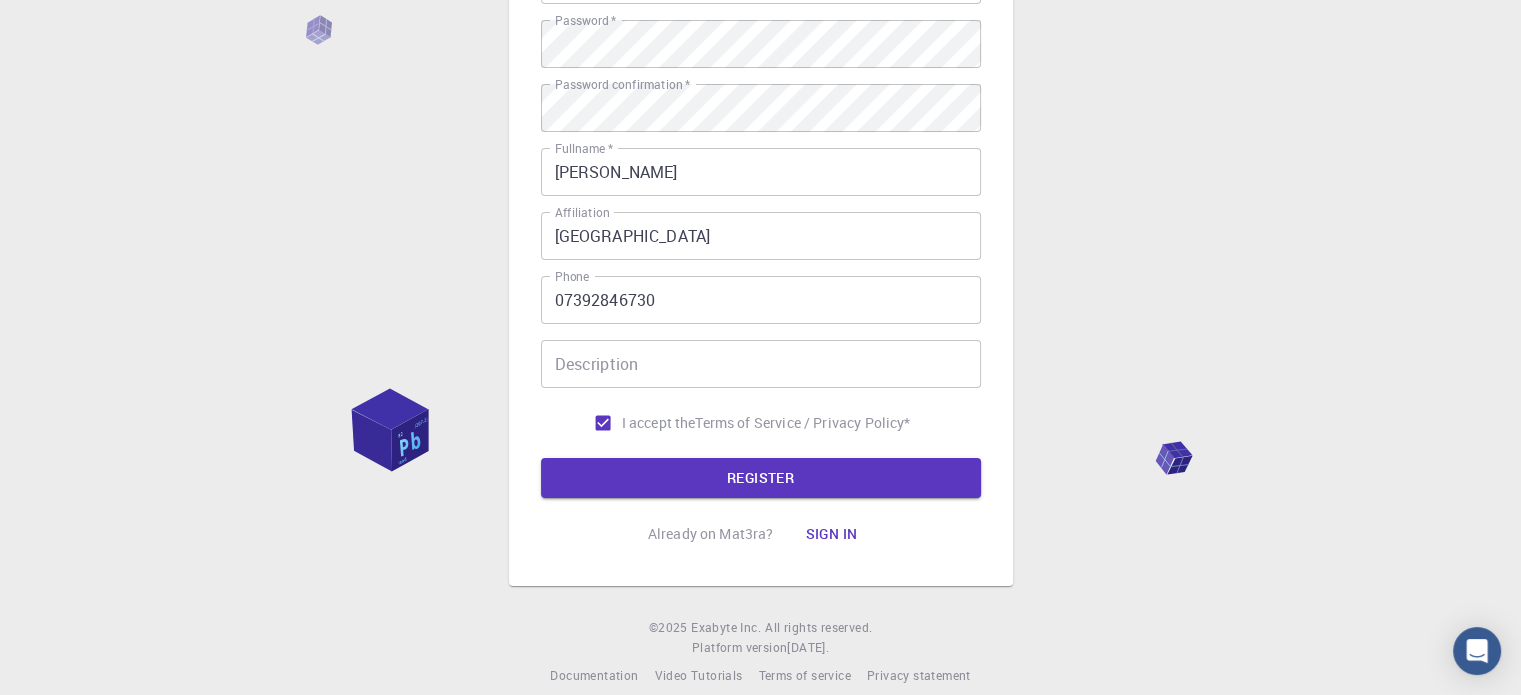 click on "Description" at bounding box center [761, 364] 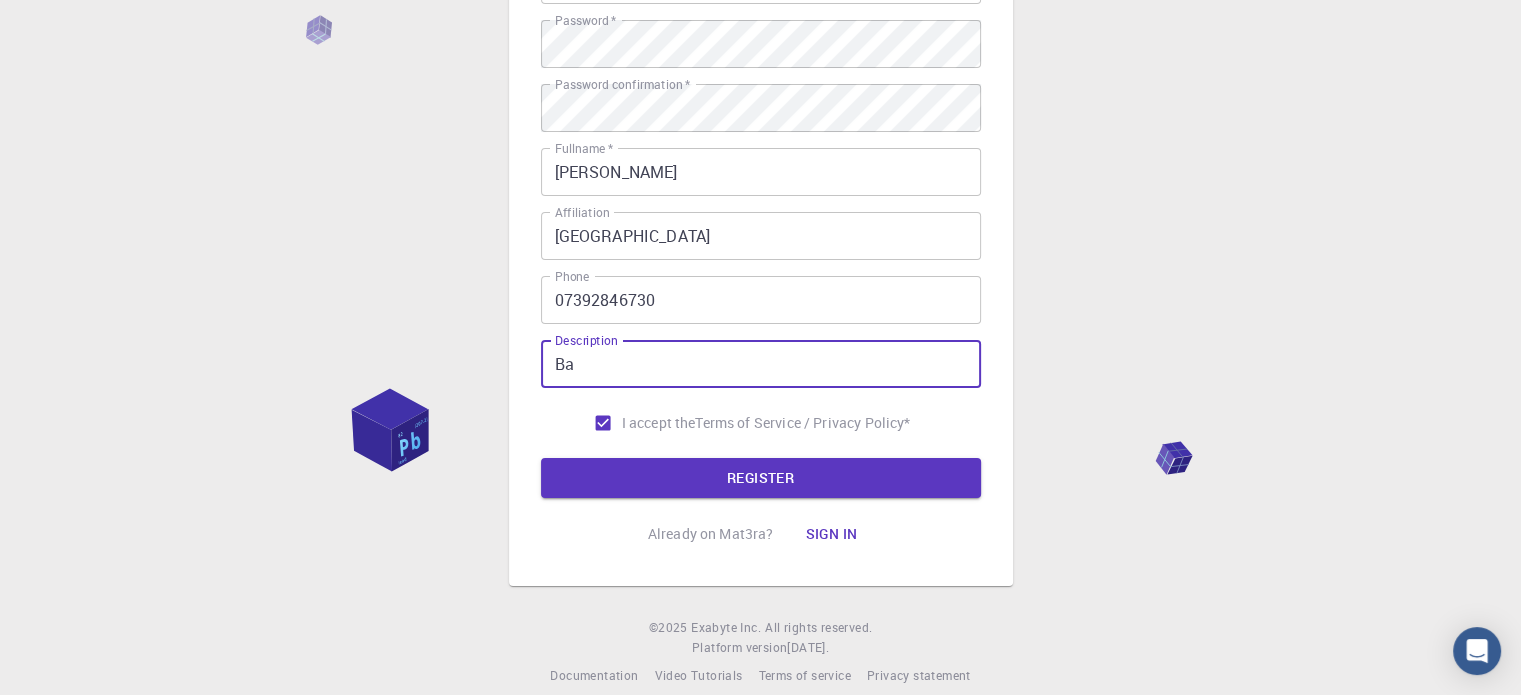 type on "B" 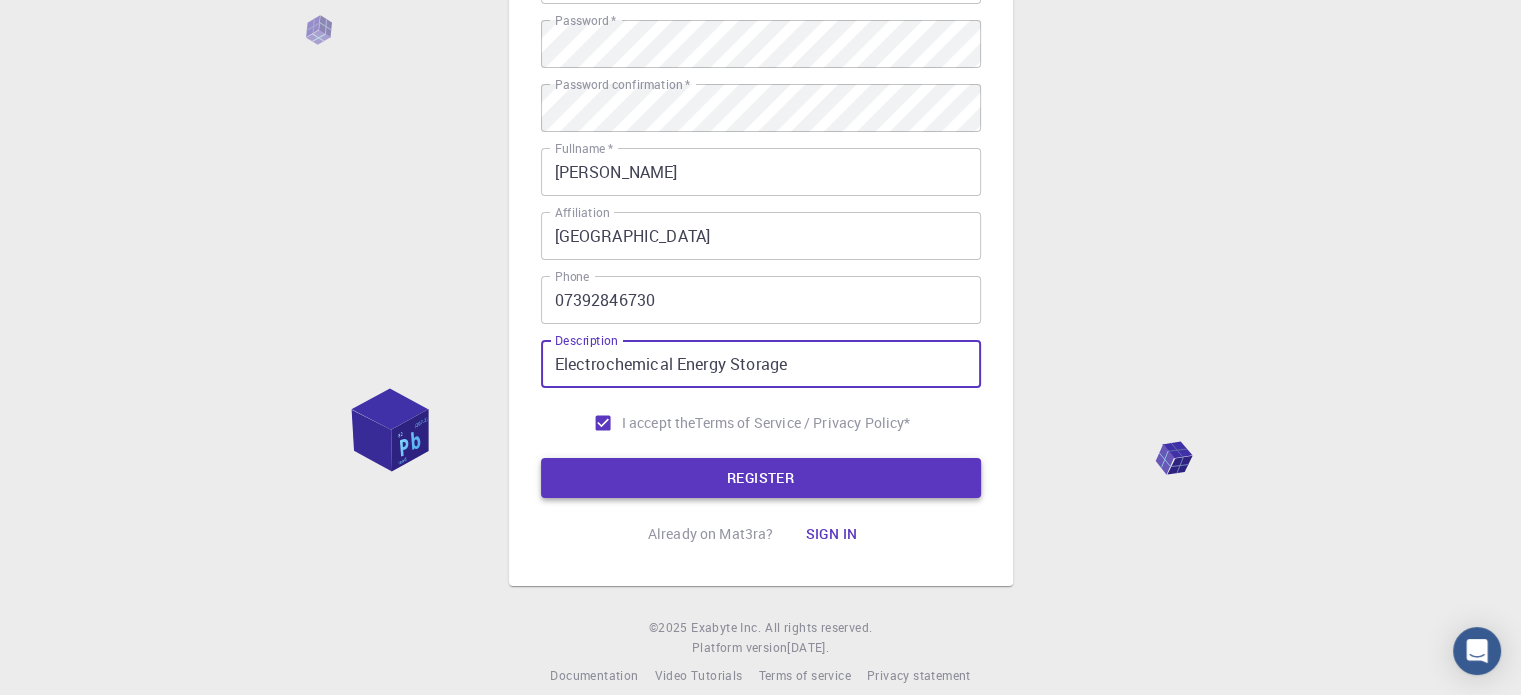 type on "Electrochemical Energy Storage" 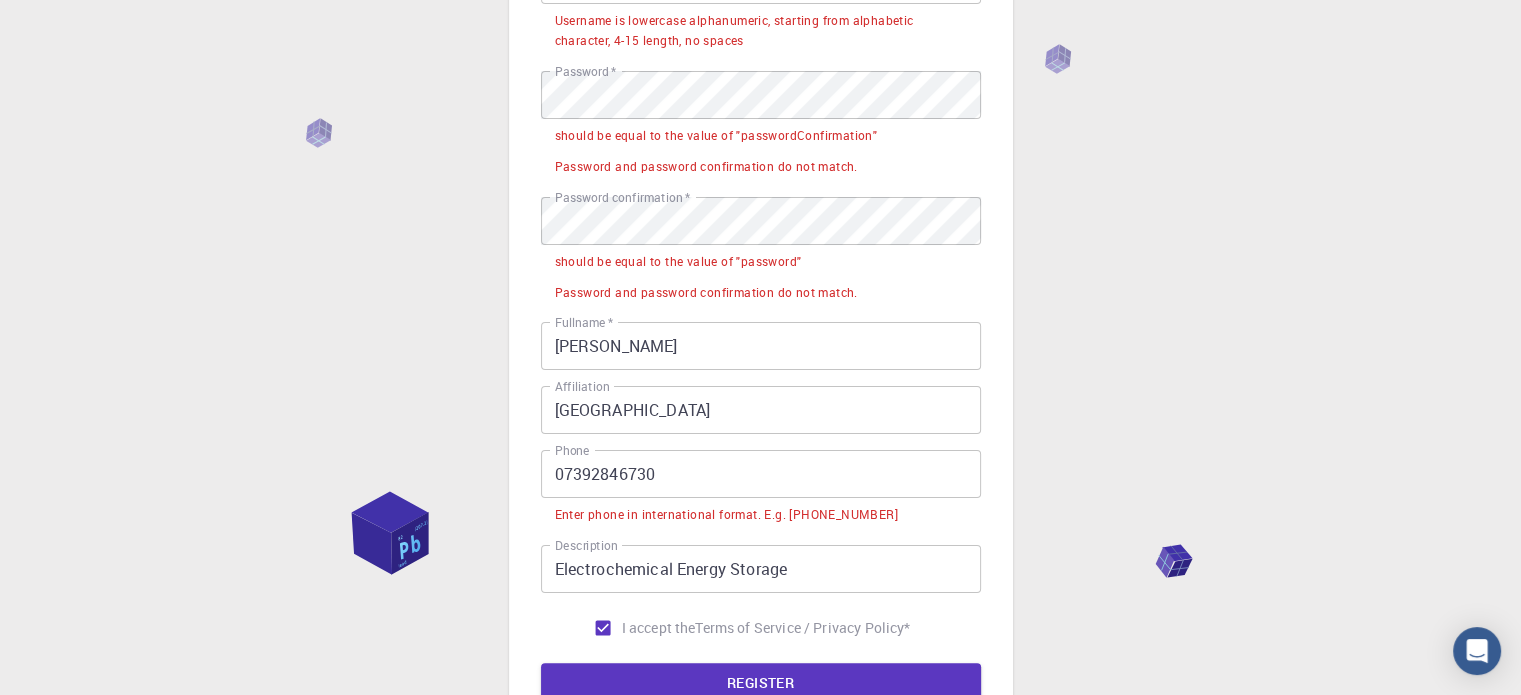 scroll, scrollTop: 0, scrollLeft: 0, axis: both 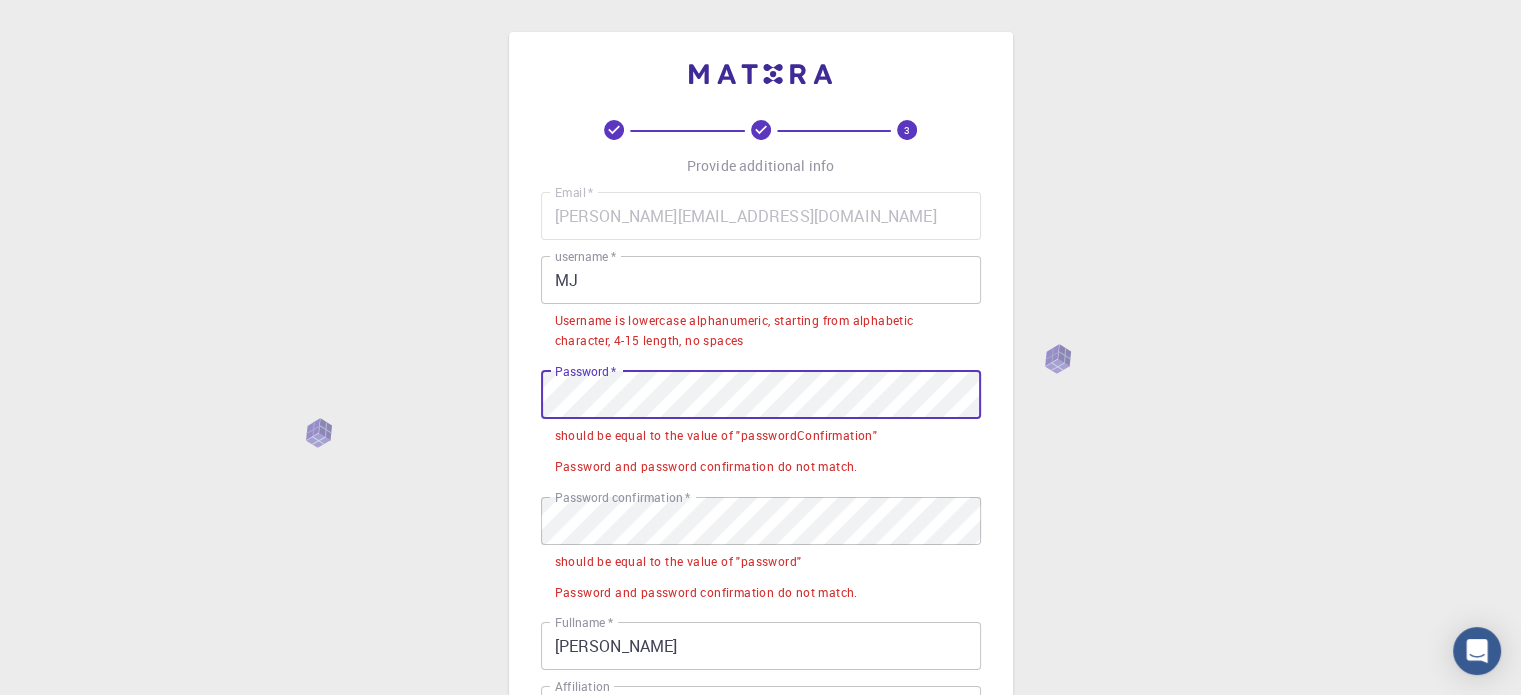 click on "3 Provide additional info Email   * [PERSON_NAME][EMAIL_ADDRESS][DOMAIN_NAME] Email   * username   * MJ username   * Username is lowercase alphanumeric, starting from alphabetic character, 4-15 length, no spaces Password   * Password   * should be equal to the value of "passwordConfirmation" Password and password confirmation do not match. Password confirmation   * Password confirmation   * should be equal to the value of "password" Password and password confirmation do not match. Fullname   * [PERSON_NAME] Fullname   * Affiliation [GEOGRAPHIC_DATA] Affiliation Phone 07392846730 Phone Enter phone in international format. E.g. [PHONE_NUMBER] Description Electrochemical Energy Storage Description I accept the  Terms of Service / Privacy Policy  * REGISTER Already on Mat3ra? Sign in" at bounding box center [761, 561] 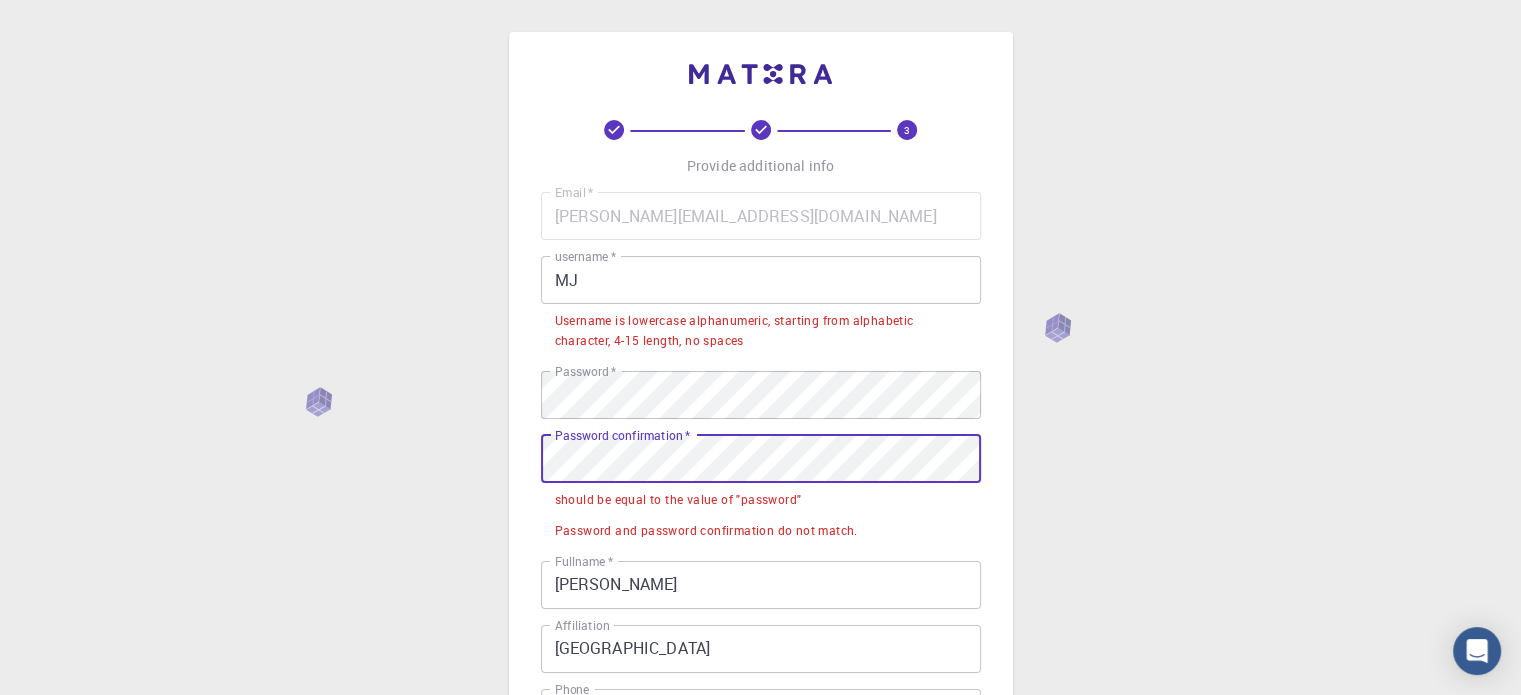click on "3 Provide additional info Email   * [PERSON_NAME][EMAIL_ADDRESS][DOMAIN_NAME] Email   * username   * MJ username   * Username is lowercase alphanumeric, starting from alphabetic character, 4-15 length, no spaces Password   * Password   * Password confirmation   * Password confirmation   * should be equal to the value of "password" Password and password confirmation do not match. Fullname   * [PERSON_NAME] Fullname   * Affiliation [GEOGRAPHIC_DATA] Affiliation Phone 07392846730 Phone Enter phone in international format. E.g. [PHONE_NUMBER] Description Electrochemical Energy Storage Description I accept the  Terms of Service / Privacy Policy  * REGISTER Already on Mat3ra? Sign in ©  2025   Exabyte Inc.   All rights reserved. Platform version  [DATE] . Documentation Video Tutorials Terms of service Privacy statement" at bounding box center [760, 580] 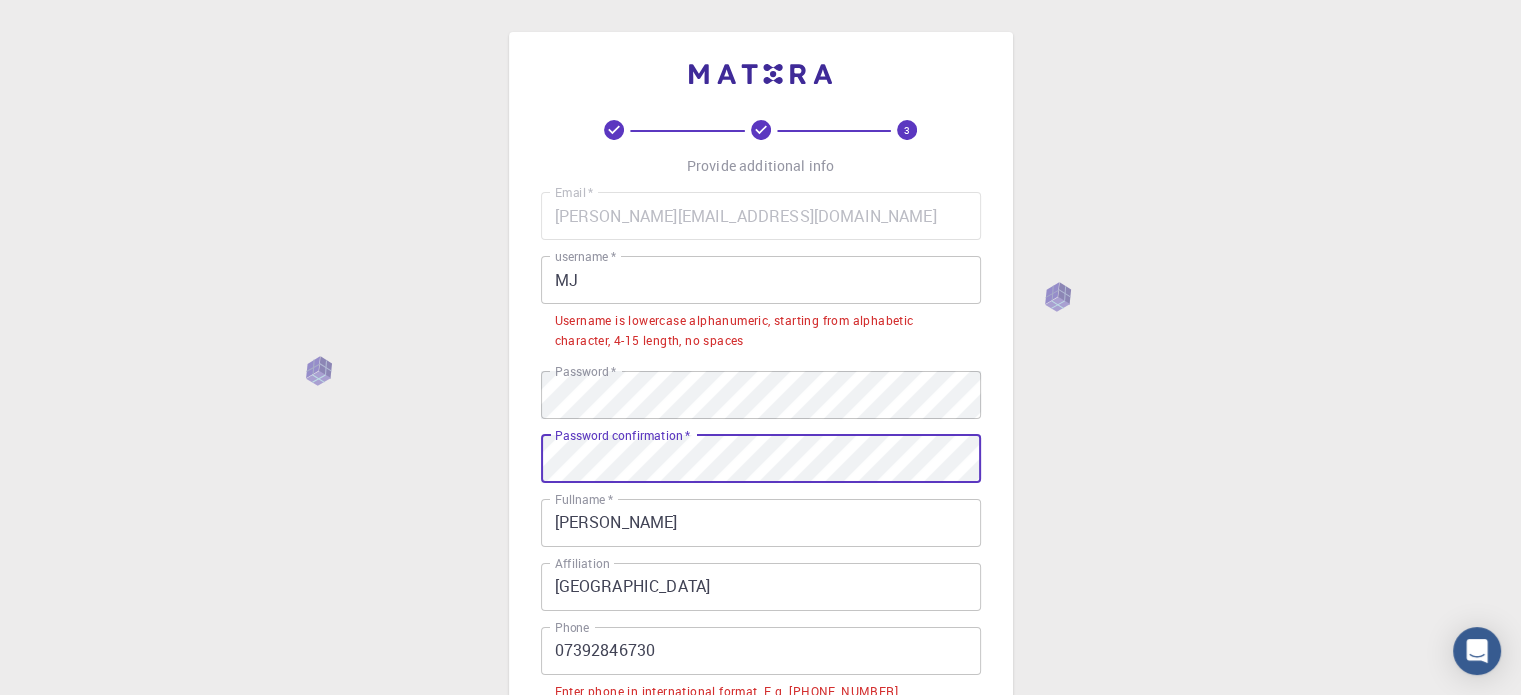click on "REGISTER" at bounding box center [761, 860] 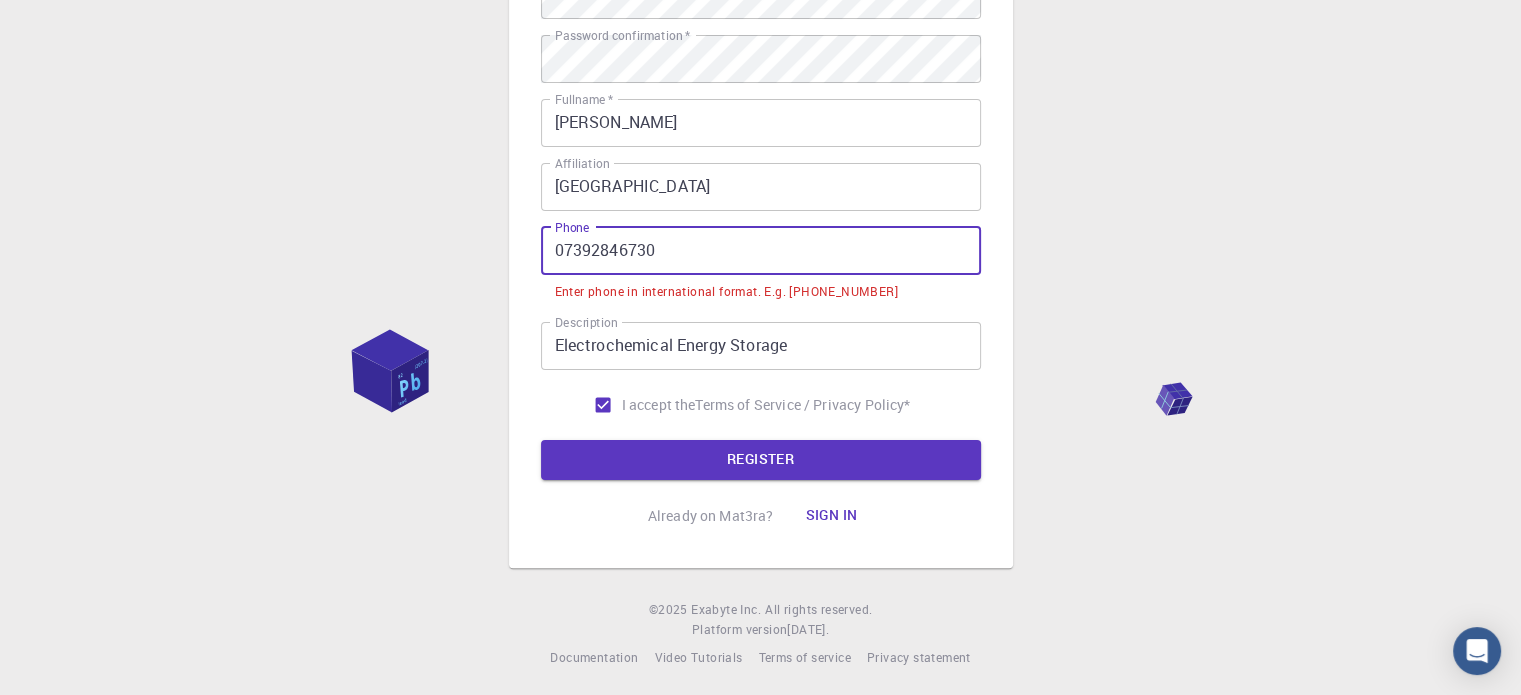 drag, startPoint x: 564, startPoint y: 251, endPoint x: 485, endPoint y: 251, distance: 79 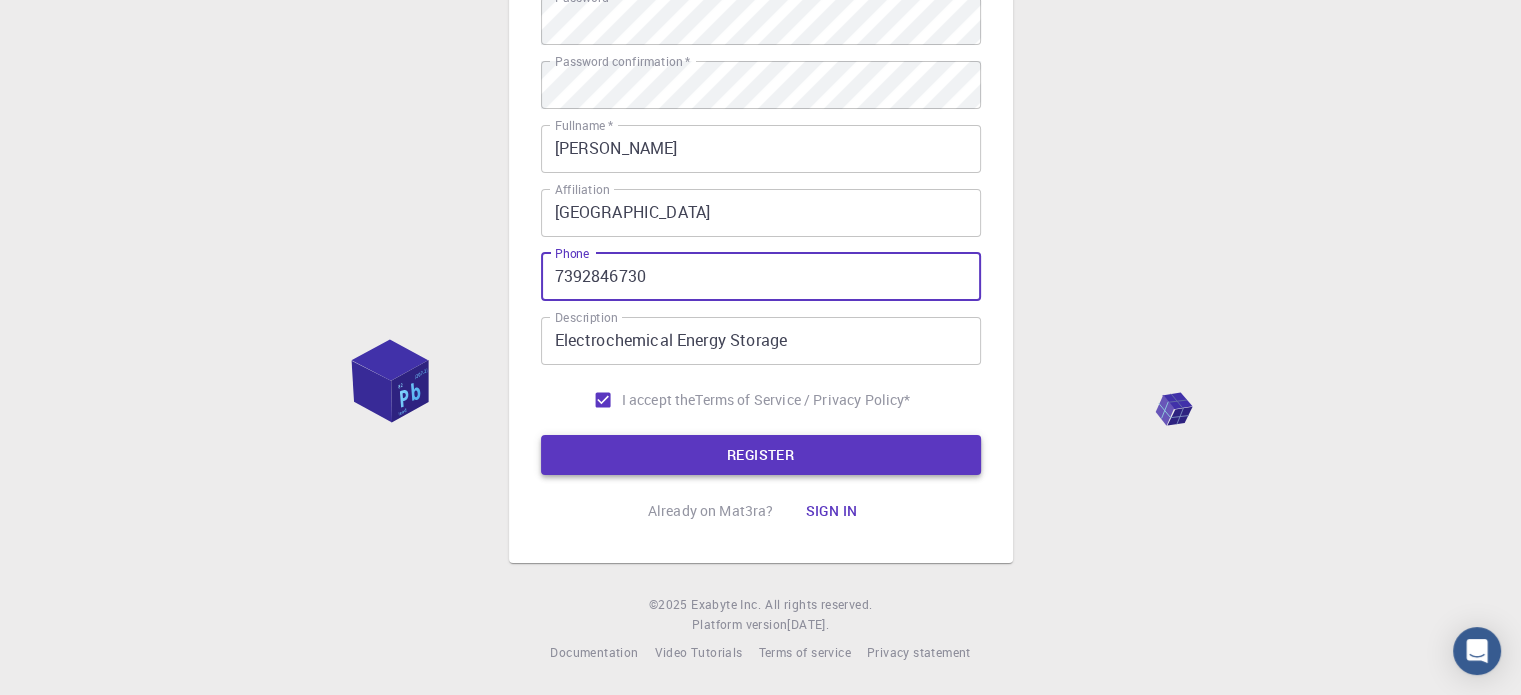 scroll, scrollTop: 373, scrollLeft: 0, axis: vertical 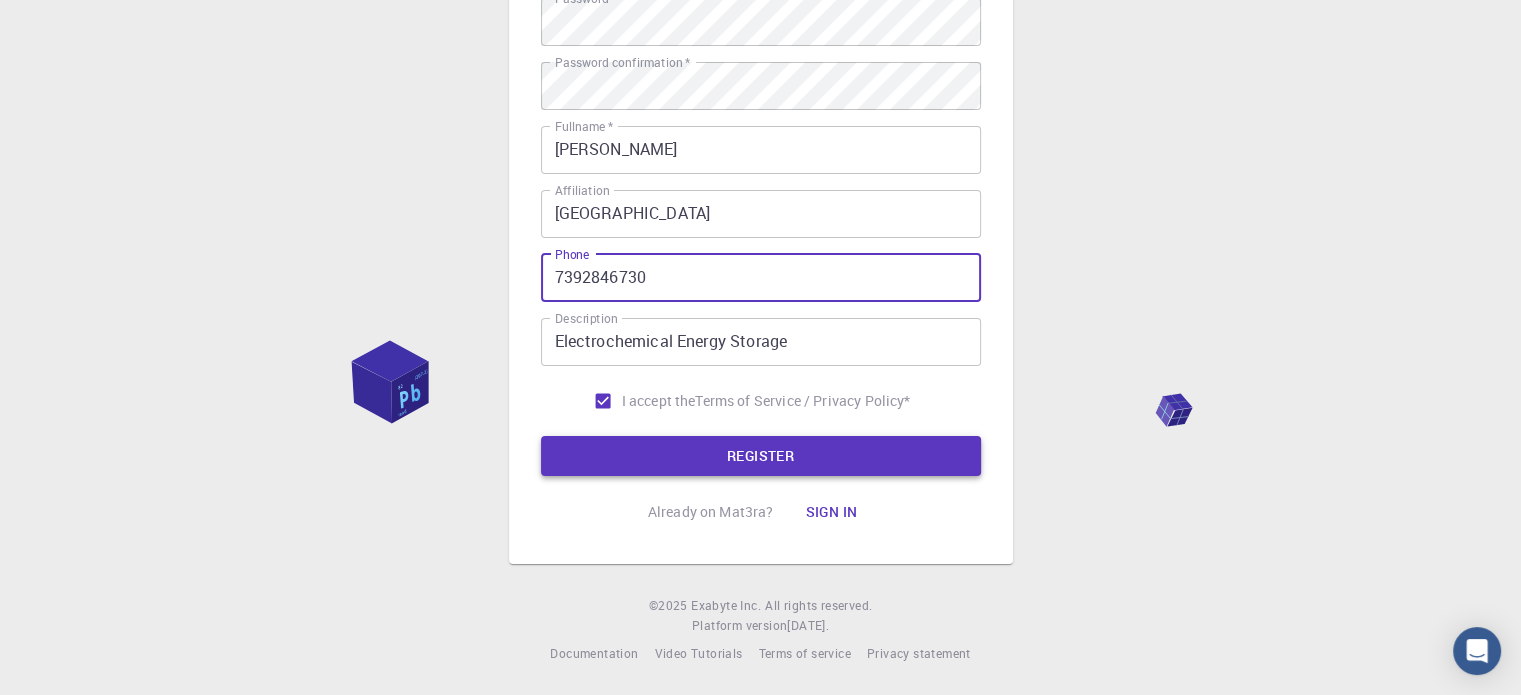click on "REGISTER" at bounding box center [761, 456] 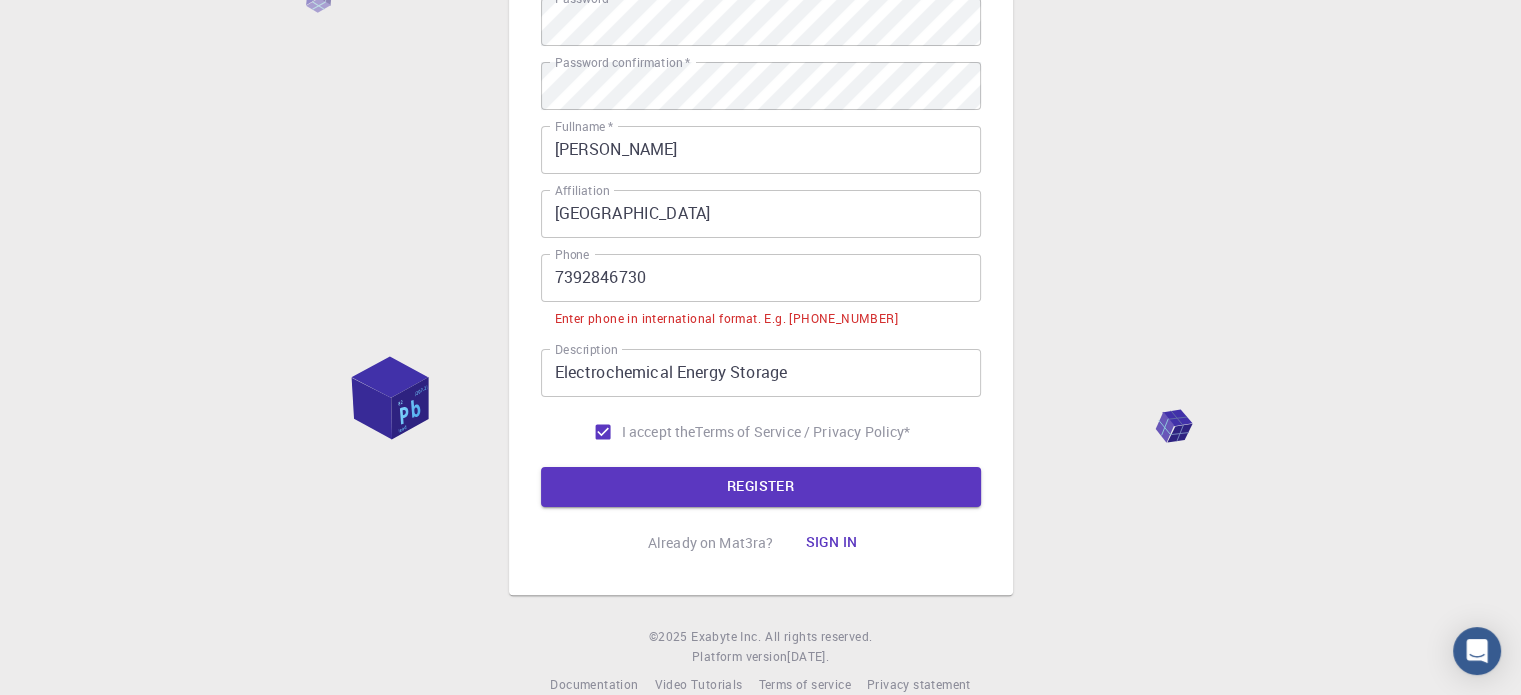 drag, startPoint x: 551, startPoint y: 276, endPoint x: 567, endPoint y: 282, distance: 17.088007 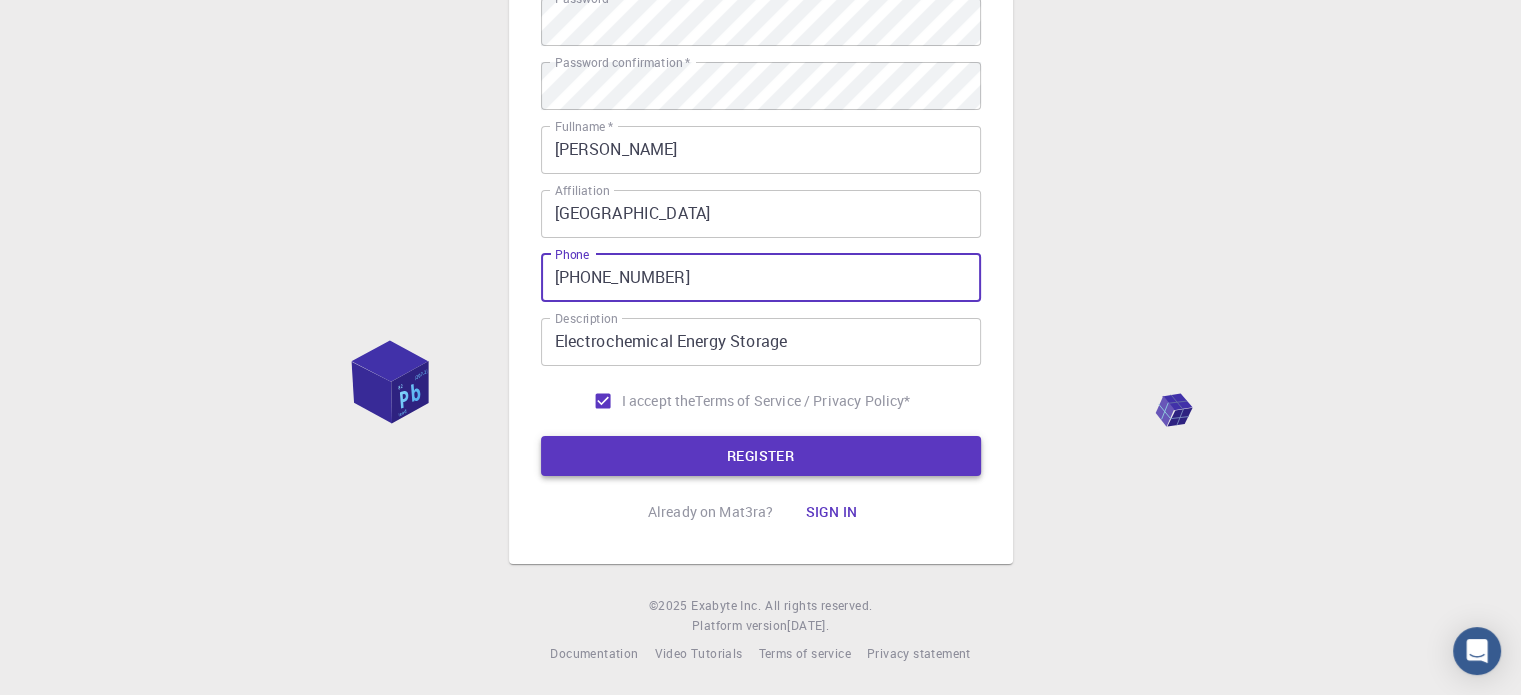 type on "[PHONE_NUMBER]" 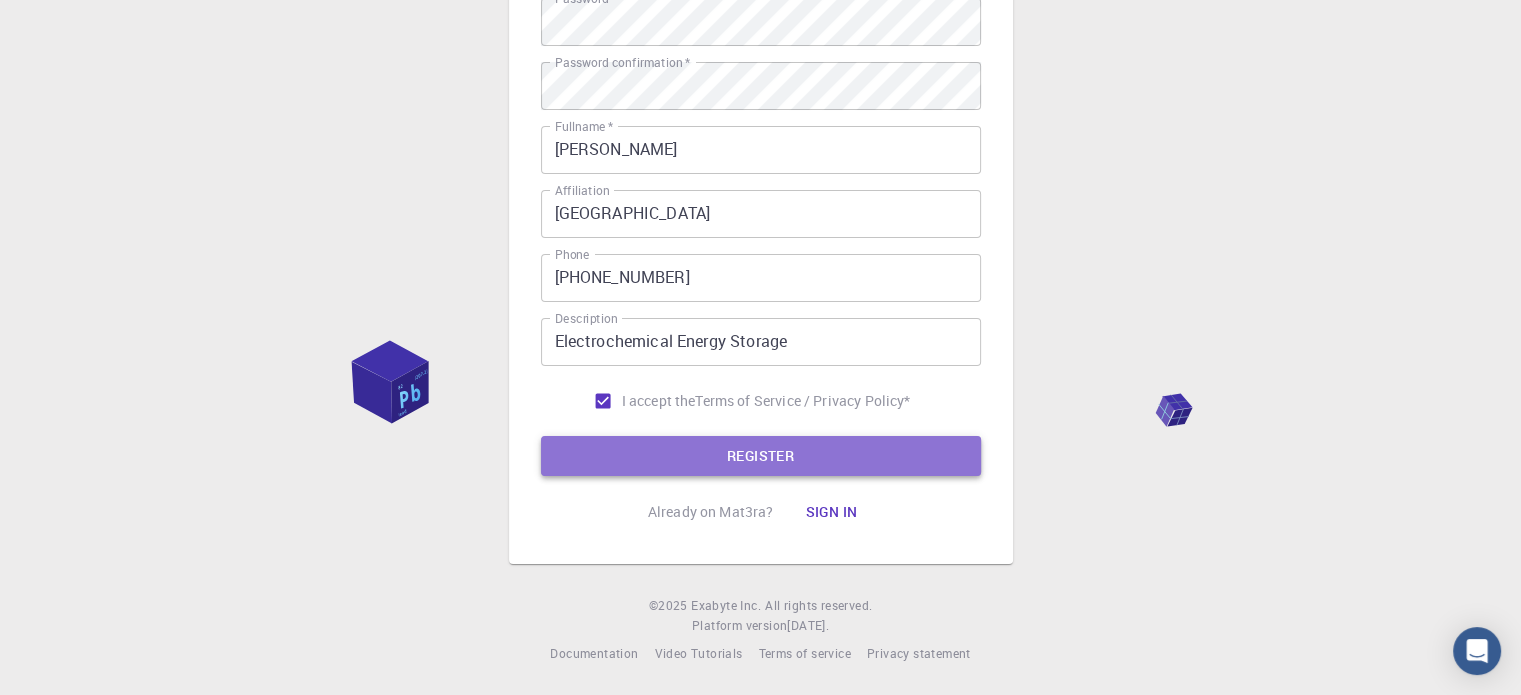 click on "REGISTER" at bounding box center (761, 456) 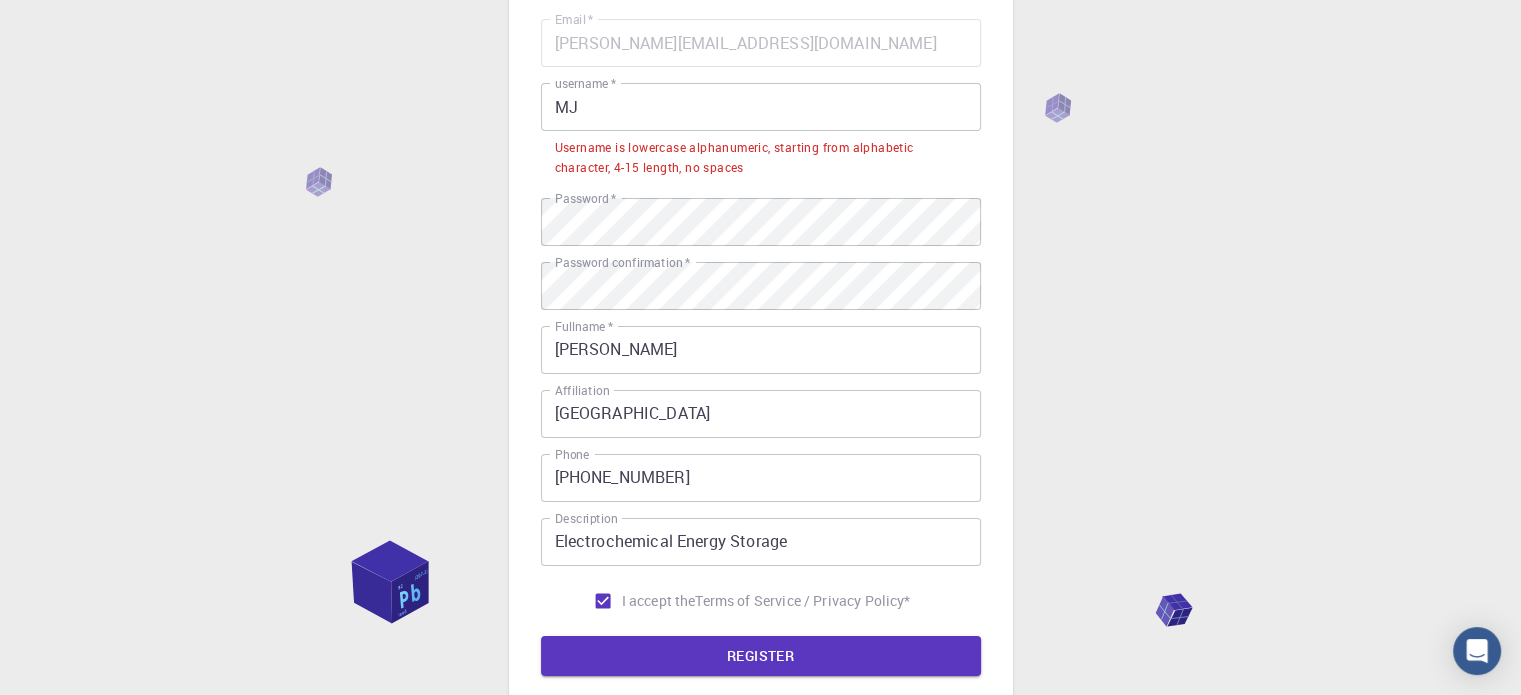 scroll, scrollTop: 73, scrollLeft: 0, axis: vertical 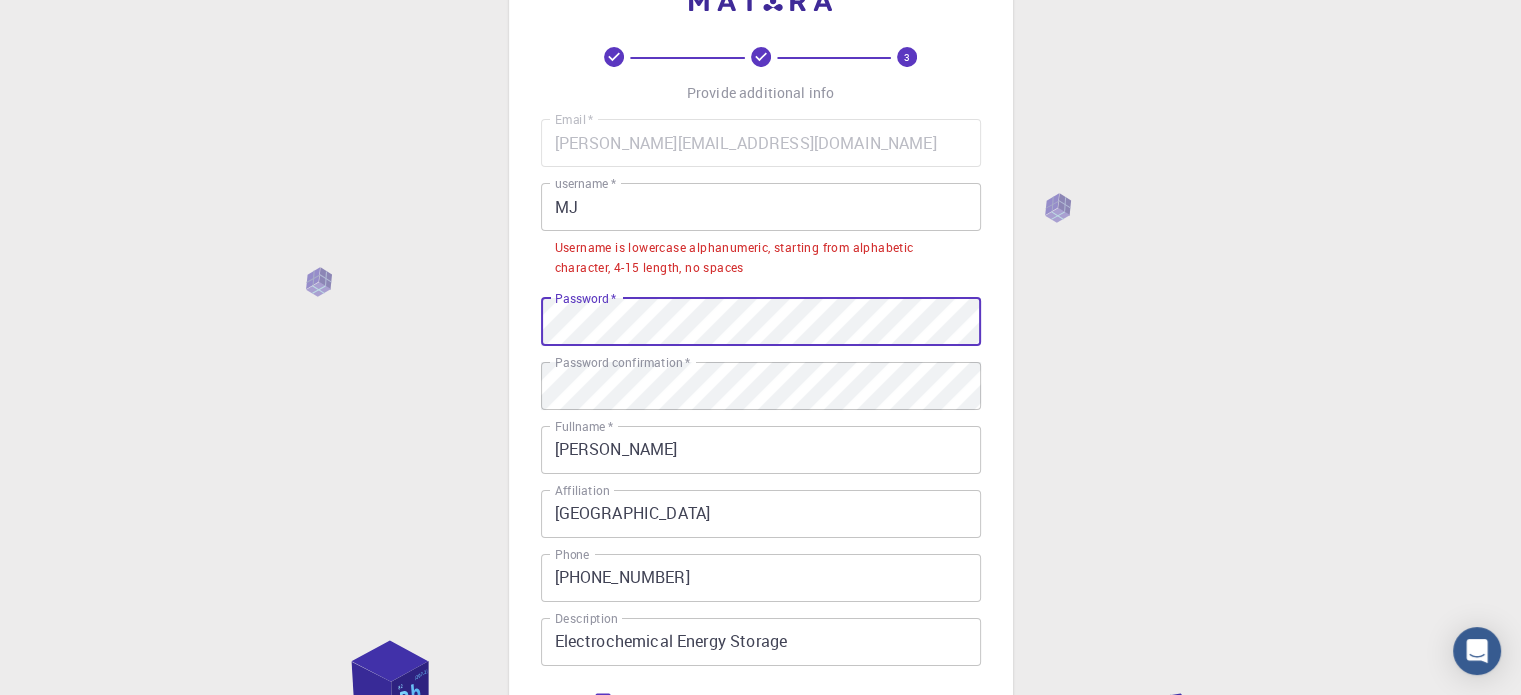 click on "3 Provide additional info Email   * [PERSON_NAME][EMAIL_ADDRESS][DOMAIN_NAME] Email   * username   * MJ username   * Username is lowercase alphanumeric, starting from alphabetic character, 4-15 length, no spaces Password   * Password   * Password confirmation   * Password confirmation   * Fullname   * [PERSON_NAME] Fullname   * Affiliation [GEOGRAPHIC_DATA] Affiliation Phone [PHONE_NUMBER] Phone Description Electrochemical Energy Storage Description I accept the  Terms of Service / Privacy Policy  * REGISTER Already on Mat3ra? Sign in ©  2025   Exabyte Inc.   All rights reserved. Platform version  [DATE] . Documentation Video Tutorials Terms of service Privacy statement" at bounding box center (760, 461) 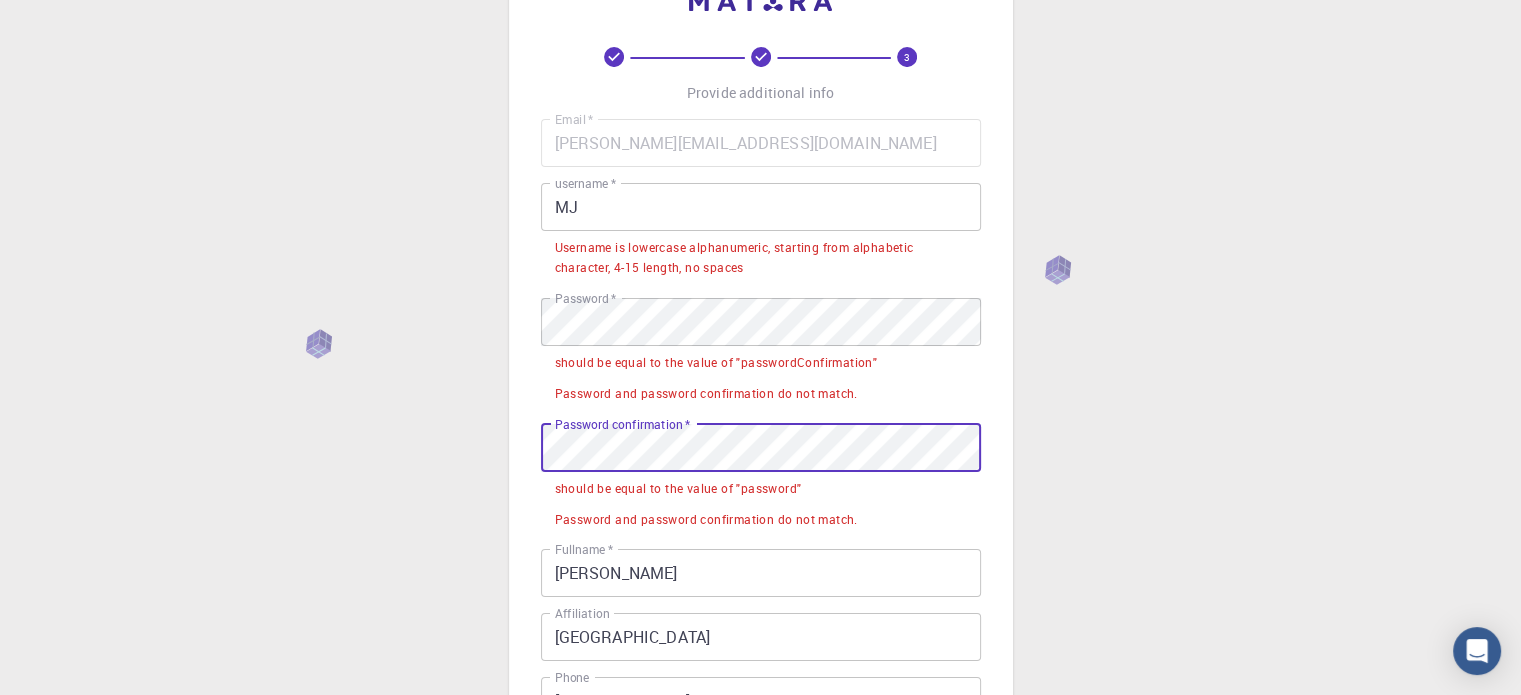 click on "3 Provide additional info Email   * [PERSON_NAME][EMAIL_ADDRESS][DOMAIN_NAME] Email   * username   * MJ username   * Username is lowercase alphanumeric, starting from alphabetic character, 4-15 length, no spaces Password   * Password   * should be equal to the value of "passwordConfirmation" Password and password confirmation do not match. Password confirmation   * Password confirmation   * should be equal to the value of "password" Password and password confirmation do not match. Fullname   * [PERSON_NAME] Fullname   * Affiliation [GEOGRAPHIC_DATA] Affiliation Phone [PHONE_NUMBER] Phone Description Electrochemical Energy Storage Description I accept the  Terms of Service / Privacy Policy  * REGISTER Already on Mat3ra? Sign in ©  2025   Exabyte Inc.   All rights reserved. Platform version  [DATE] . Documentation Video Tutorials Terms of service Privacy statement" at bounding box center [760, 523] 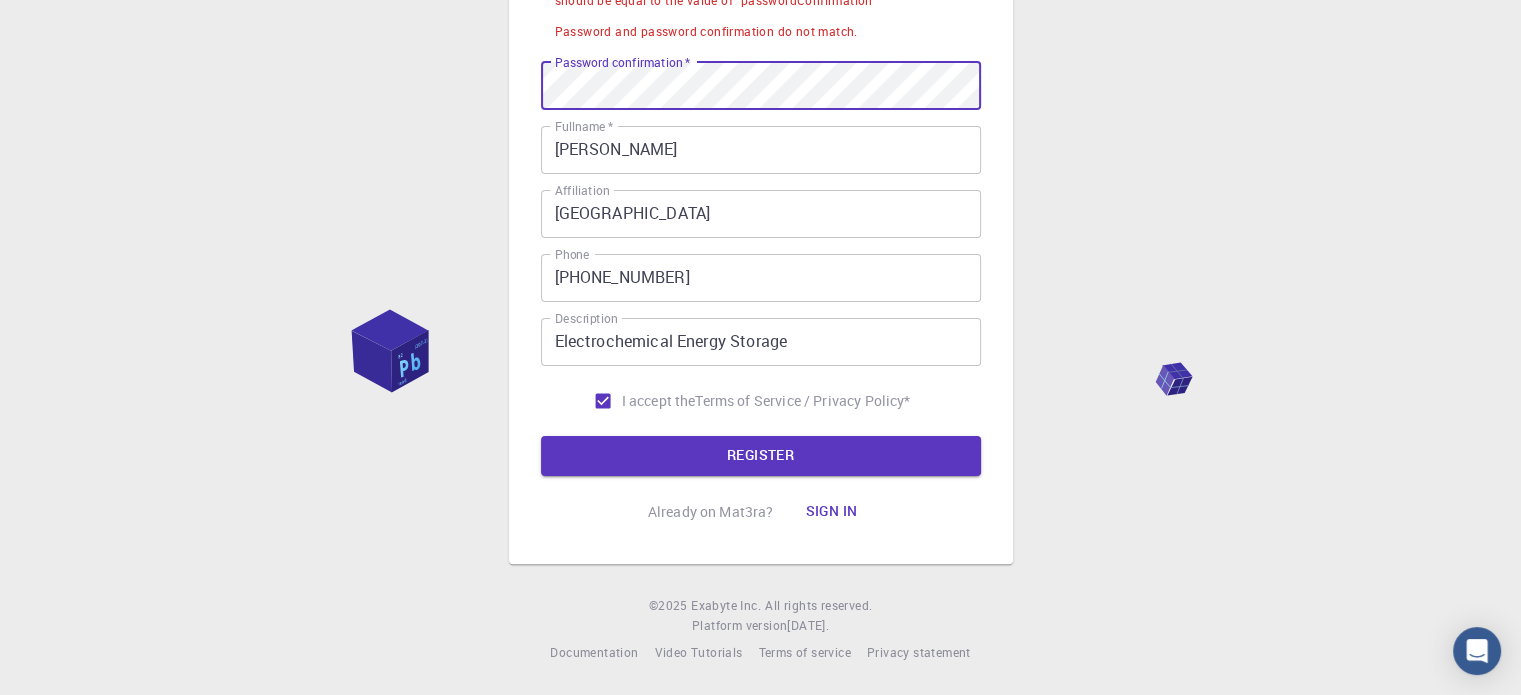 scroll, scrollTop: 0, scrollLeft: 0, axis: both 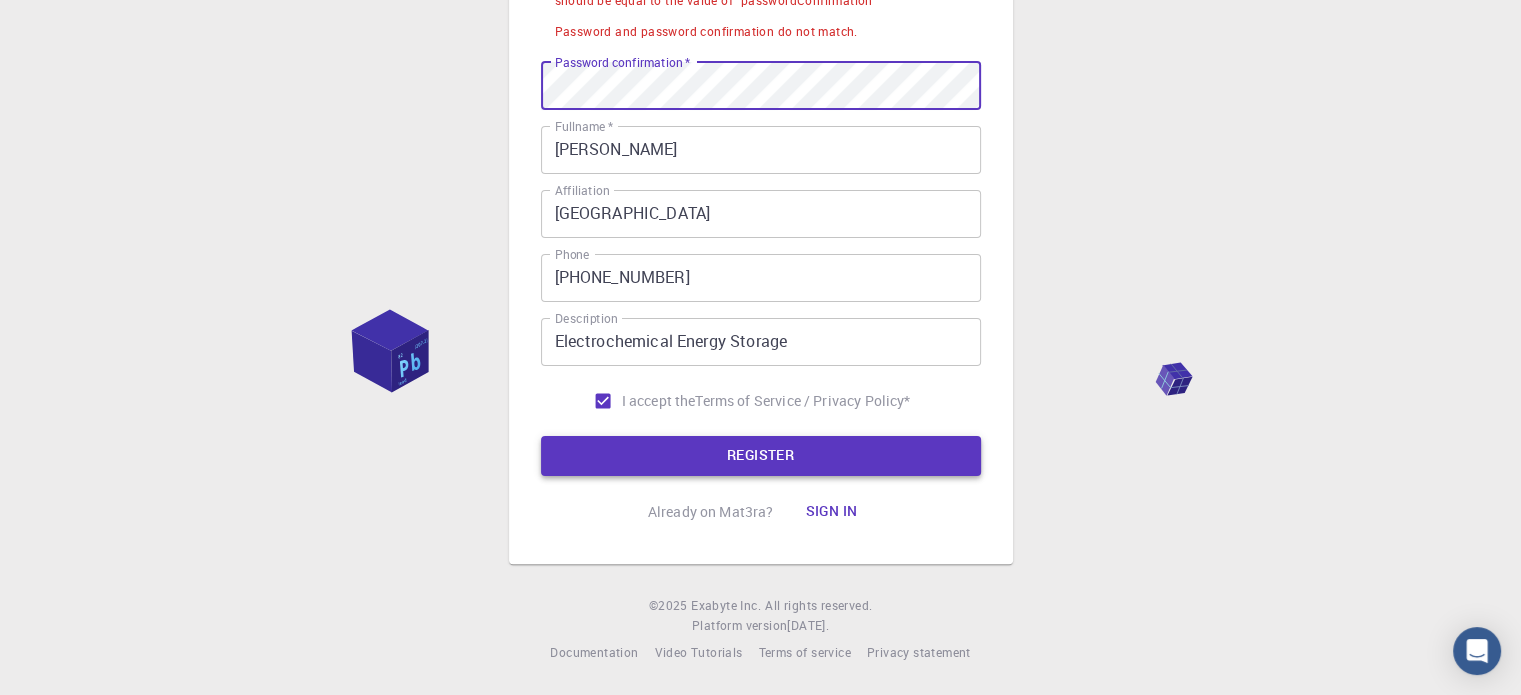 click on "REGISTER" at bounding box center (761, 456) 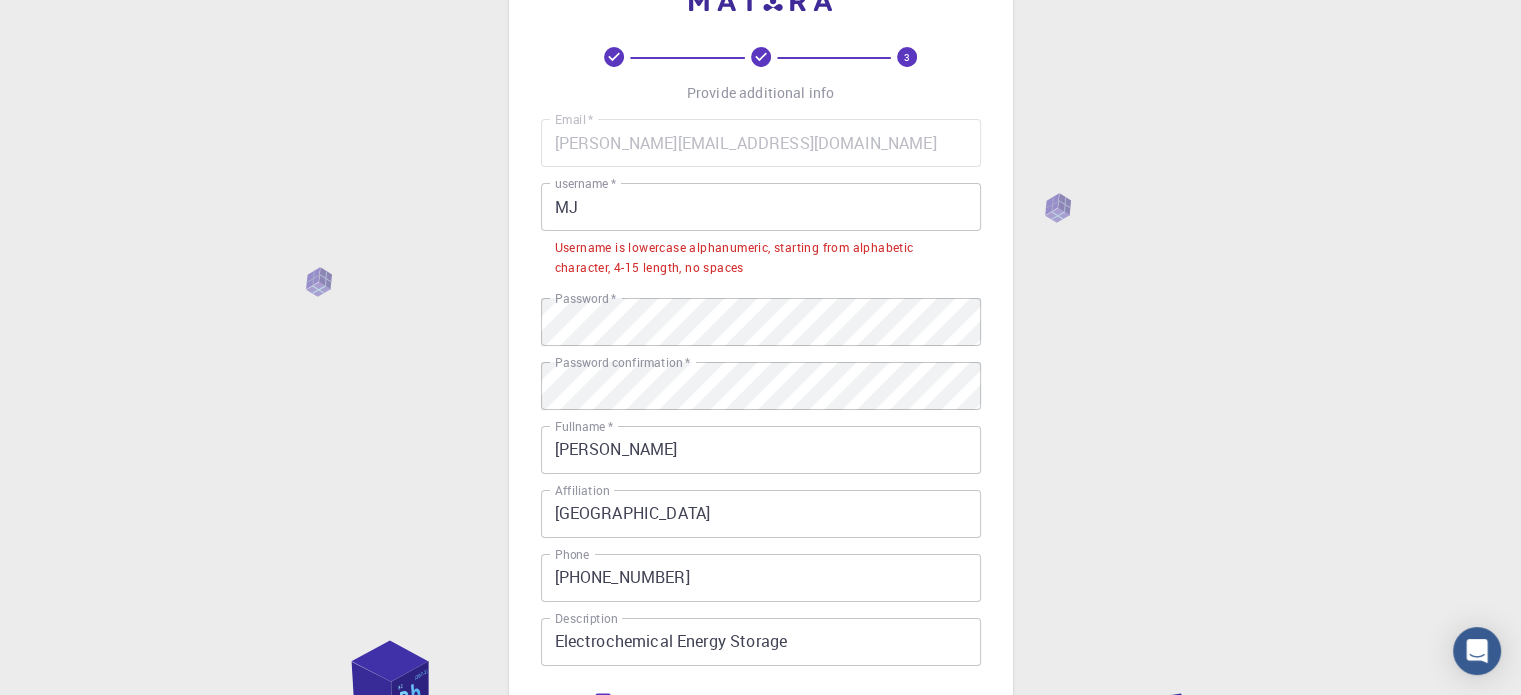 scroll, scrollTop: 0, scrollLeft: 0, axis: both 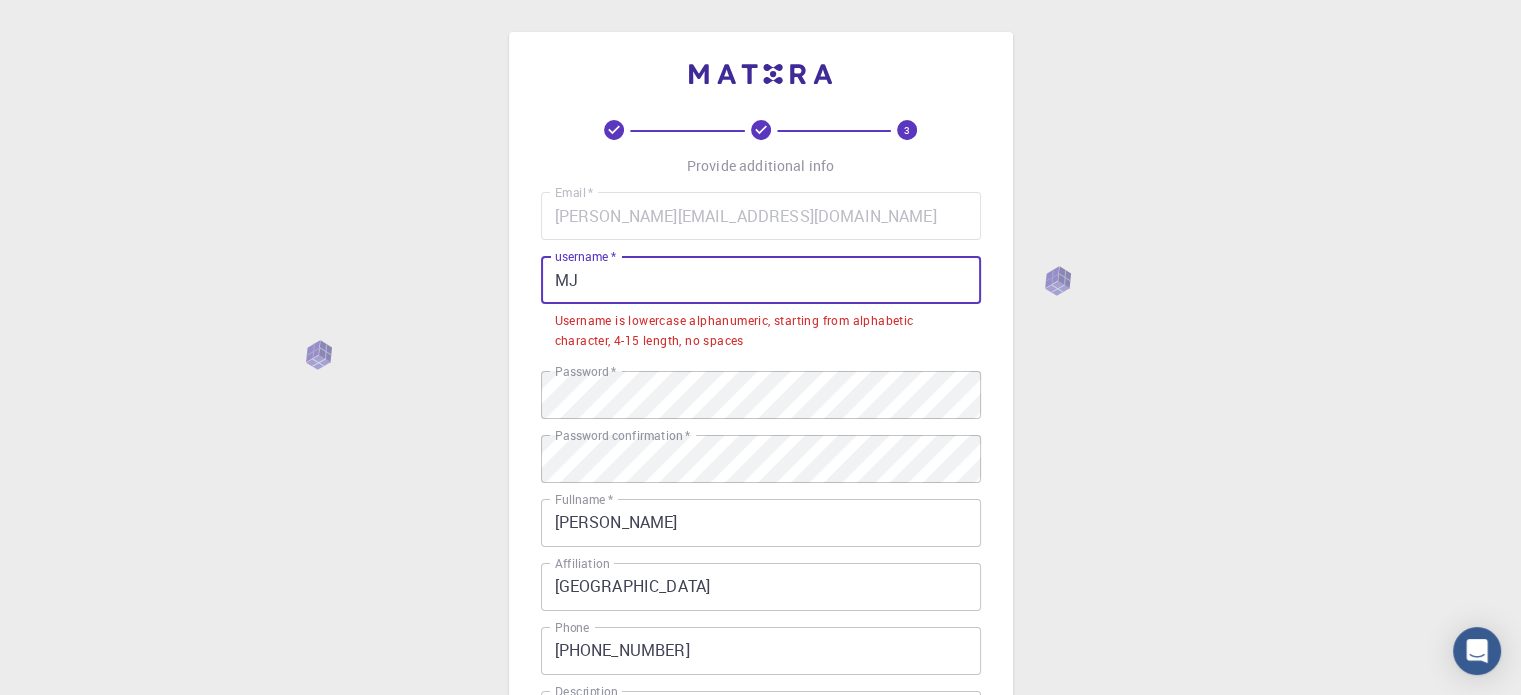 drag, startPoint x: 584, startPoint y: 282, endPoint x: 570, endPoint y: 280, distance: 14.142136 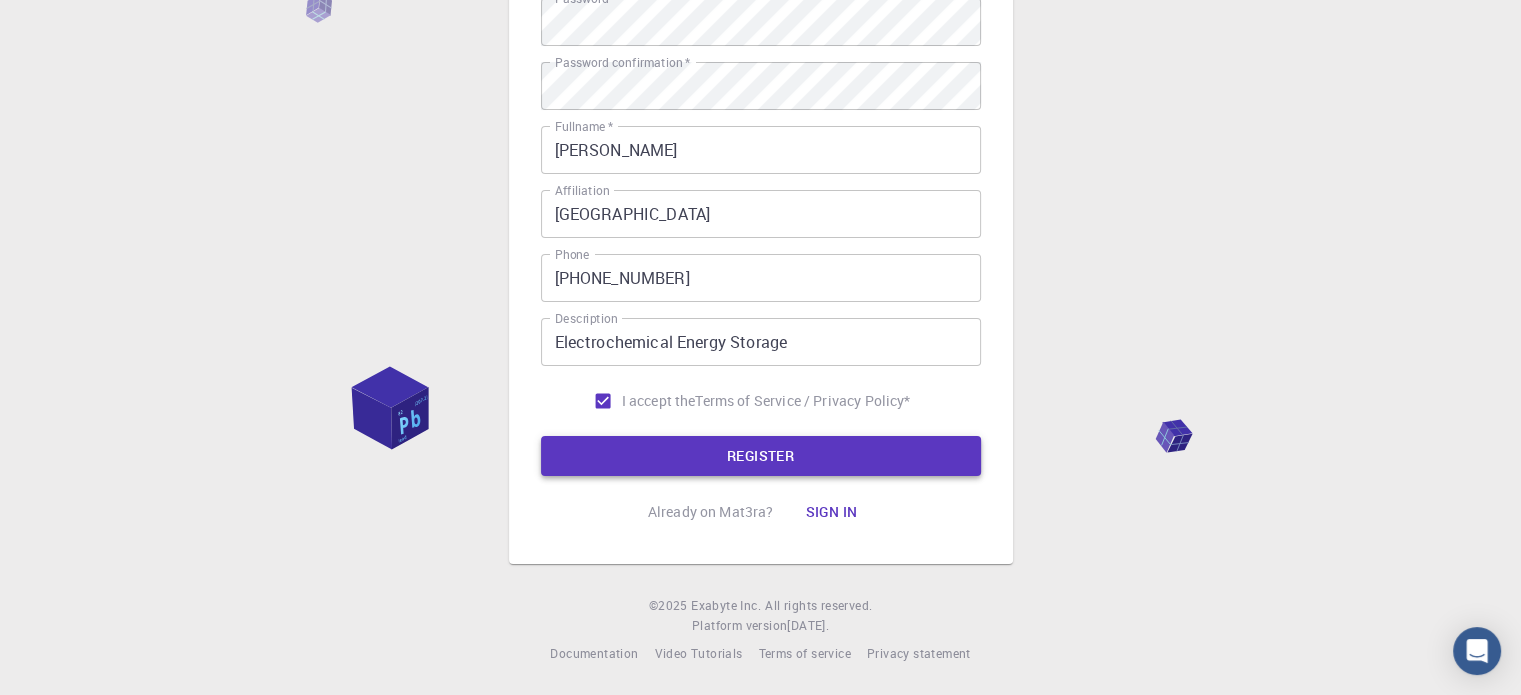 click on "REGISTER" at bounding box center [761, 456] 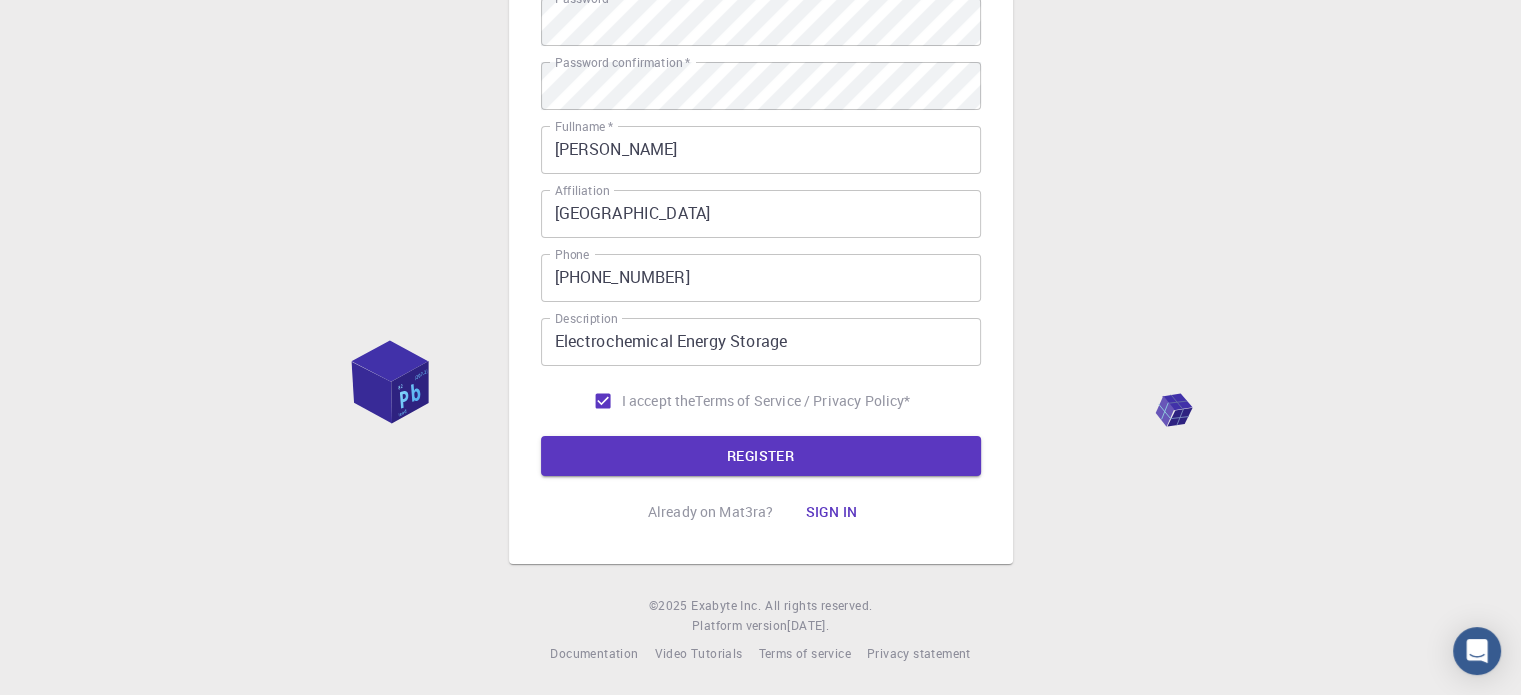 scroll, scrollTop: 0, scrollLeft: 0, axis: both 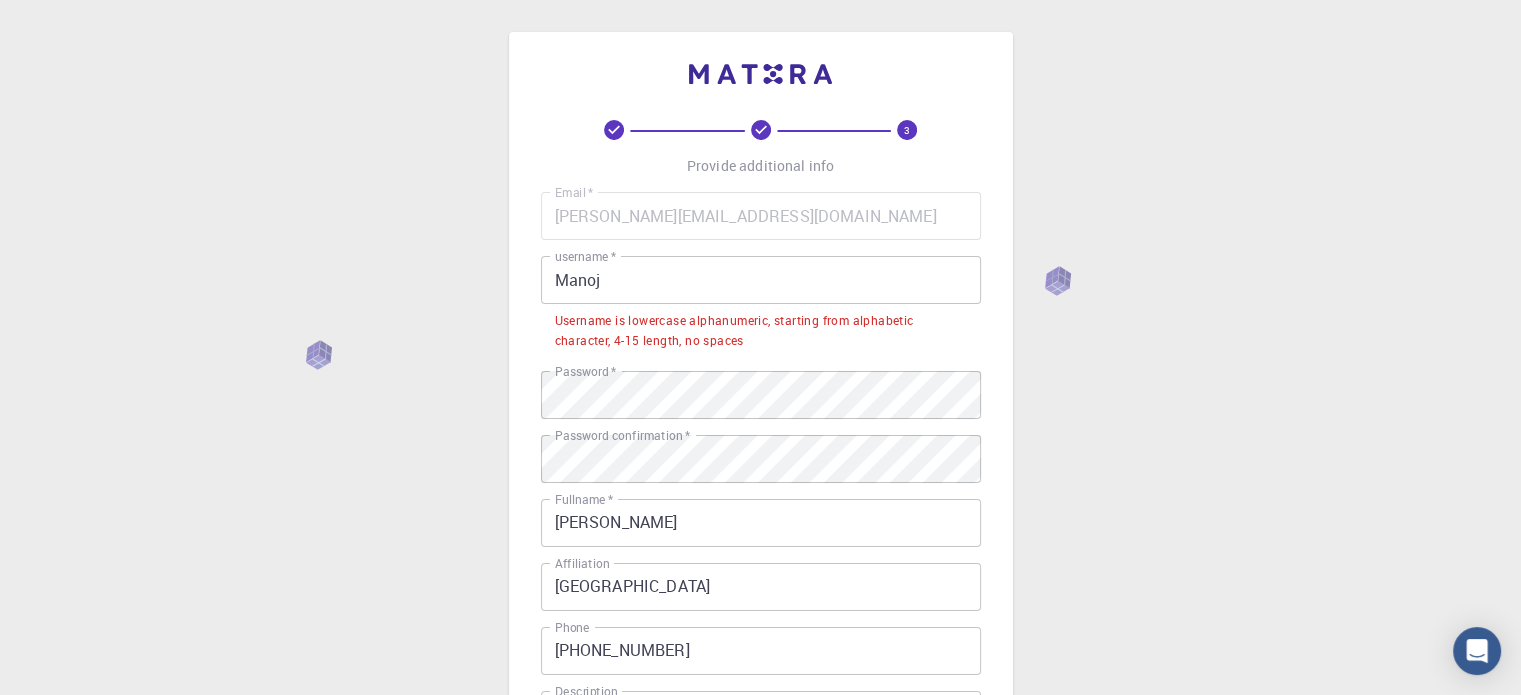 click on "Manoj" at bounding box center (761, 280) 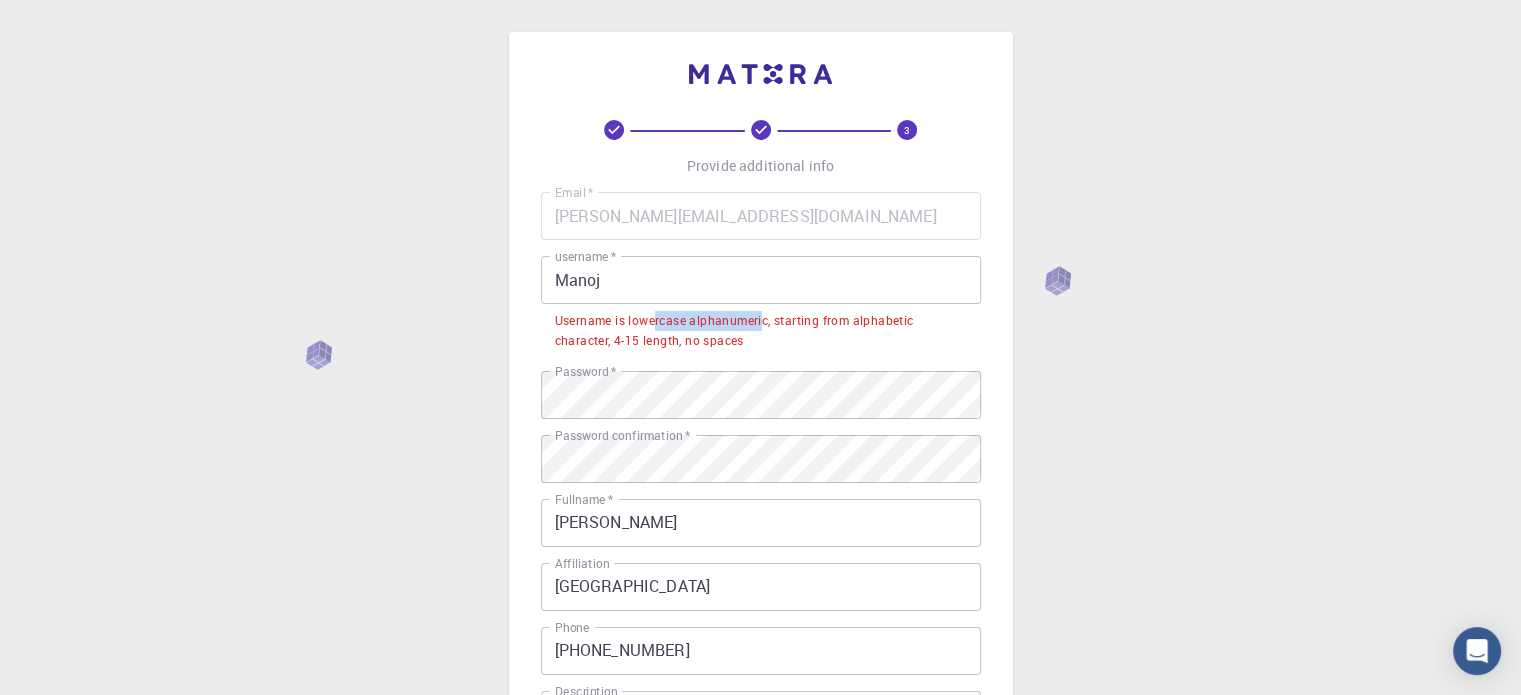 drag, startPoint x: 664, startPoint y: 317, endPoint x: 766, endPoint y: 316, distance: 102.0049 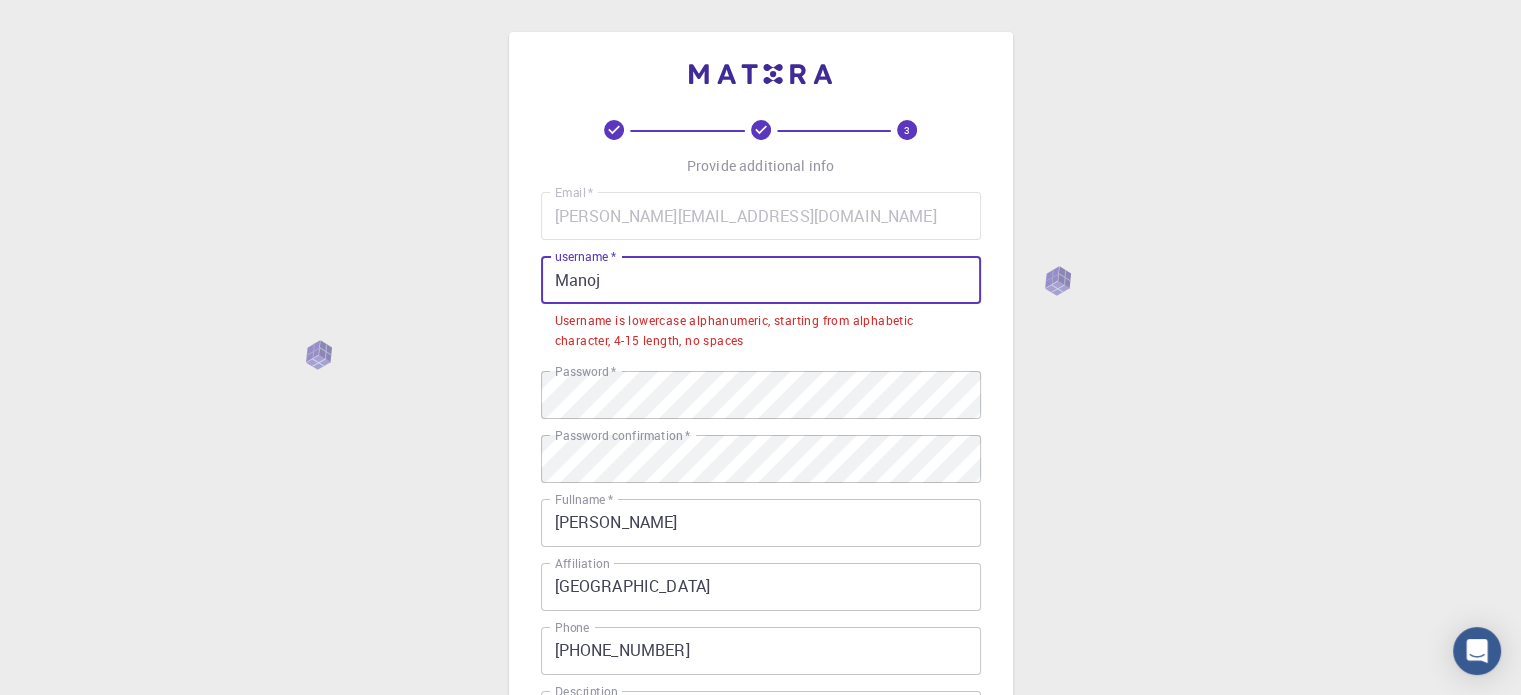 drag, startPoint x: 620, startPoint y: 275, endPoint x: 676, endPoint y: 290, distance: 57.974133 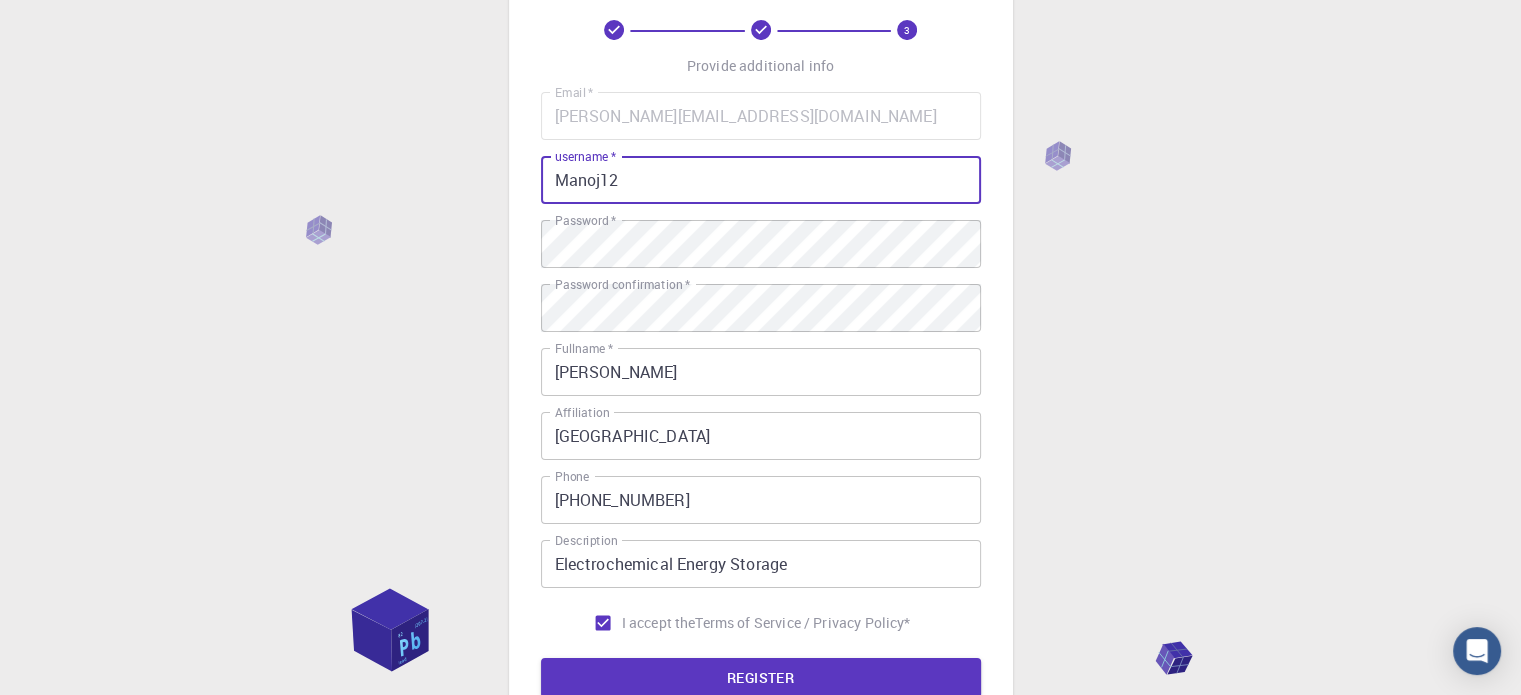 scroll, scrollTop: 322, scrollLeft: 0, axis: vertical 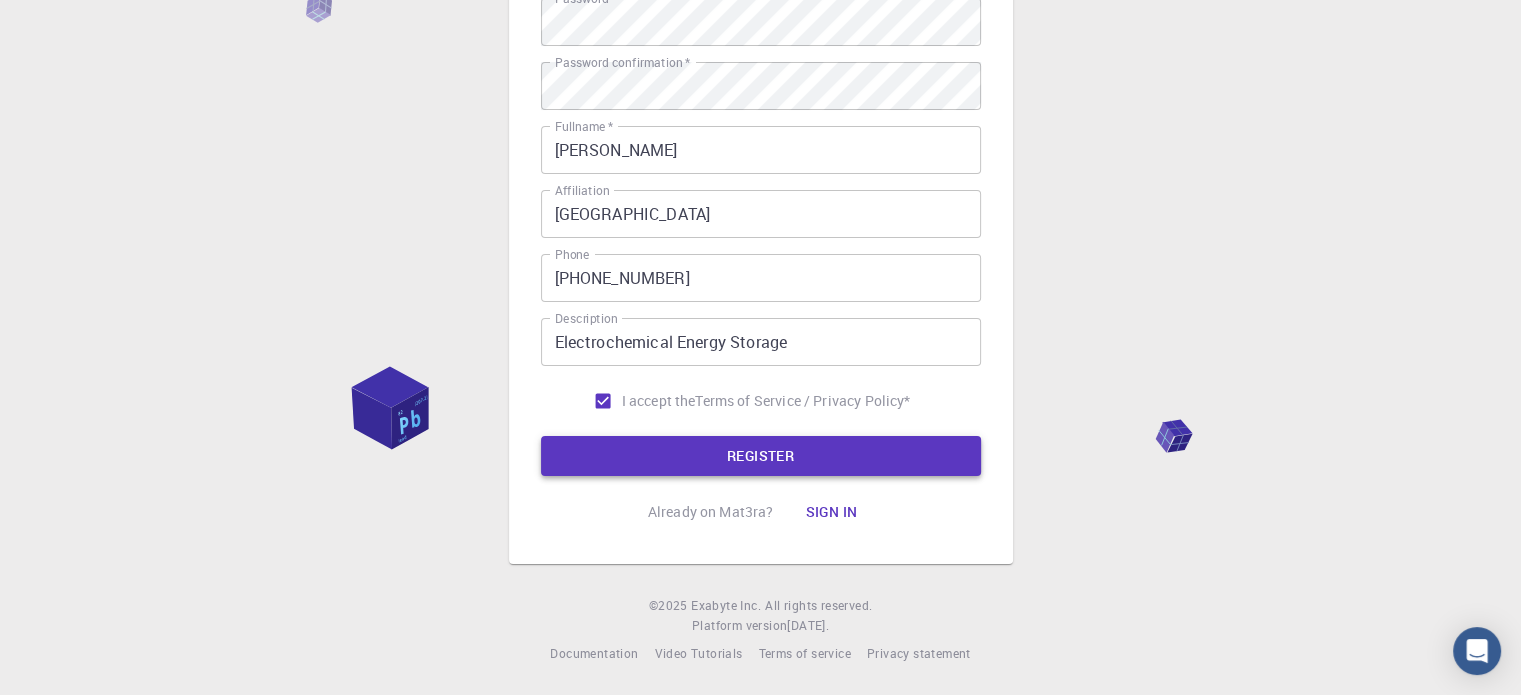 click on "REGISTER" at bounding box center [761, 456] 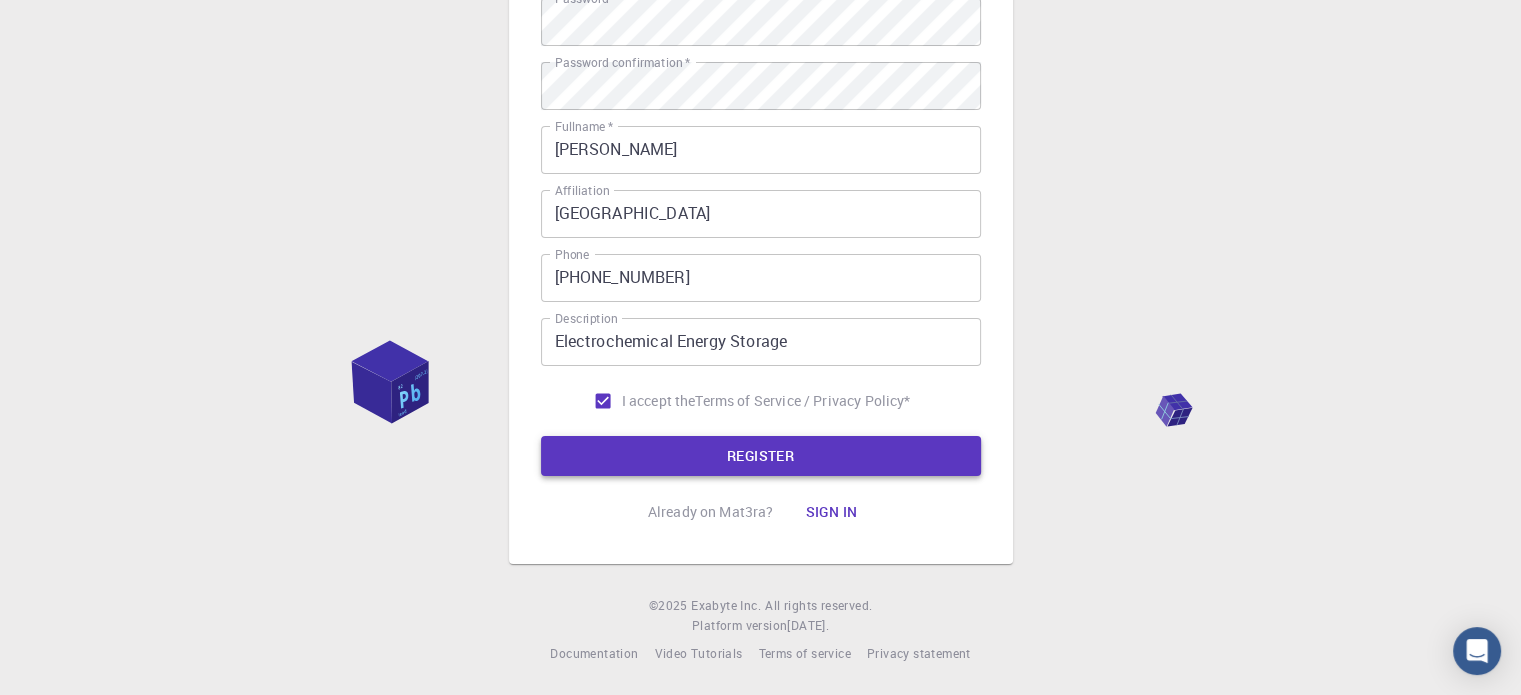 scroll, scrollTop: 0, scrollLeft: 0, axis: both 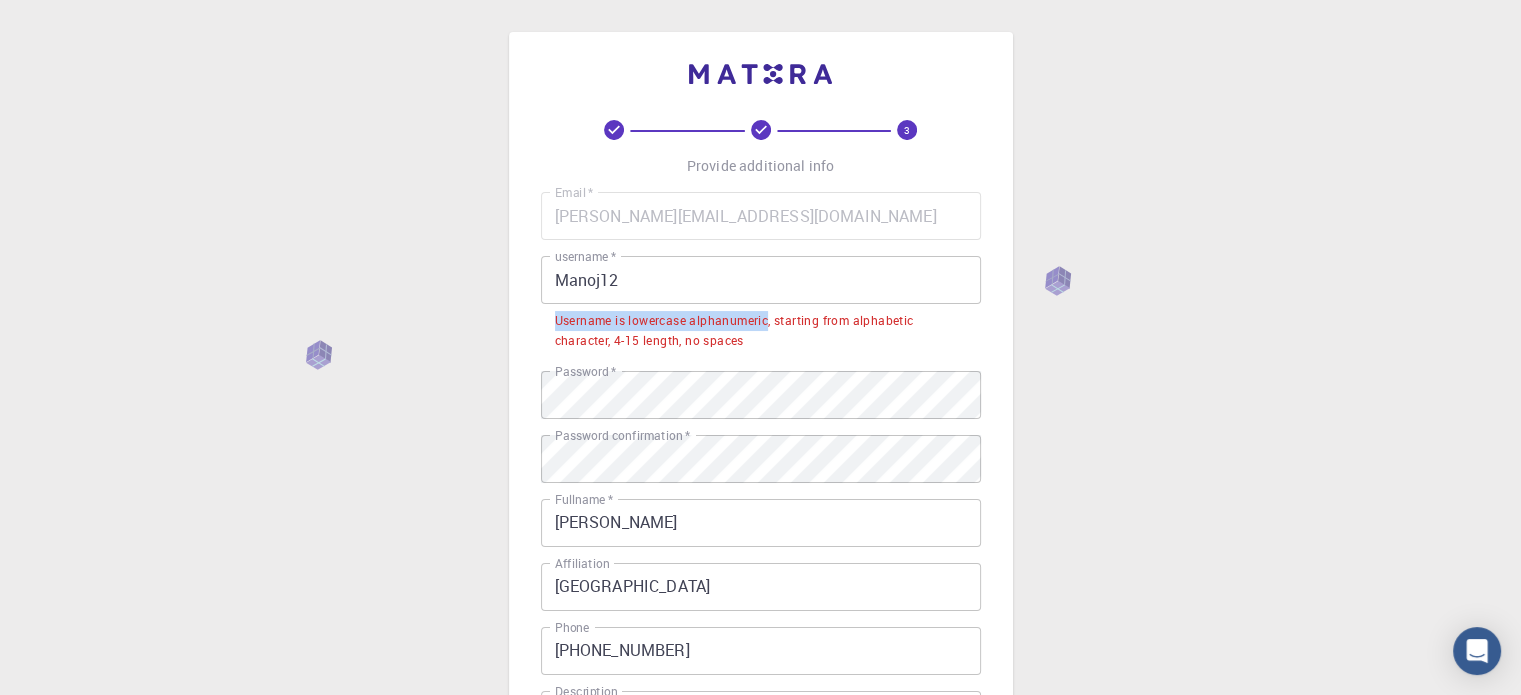 drag, startPoint x: 557, startPoint y: 323, endPoint x: 767, endPoint y: 324, distance: 210.00238 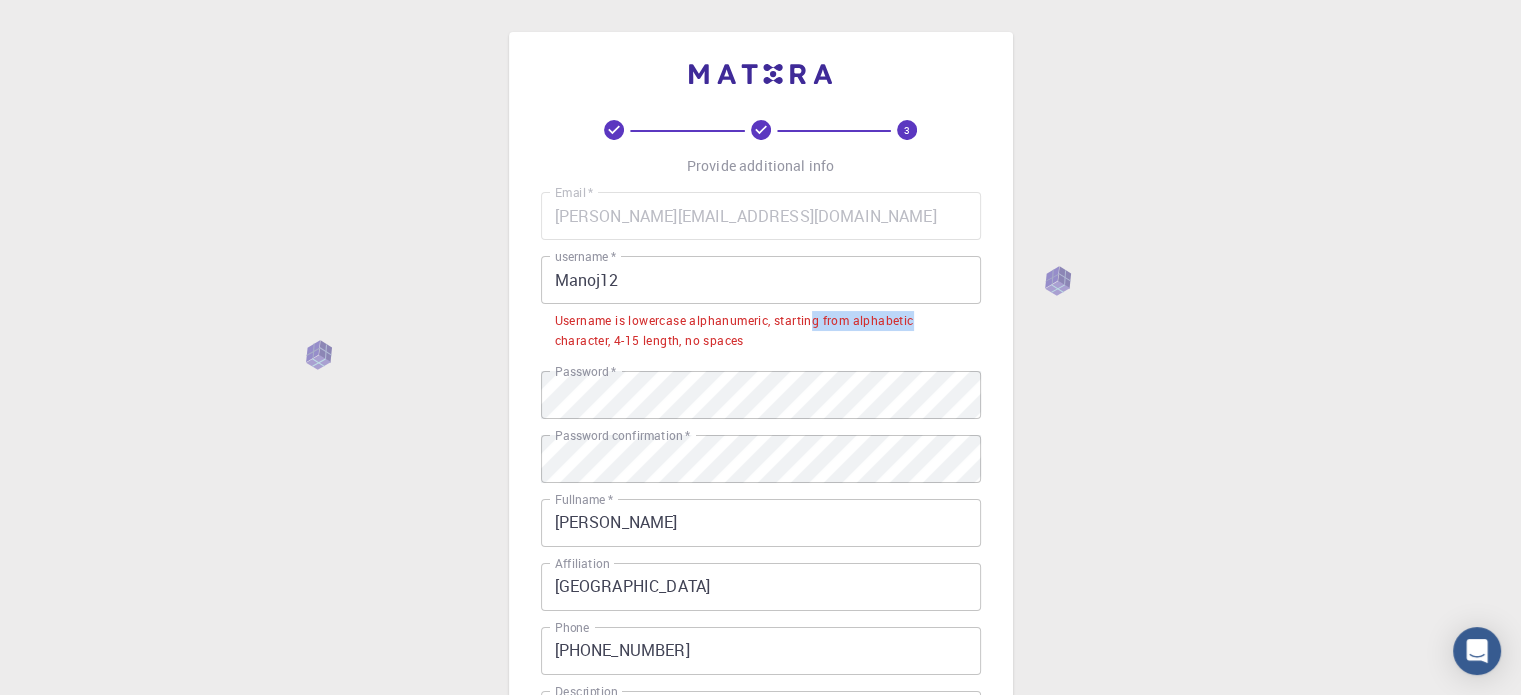 drag, startPoint x: 812, startPoint y: 325, endPoint x: 916, endPoint y: 326, distance: 104.00481 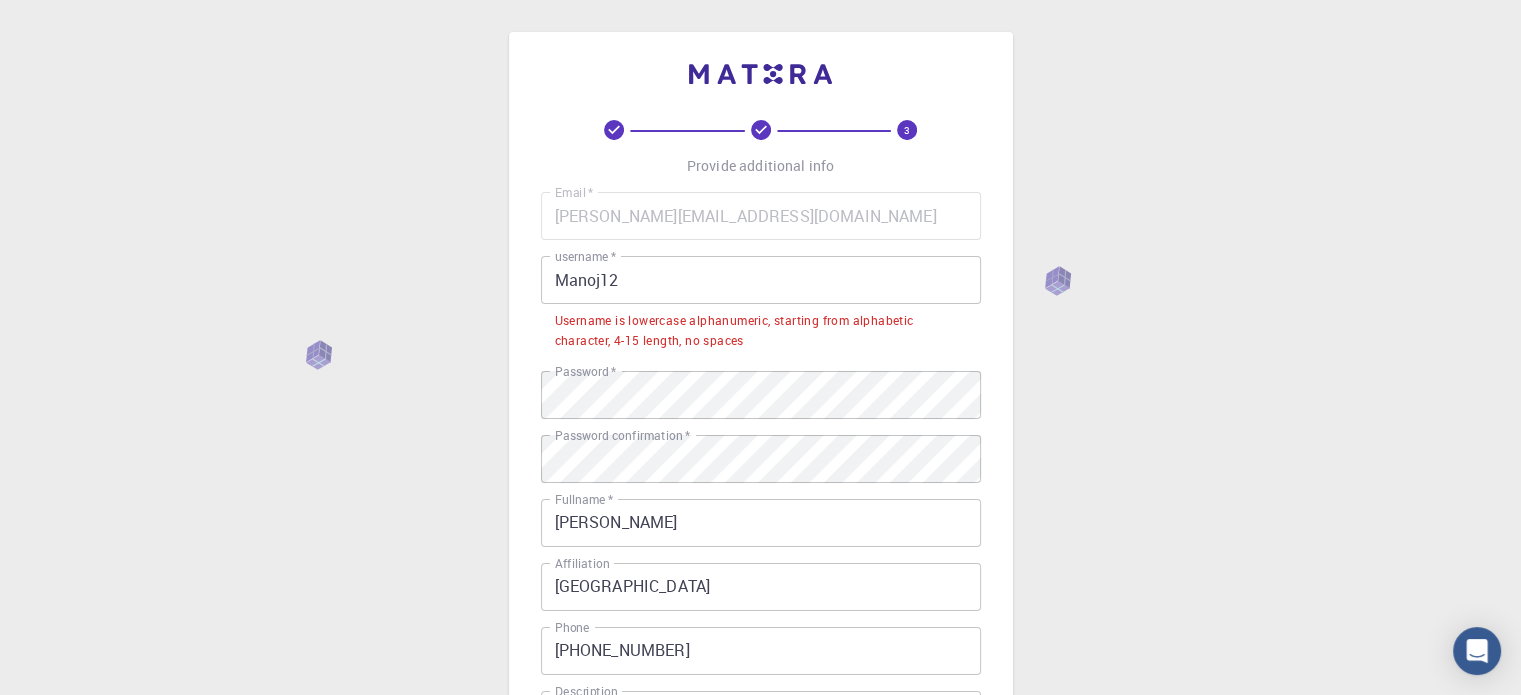 click on "Manoj12" at bounding box center [761, 280] 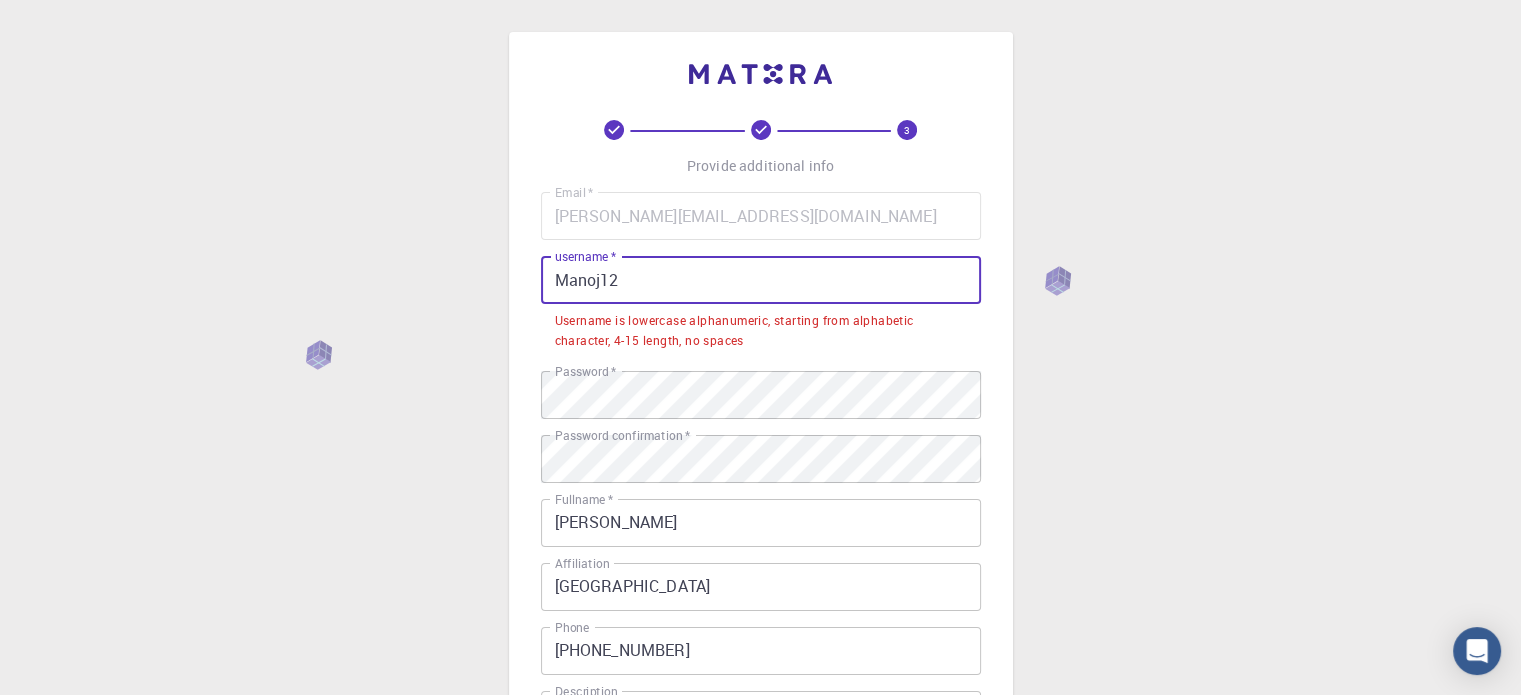 click on "Manoj12" at bounding box center [761, 280] 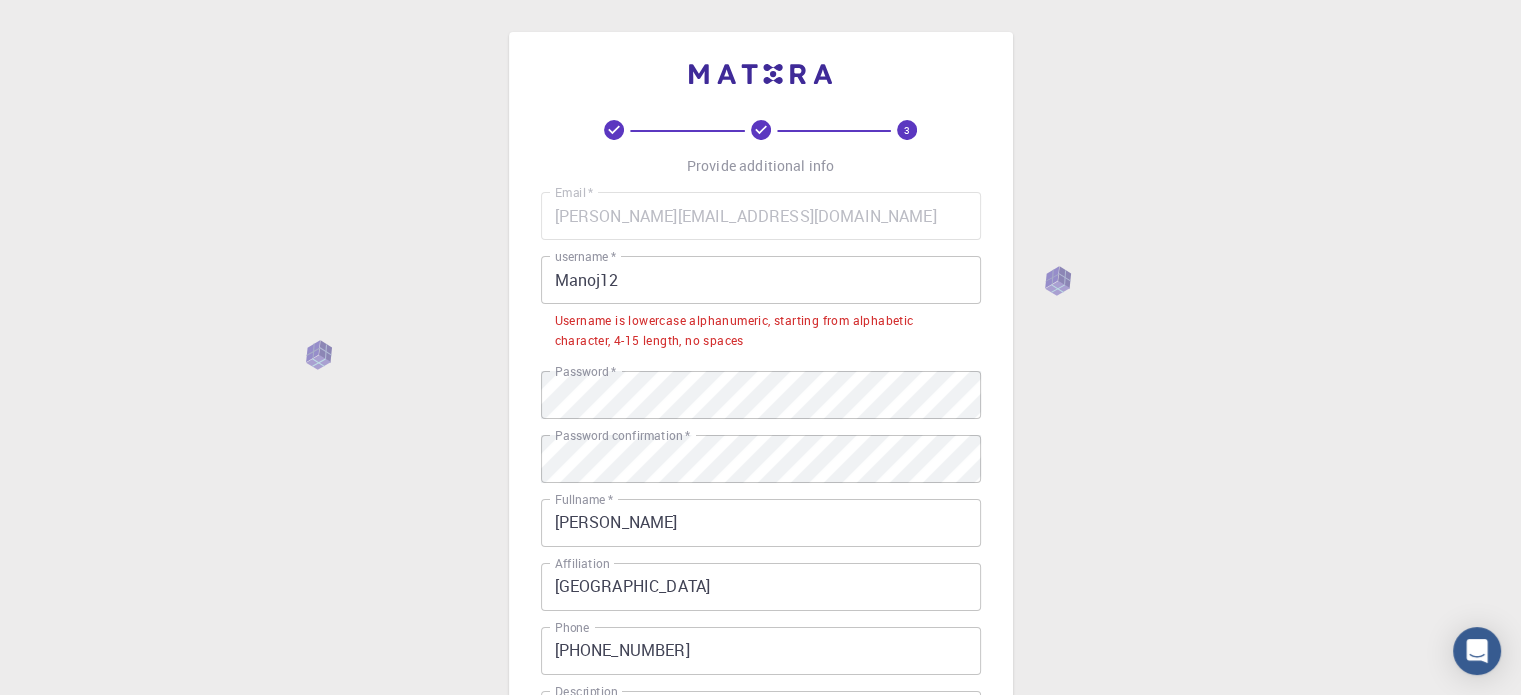 click on "3 Provide additional info Email   * [PERSON_NAME][EMAIL_ADDRESS][DOMAIN_NAME] Email   * username   * Manoj12 username   * Username is lowercase alphanumeric, starting from alphabetic character, 4-15 length, no spaces Password   * Password   * Password confirmation   * Password confirmation   * Fullname   * [PERSON_NAME] Fullname   * Affiliation [GEOGRAPHIC_DATA] Affiliation Phone [PHONE_NUMBER] Phone Description Electrochemical Energy Storage Description I accept the  Terms of Service / Privacy Policy  * REGISTER Already on Mat3ra? Sign in ©  2025   Exabyte Inc.   All rights reserved. Platform version  [DATE] . Documentation Video Tutorials Terms of service Privacy statement" at bounding box center (760, 534) 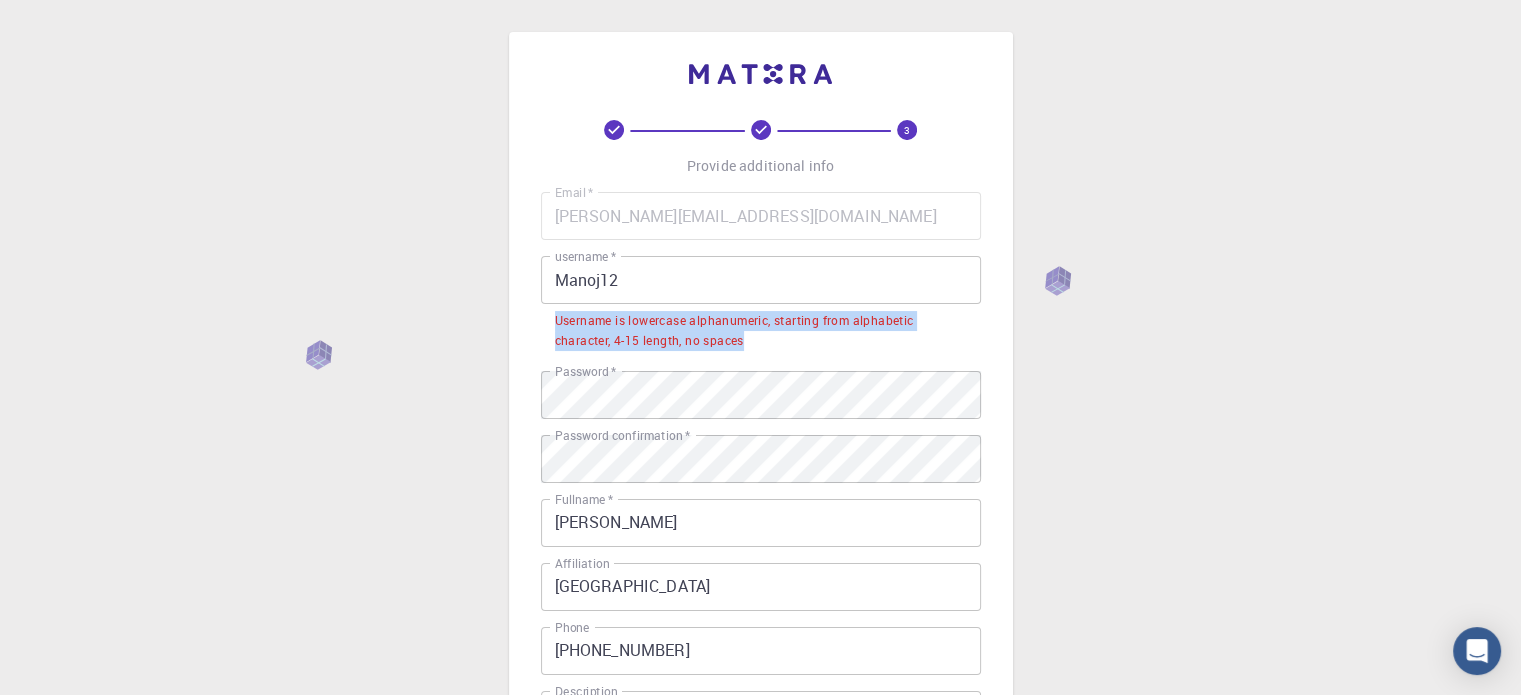drag, startPoint x: 756, startPoint y: 344, endPoint x: 543, endPoint y: 320, distance: 214.34785 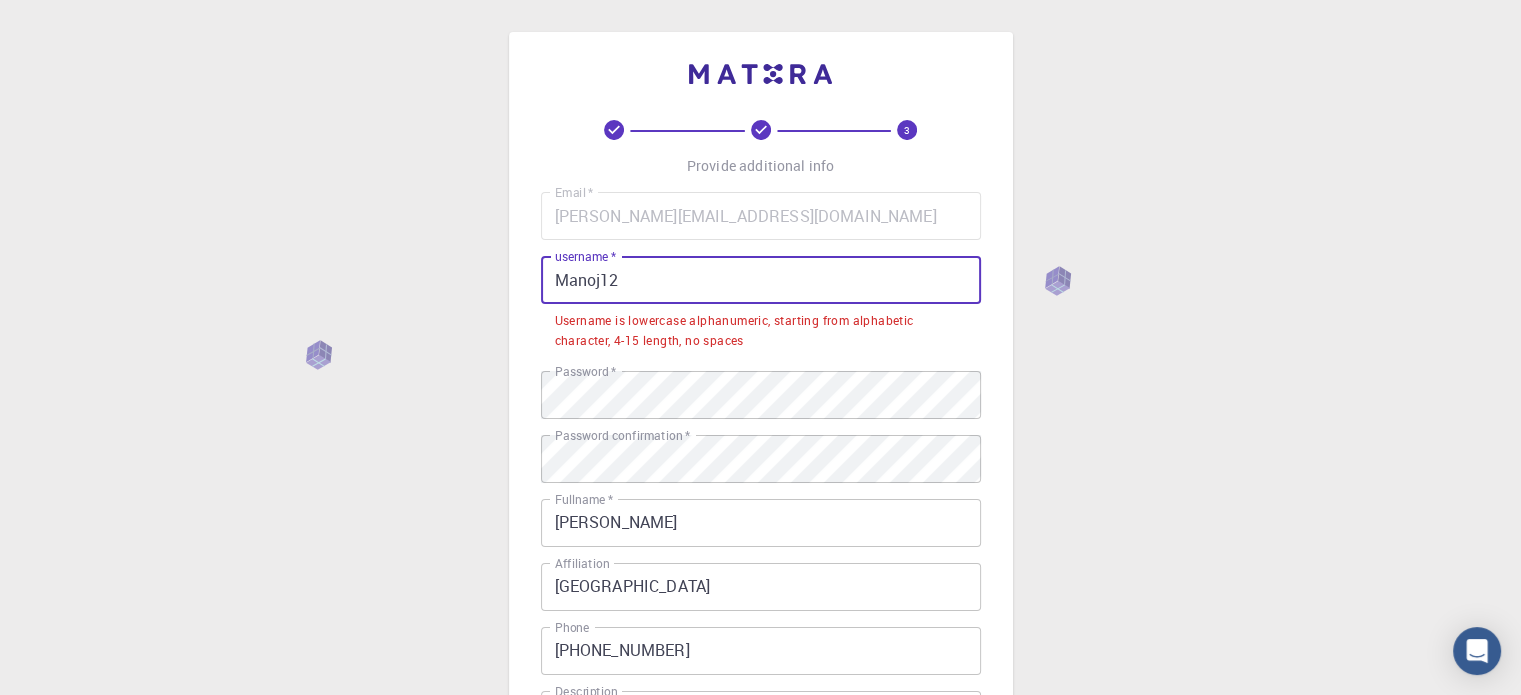 drag, startPoint x: 635, startPoint y: 277, endPoint x: 656, endPoint y: 293, distance: 26.400757 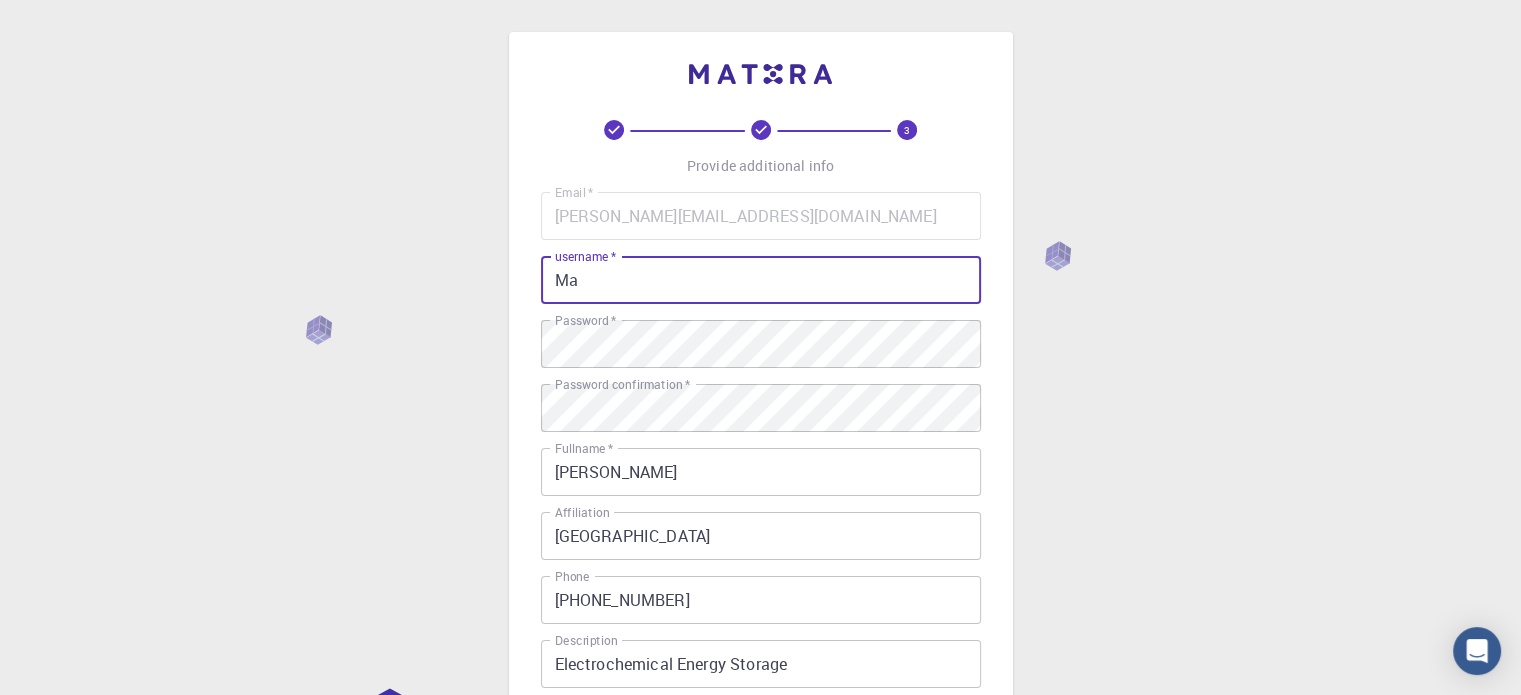 type on "M" 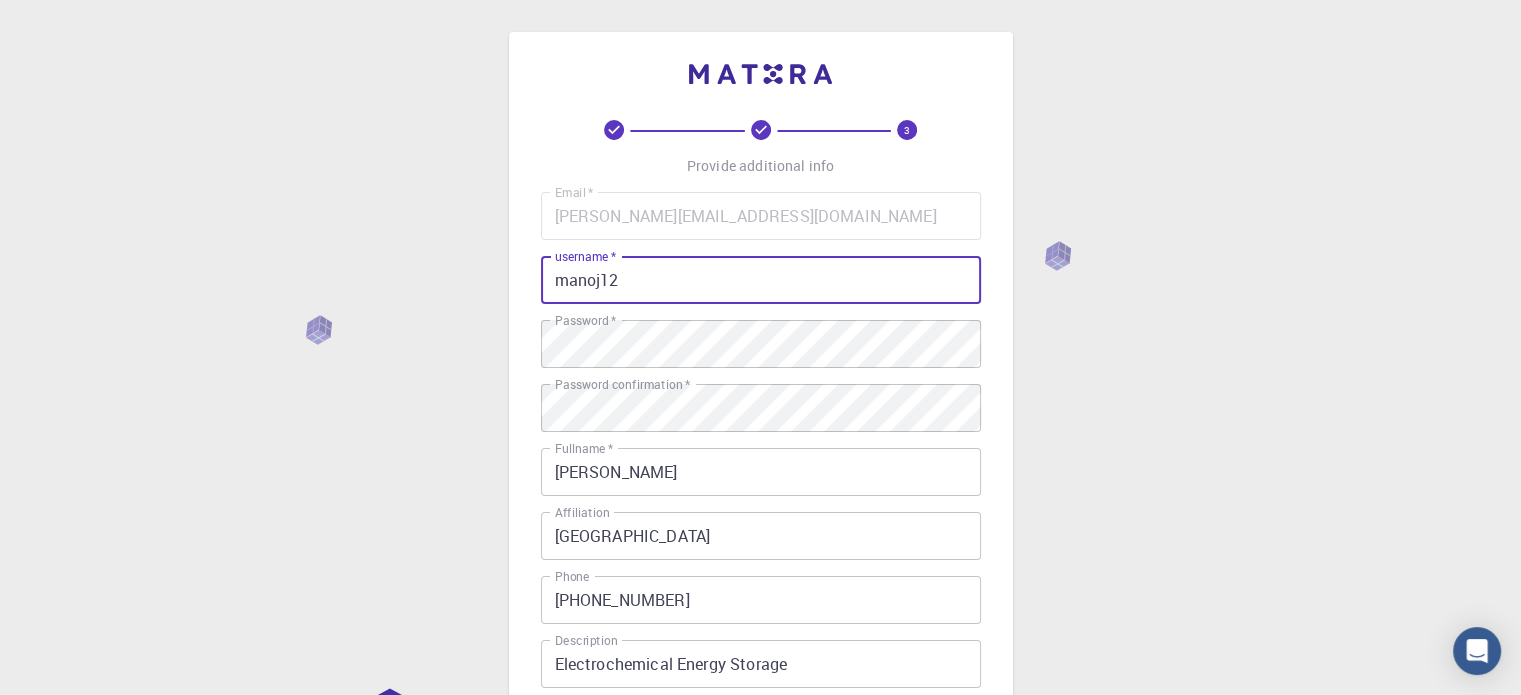 scroll, scrollTop: 322, scrollLeft: 0, axis: vertical 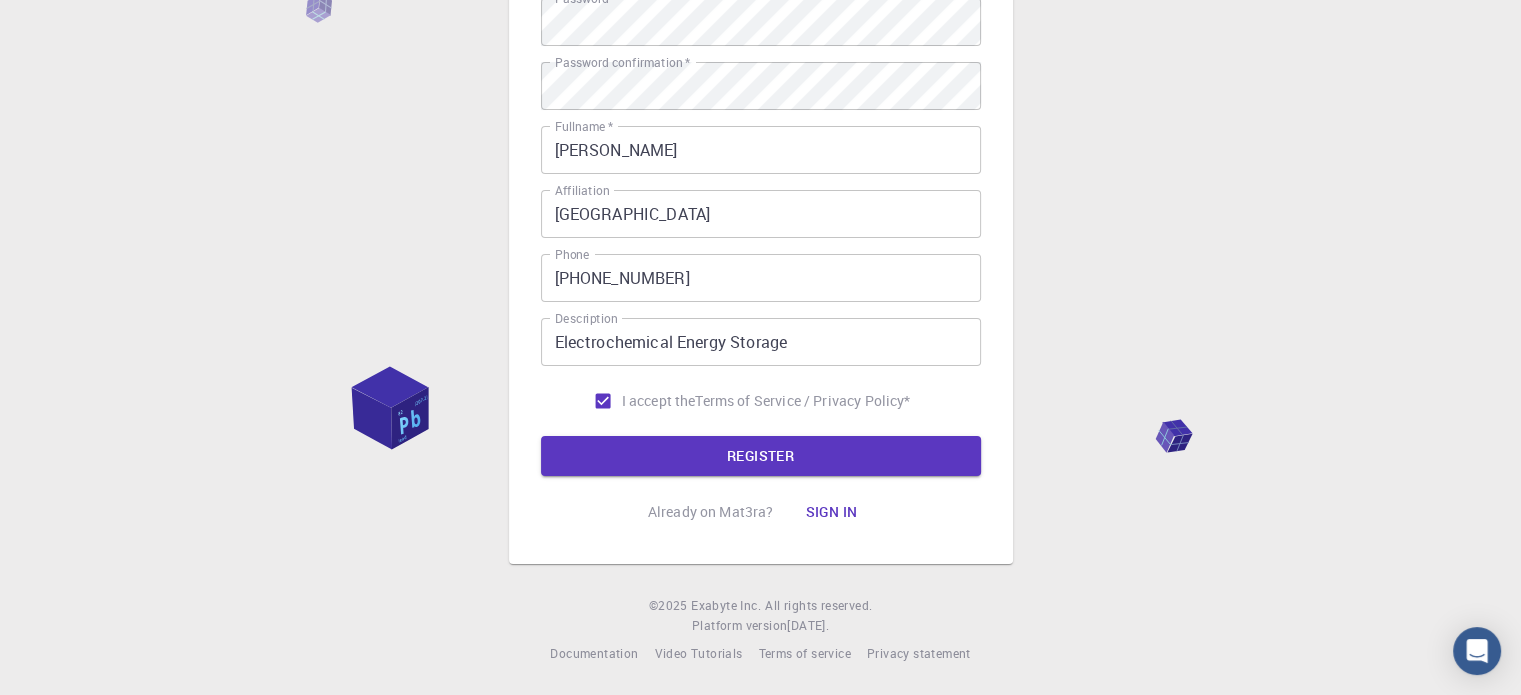 type on "manoj12" 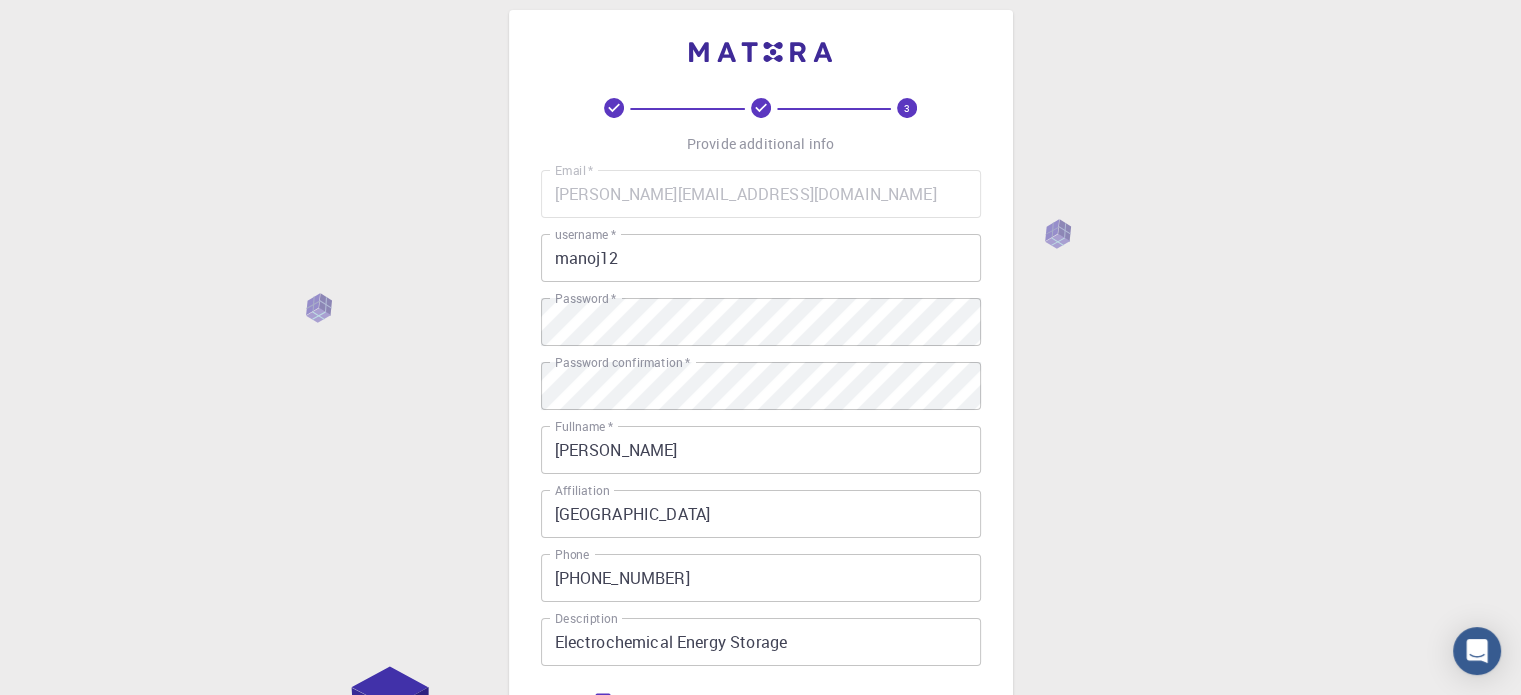 scroll, scrollTop: 0, scrollLeft: 0, axis: both 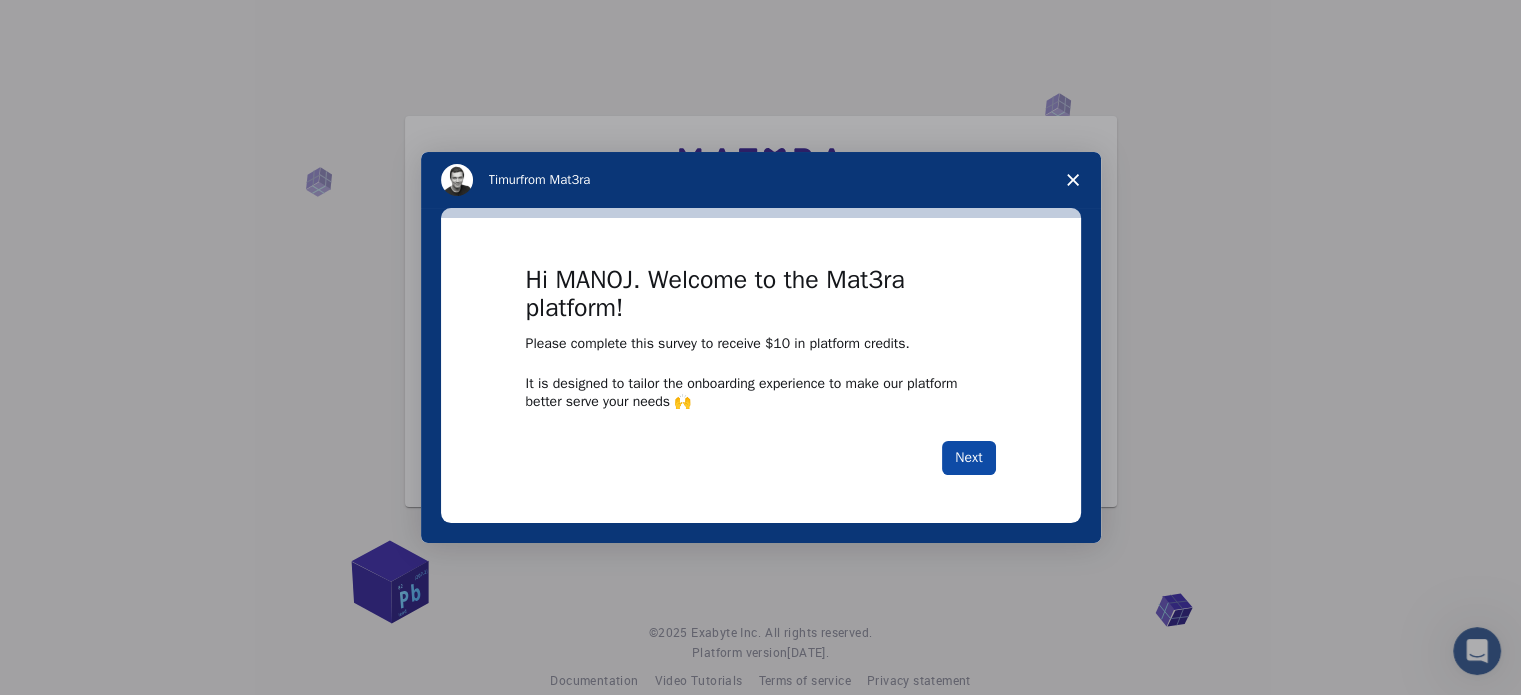 click on "Next" at bounding box center (968, 458) 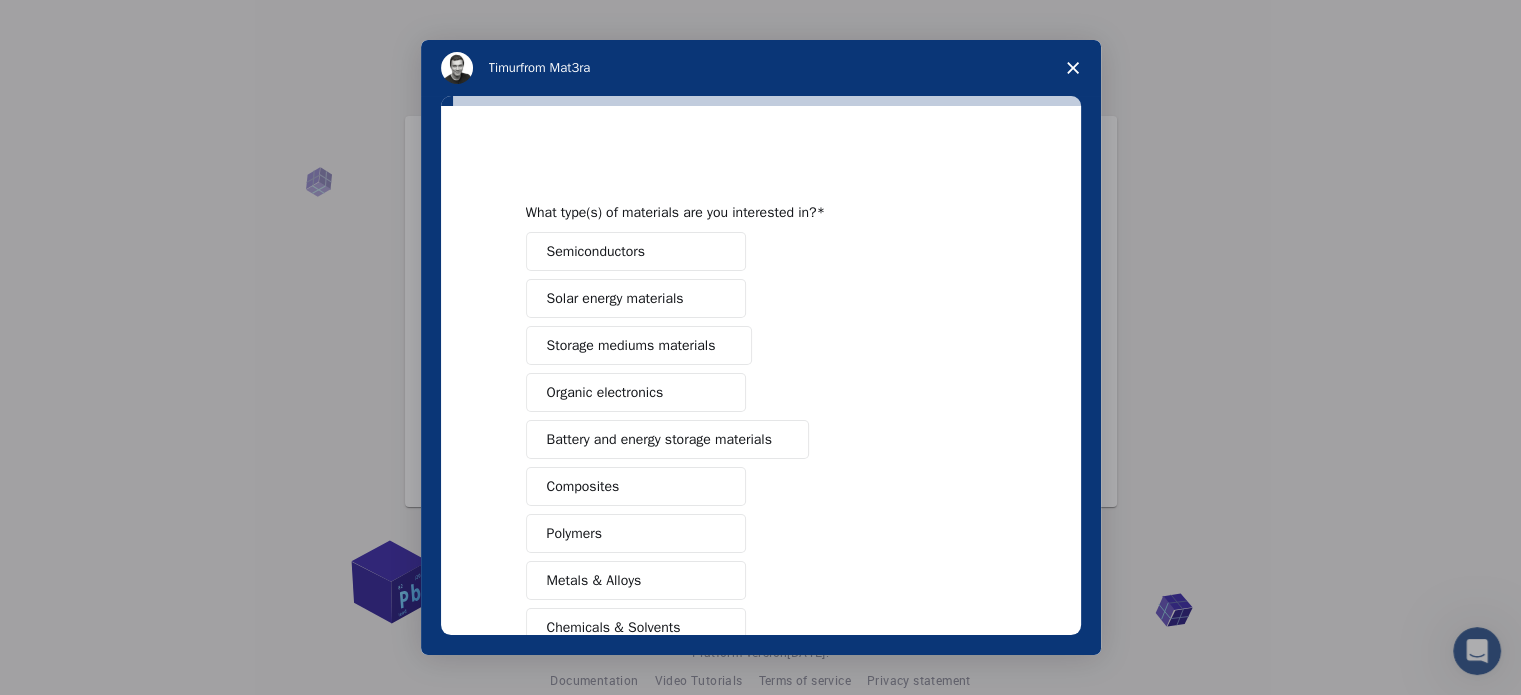 click on "Semiconductors" at bounding box center [596, 251] 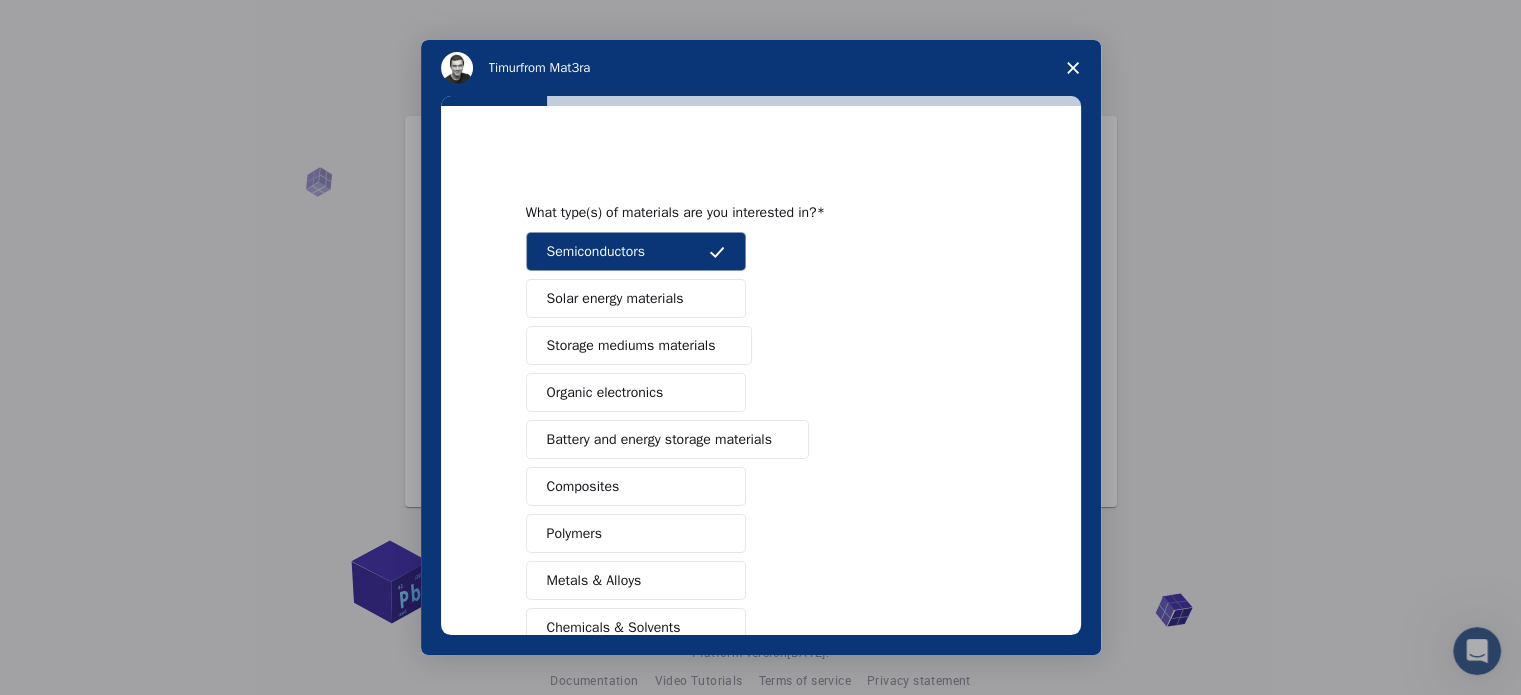 click on "Solar energy materials" at bounding box center [615, 298] 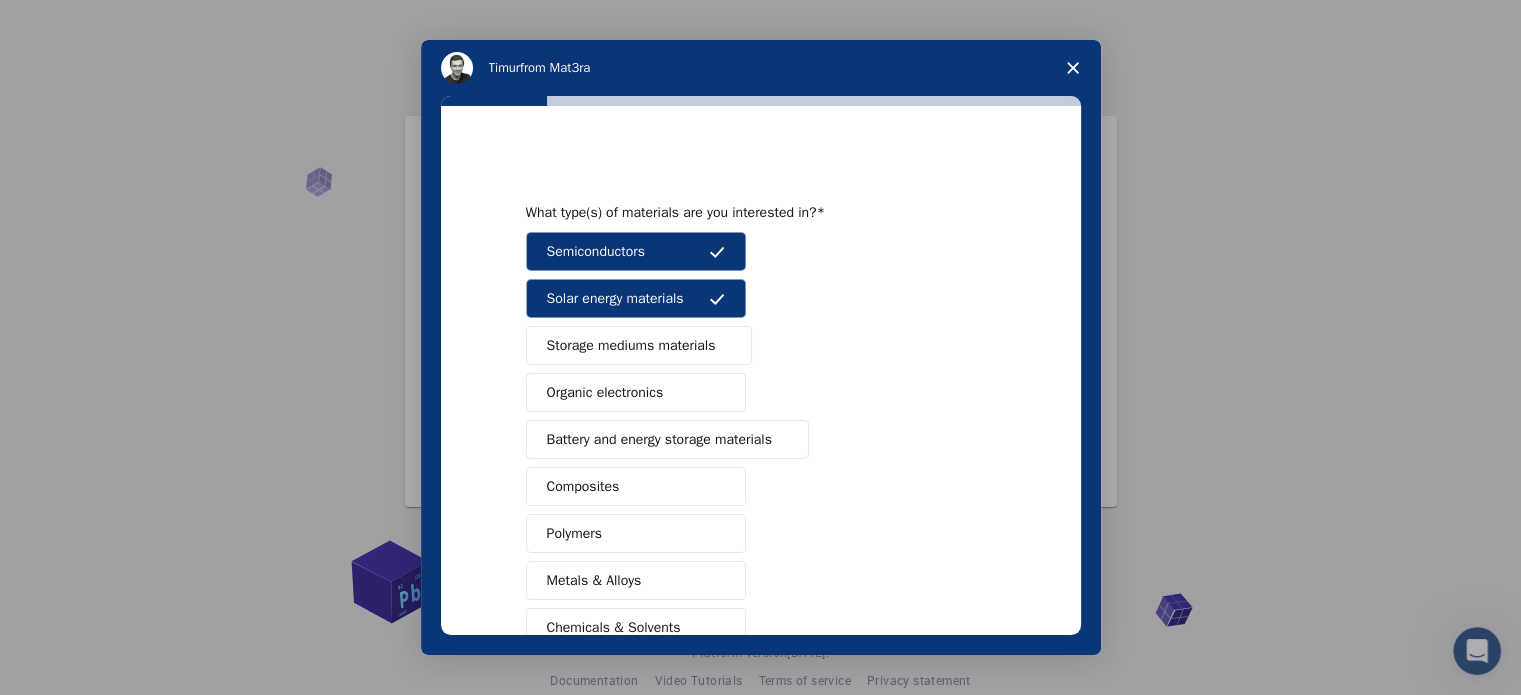 click on "Storage mediums materials" at bounding box center (631, 345) 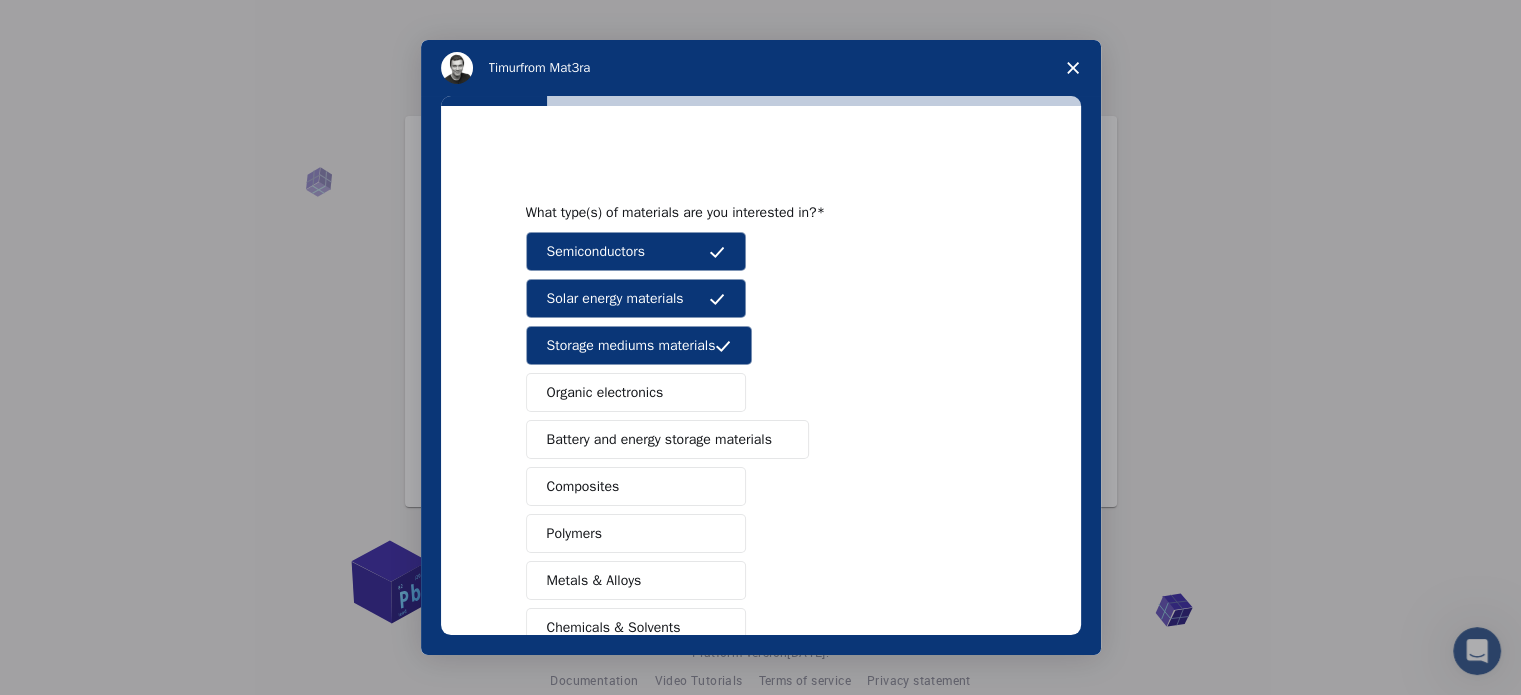click on "Battery and energy storage materials" at bounding box center (659, 439) 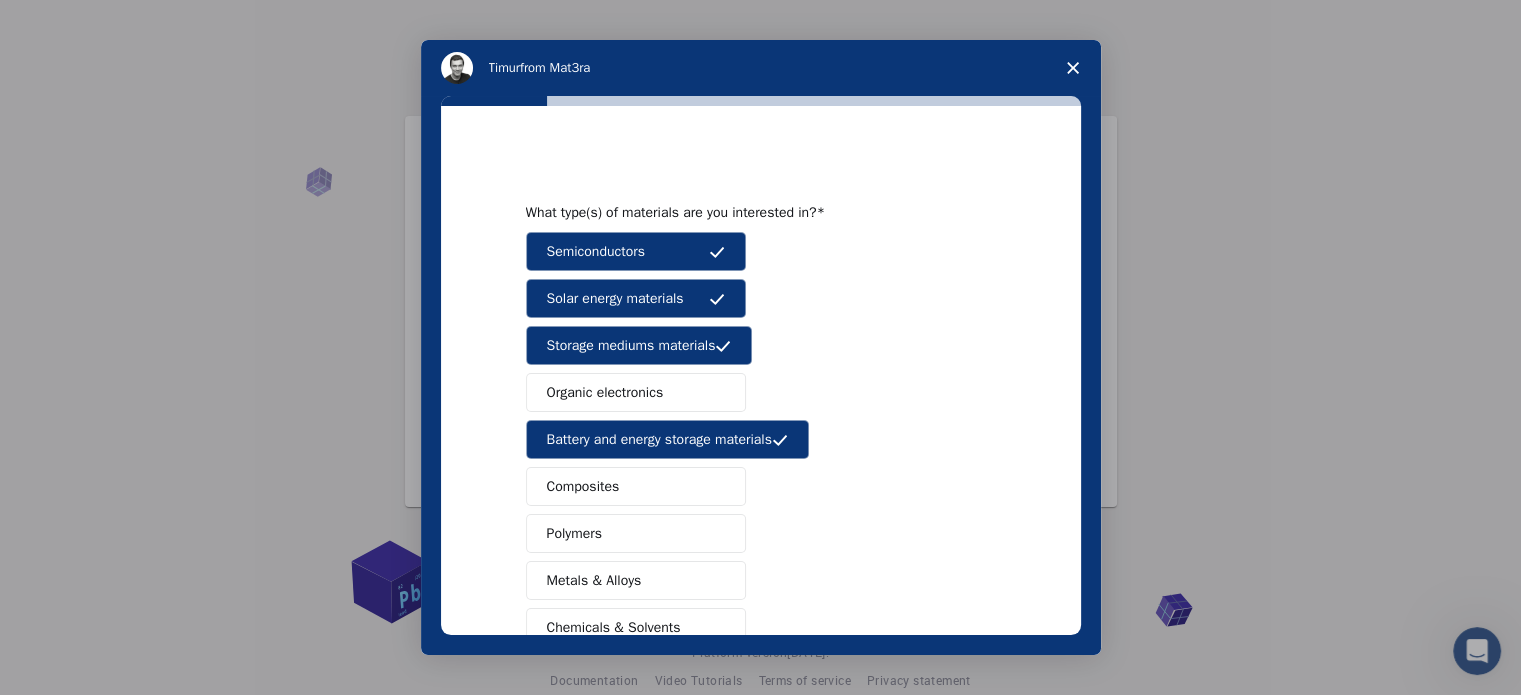 scroll, scrollTop: 100, scrollLeft: 0, axis: vertical 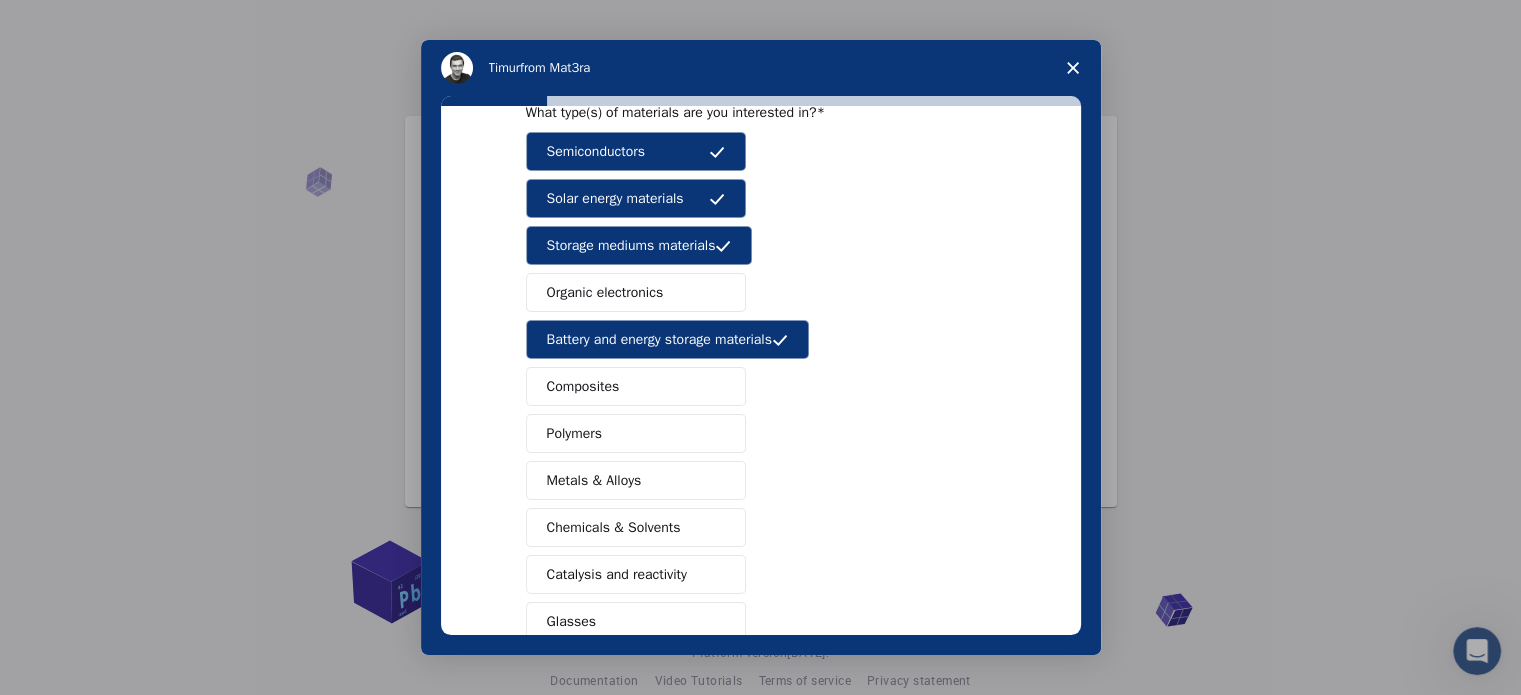 click on "Composites" at bounding box center (583, 386) 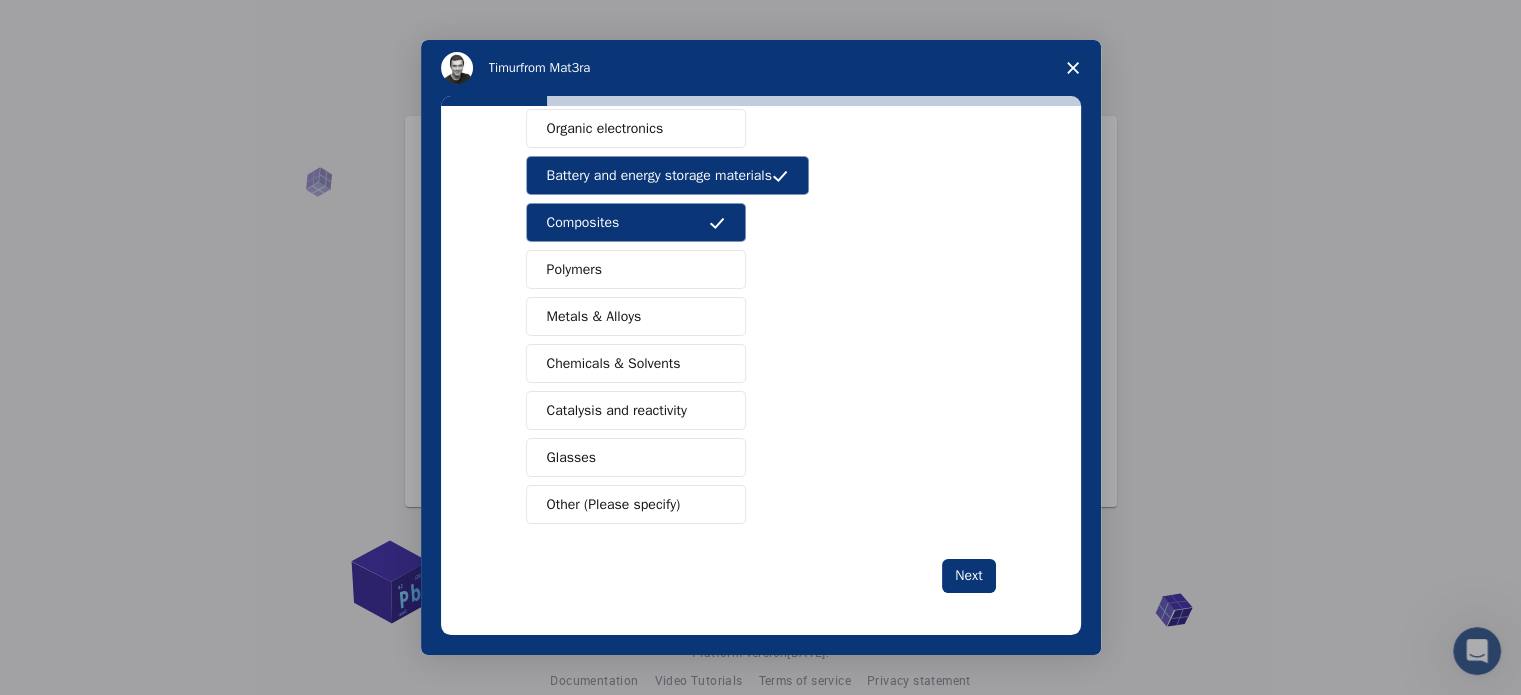 scroll, scrollTop: 164, scrollLeft: 0, axis: vertical 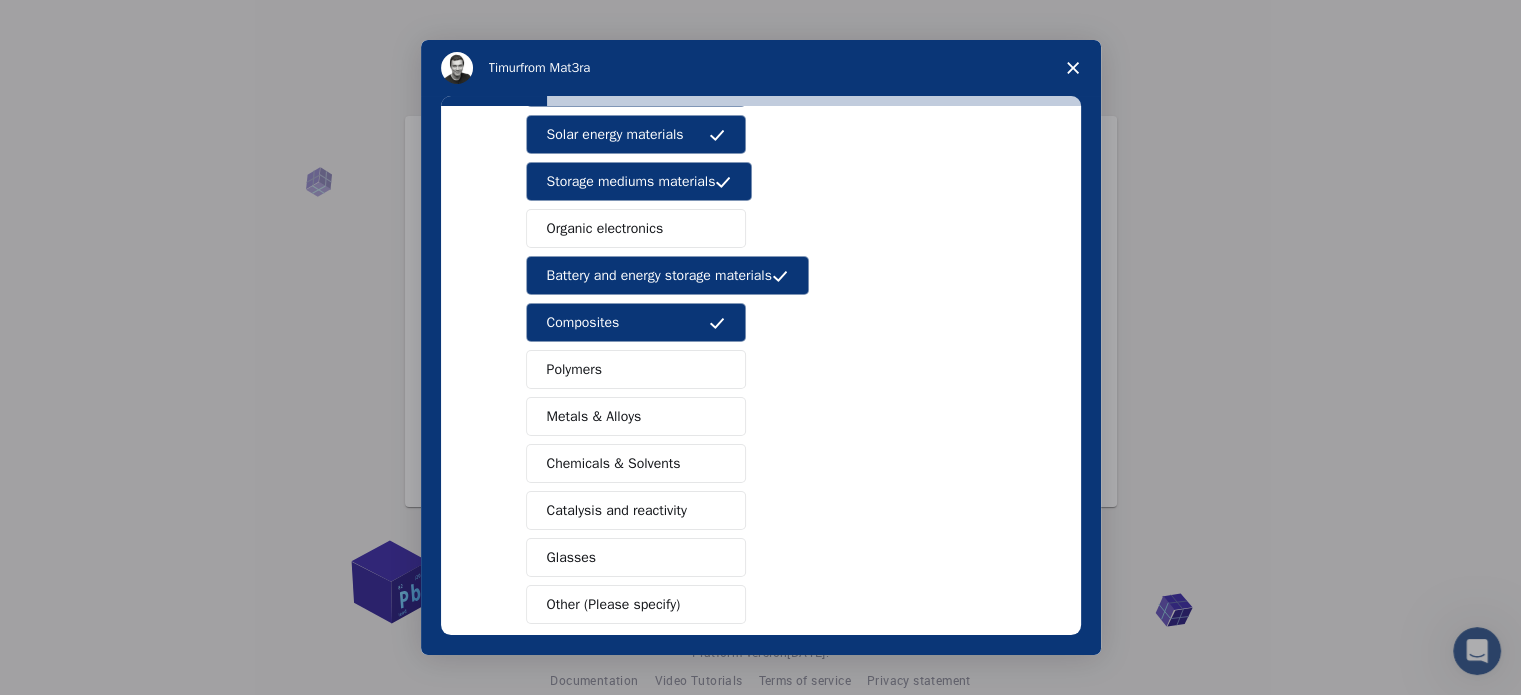 click on "Chemicals & Solvents" at bounding box center [614, 463] 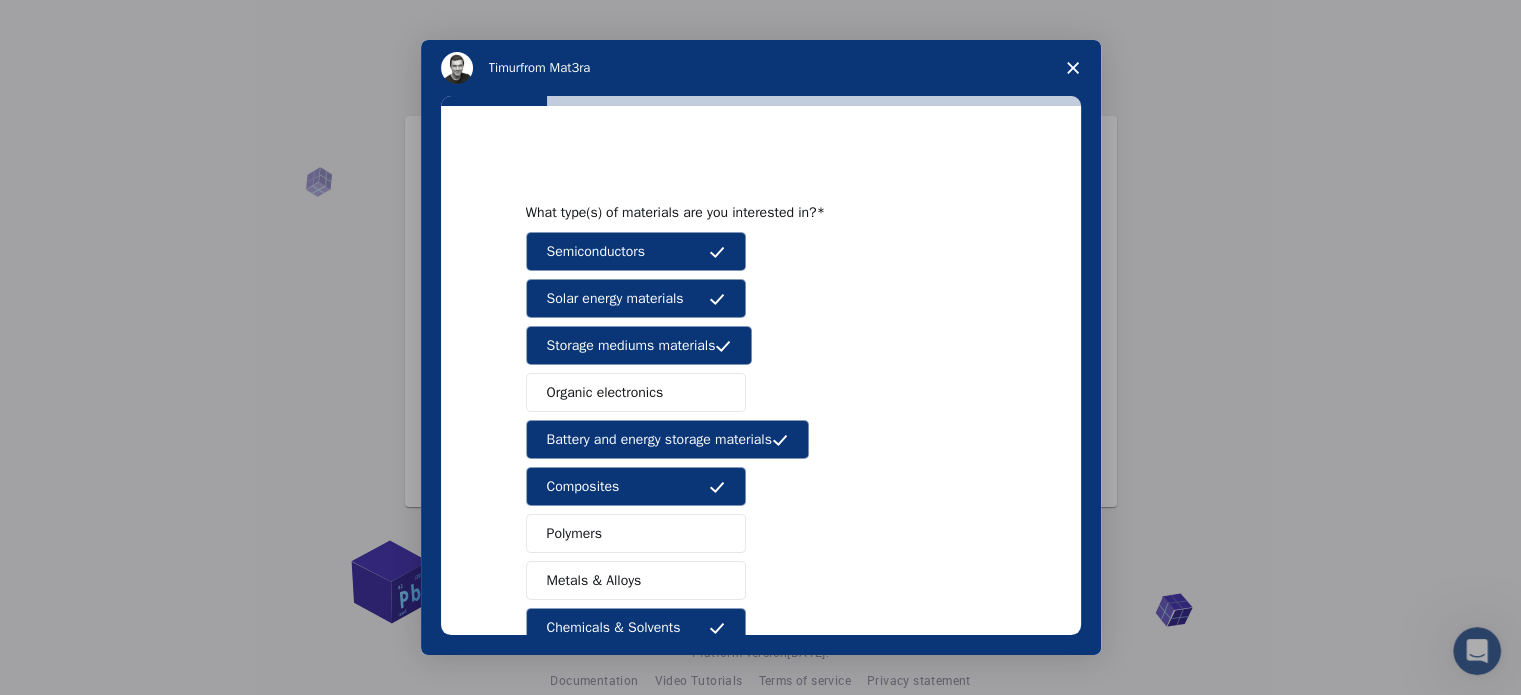 scroll, scrollTop: 200, scrollLeft: 0, axis: vertical 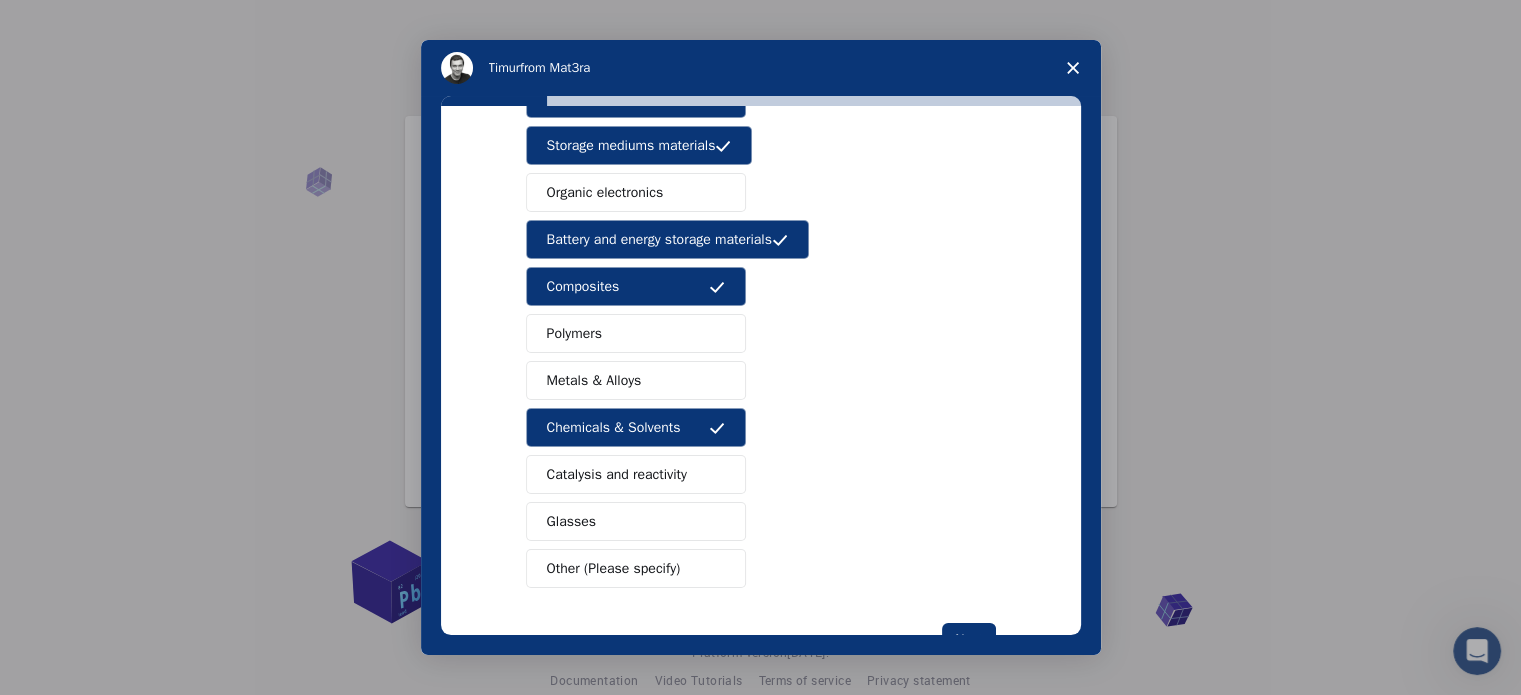 click on "Organic electronics" at bounding box center [605, 192] 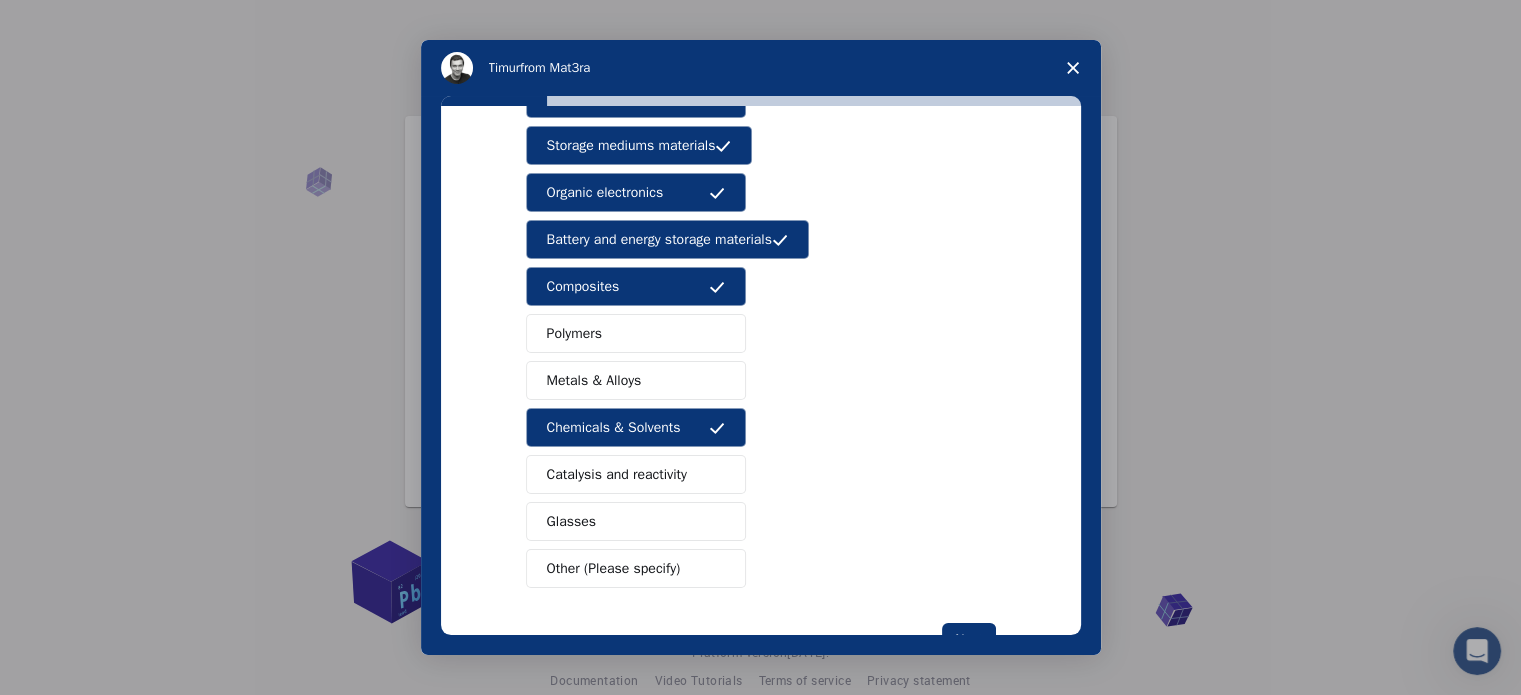 scroll, scrollTop: 264, scrollLeft: 0, axis: vertical 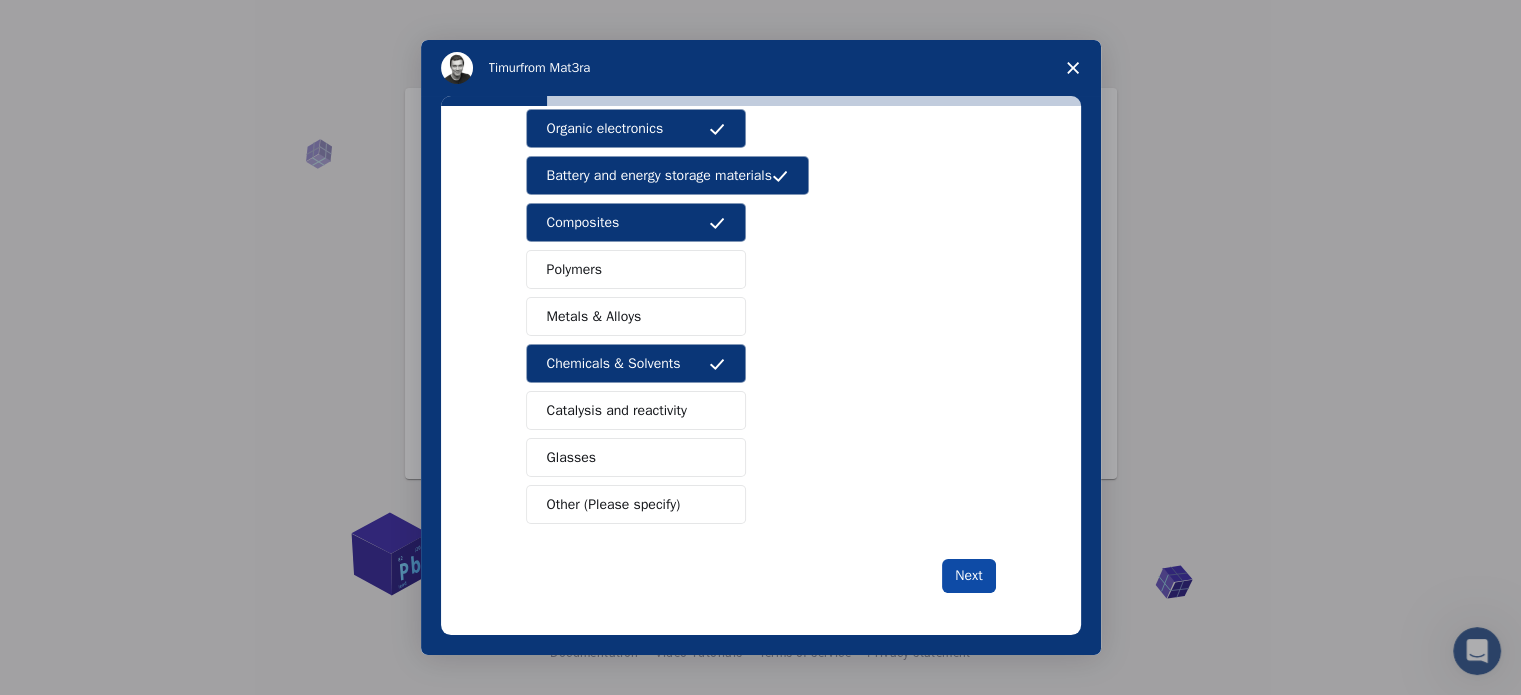 click on "Next" at bounding box center (968, 576) 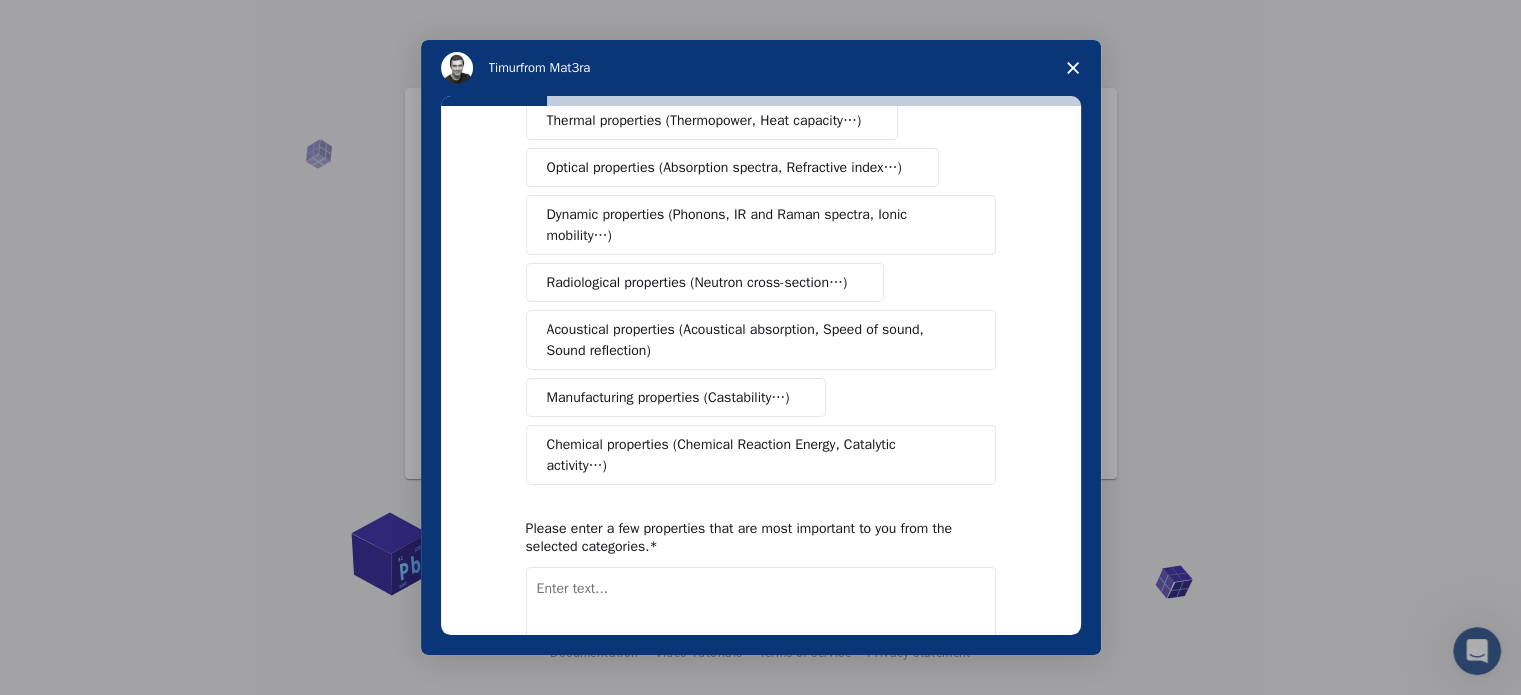 scroll, scrollTop: 0, scrollLeft: 0, axis: both 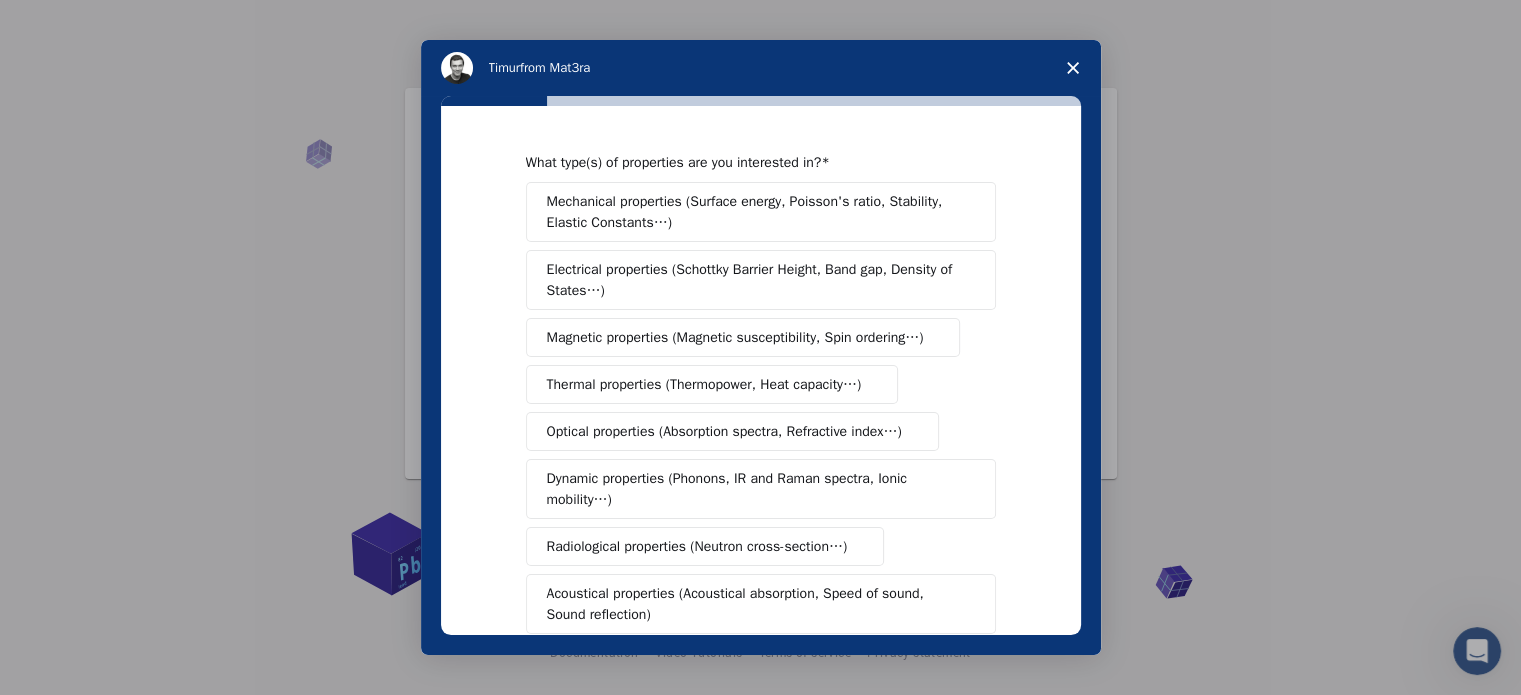 click on "Mechanical properties (Surface energy, Poisson's ratio, Stability, Elastic Constants…)" at bounding box center (754, 212) 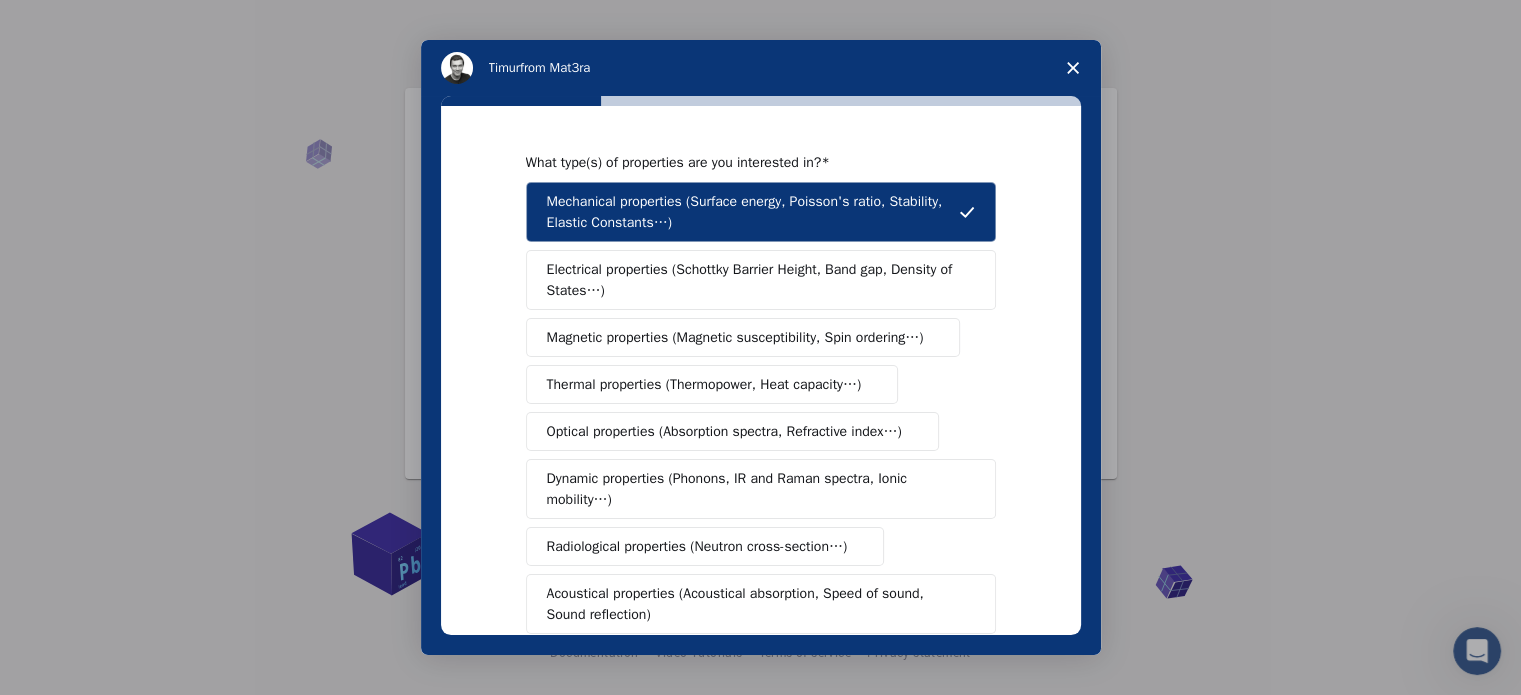 click on "Electrical properties (Schottky Barrier Height, Band gap, Density of States…)" at bounding box center [754, 280] 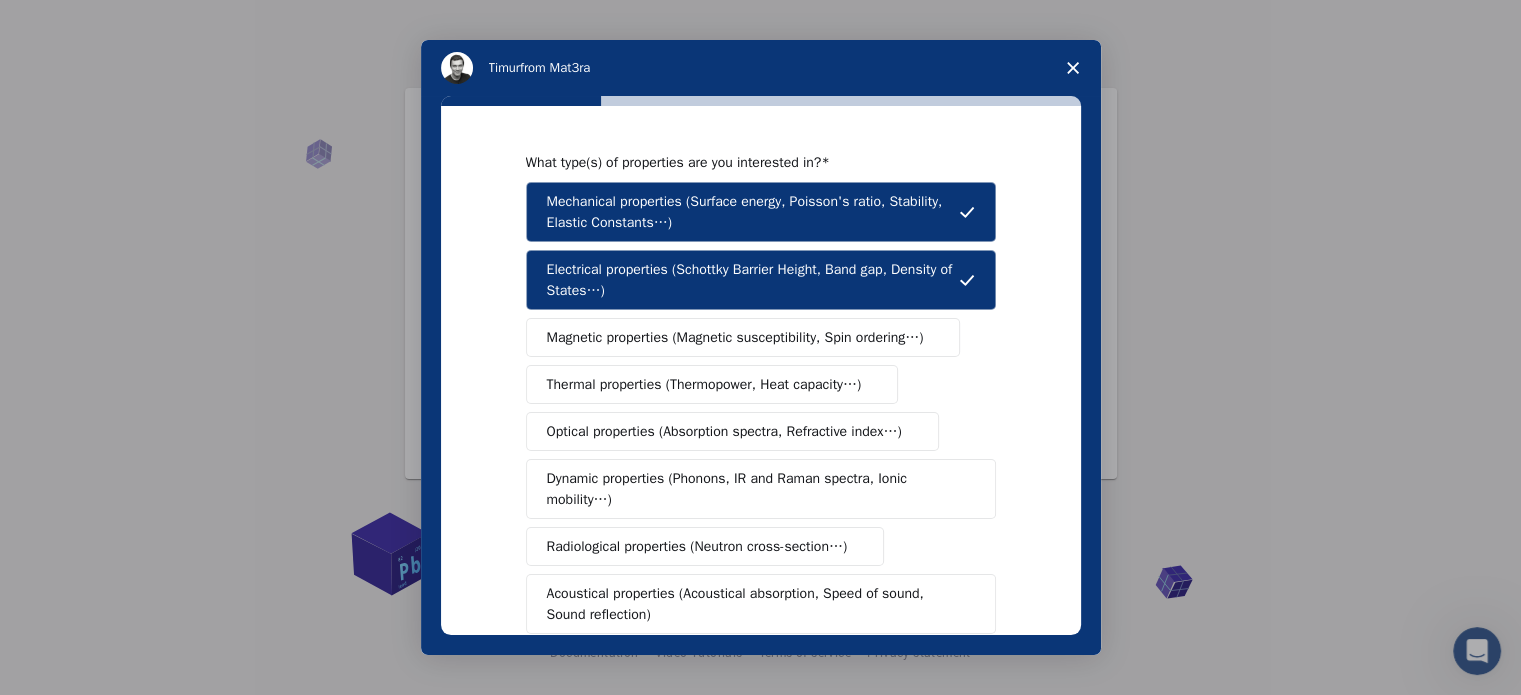 click on "Magnetic properties (Magnetic susceptibility, Spin ordering…)" at bounding box center [735, 337] 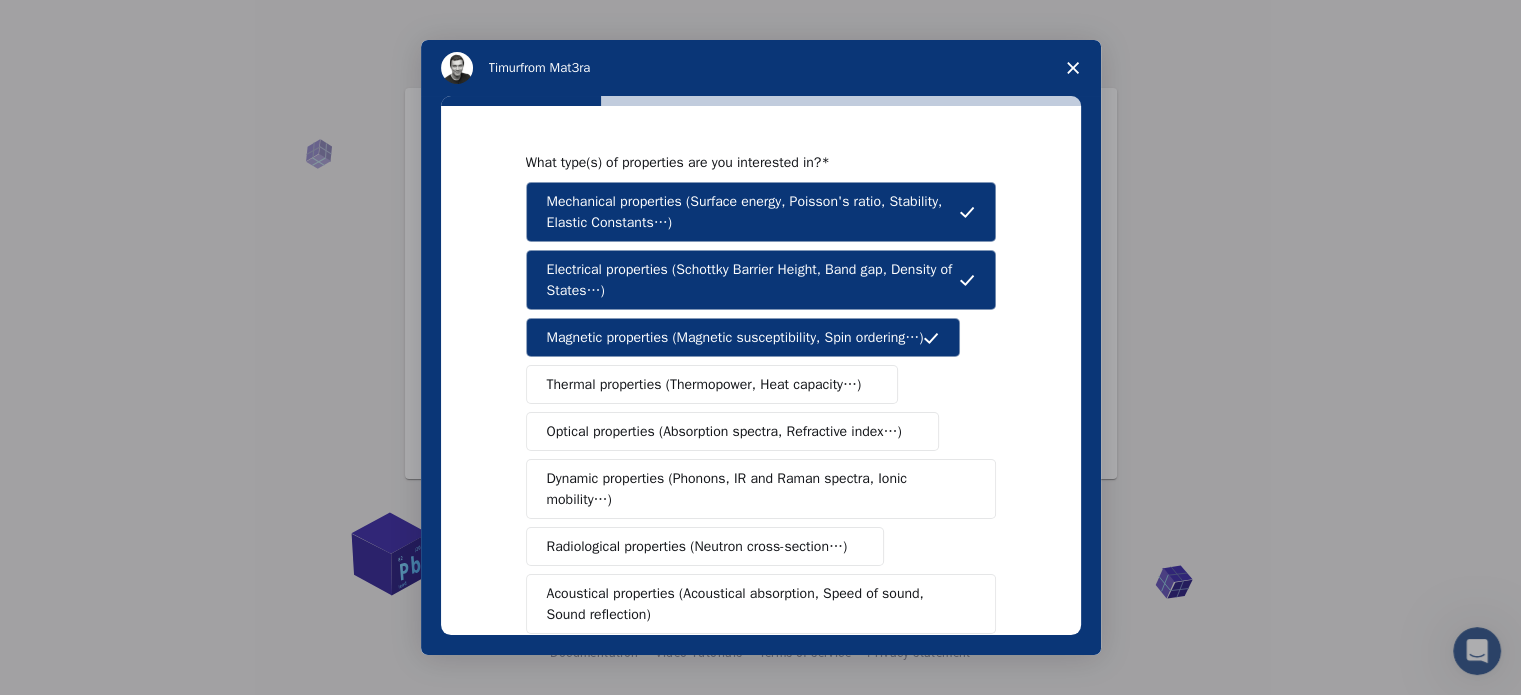 scroll, scrollTop: 100, scrollLeft: 0, axis: vertical 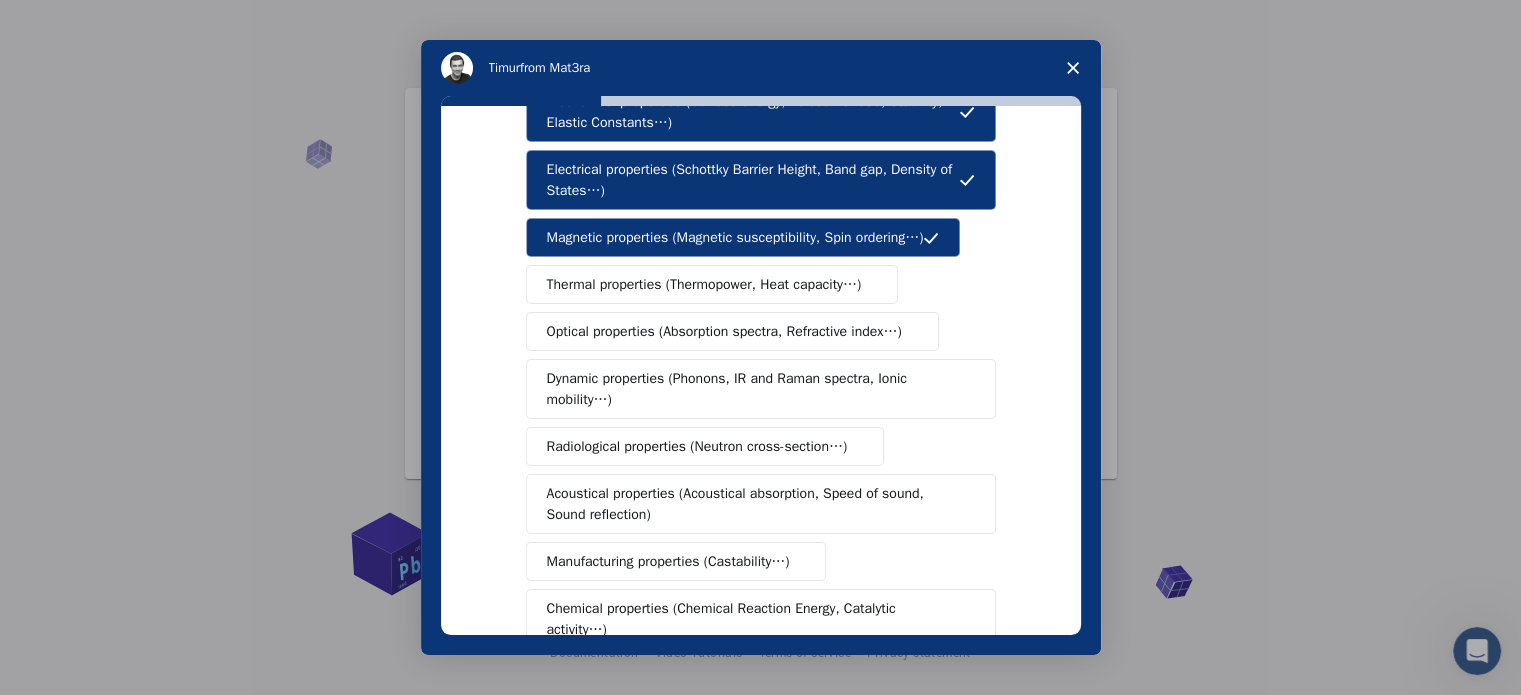 click on "Optical properties (Absorption spectra, Refractive index…)" at bounding box center [732, 331] 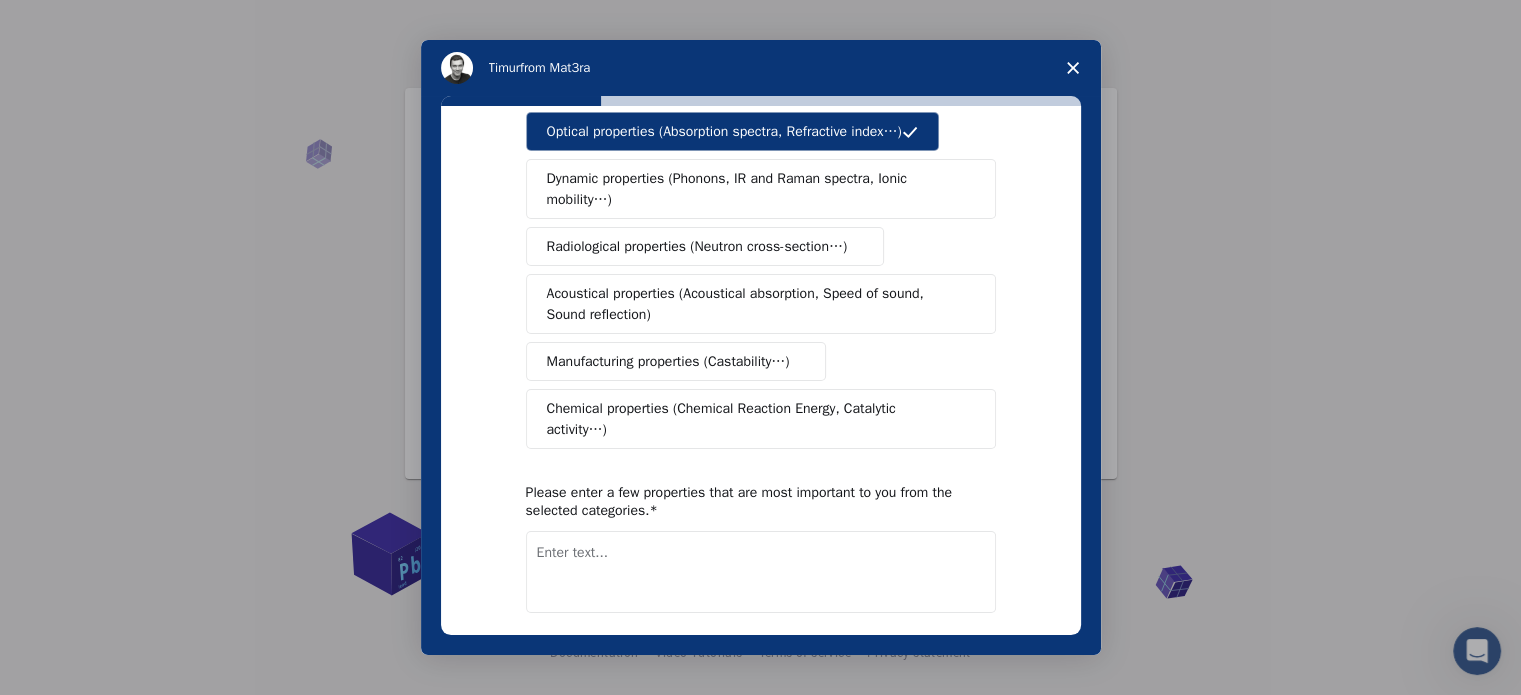 scroll, scrollTop: 368, scrollLeft: 0, axis: vertical 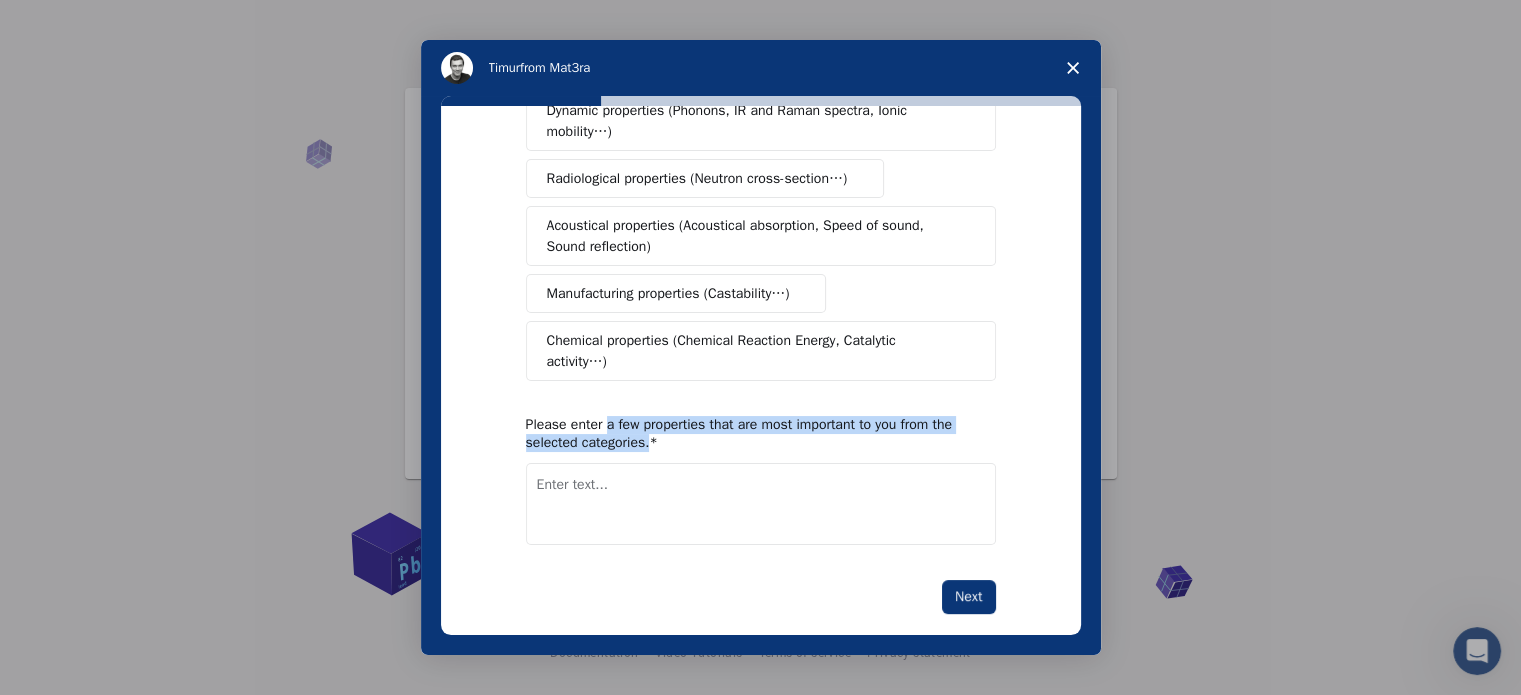 drag, startPoint x: 598, startPoint y: 402, endPoint x: 921, endPoint y: 409, distance: 323.07584 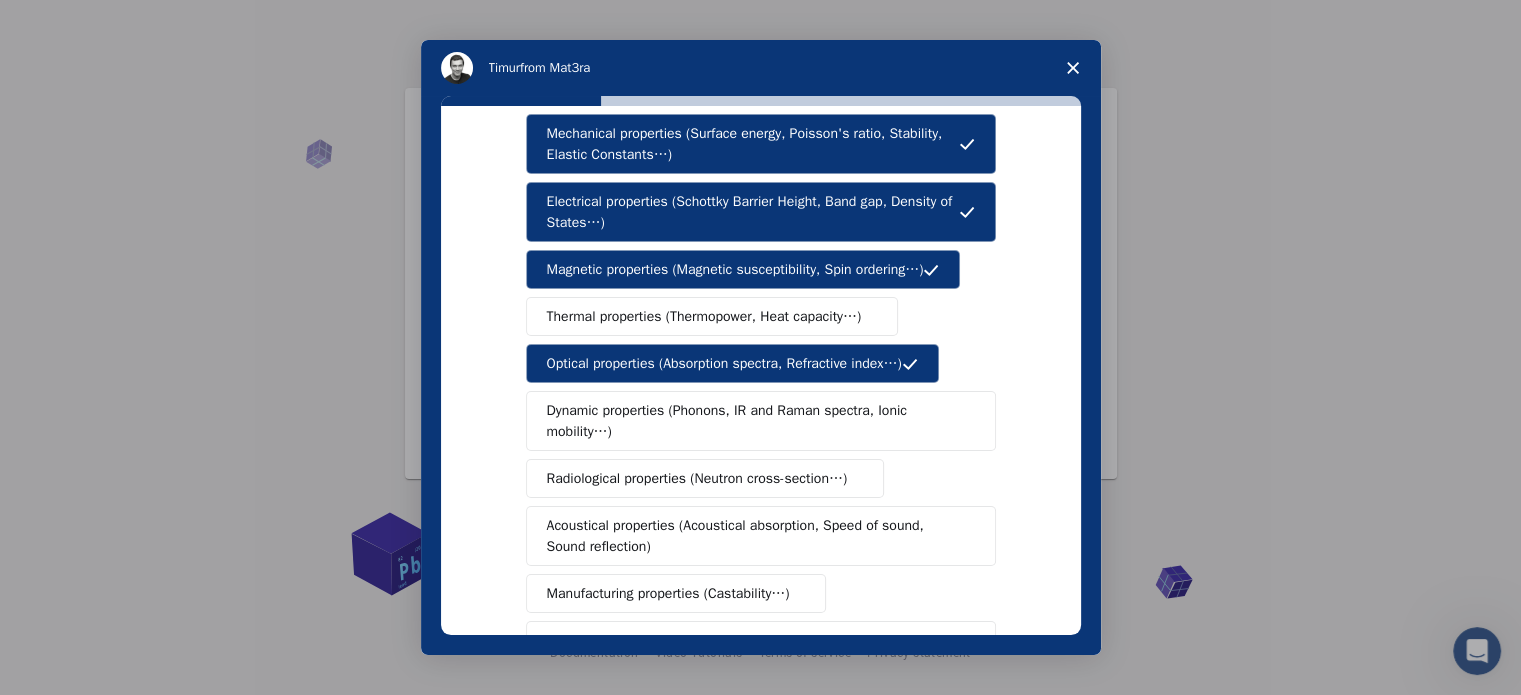 scroll, scrollTop: 0, scrollLeft: 0, axis: both 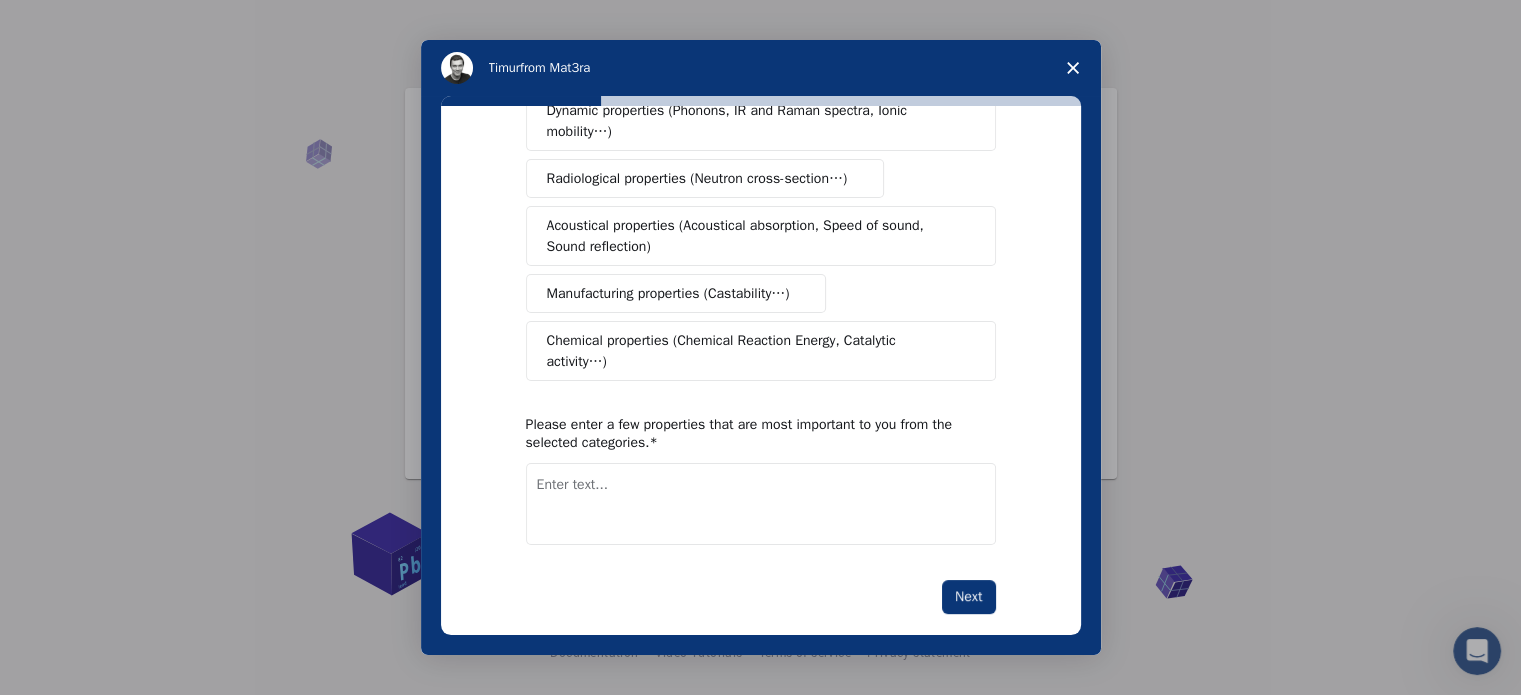 click at bounding box center (761, 504) 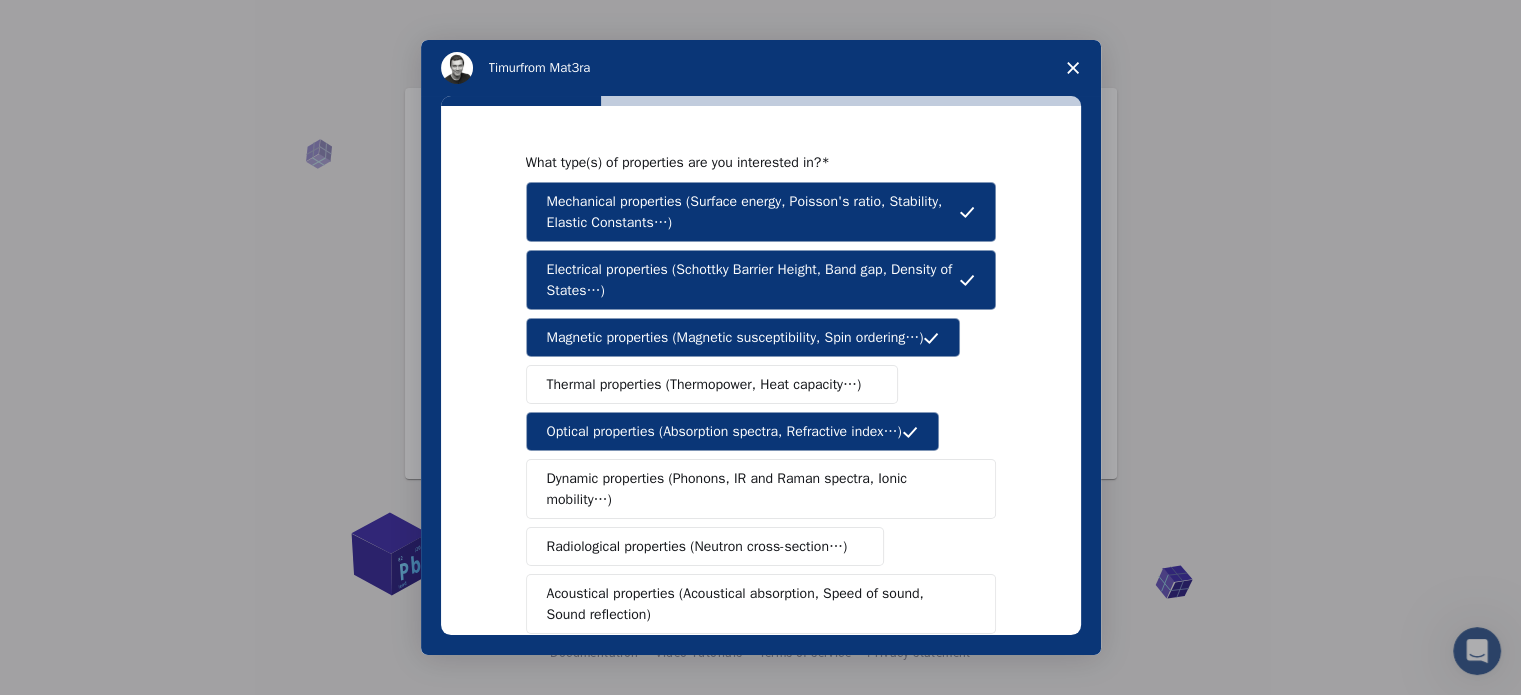scroll, scrollTop: 368, scrollLeft: 0, axis: vertical 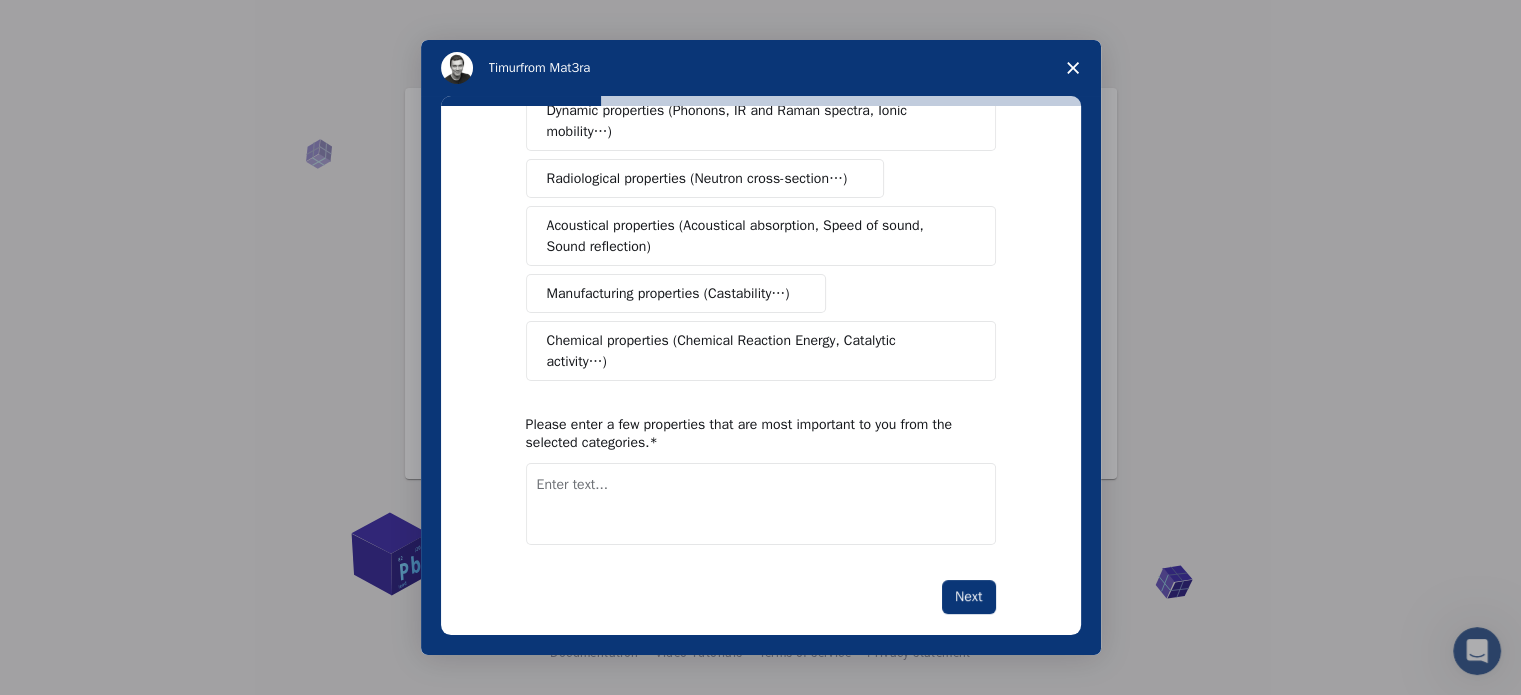 click at bounding box center (761, 504) 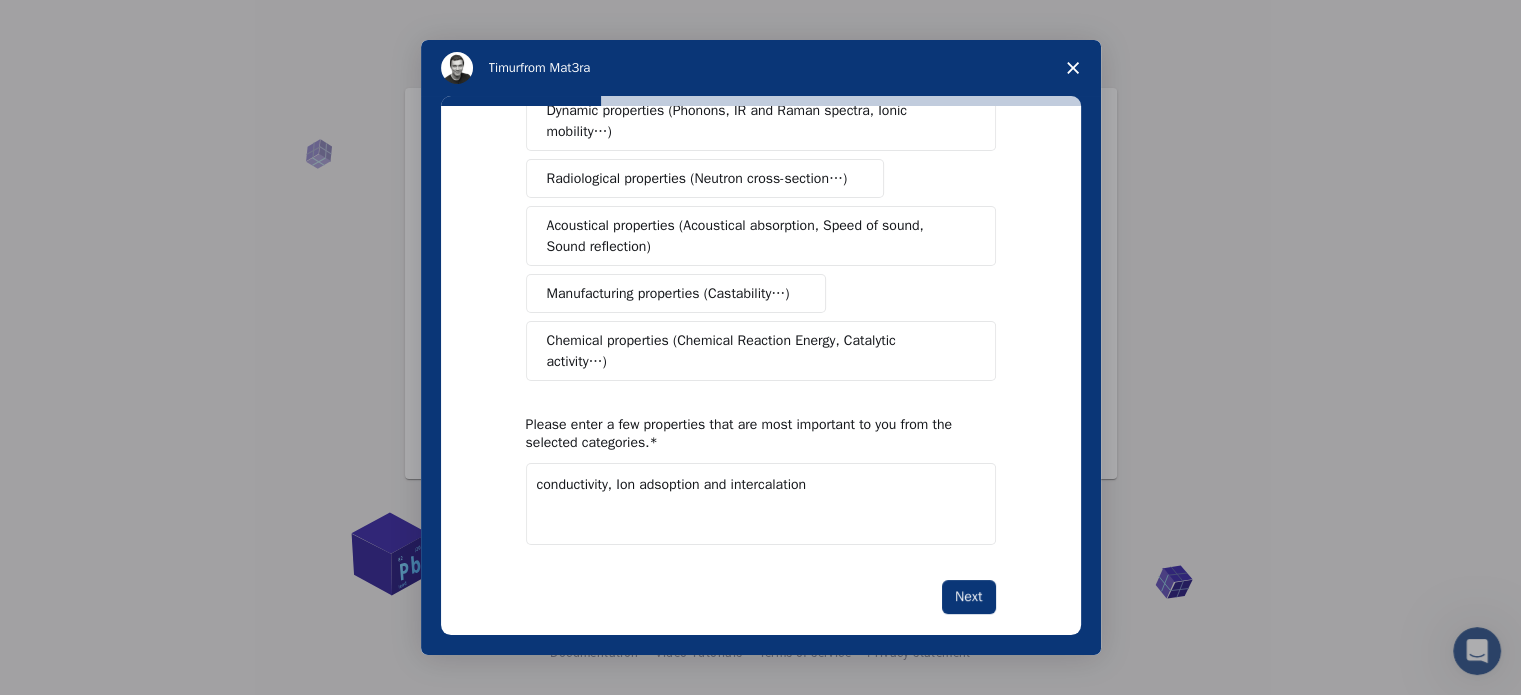 drag, startPoint x: 628, startPoint y: 455, endPoint x: 834, endPoint y: 455, distance: 206 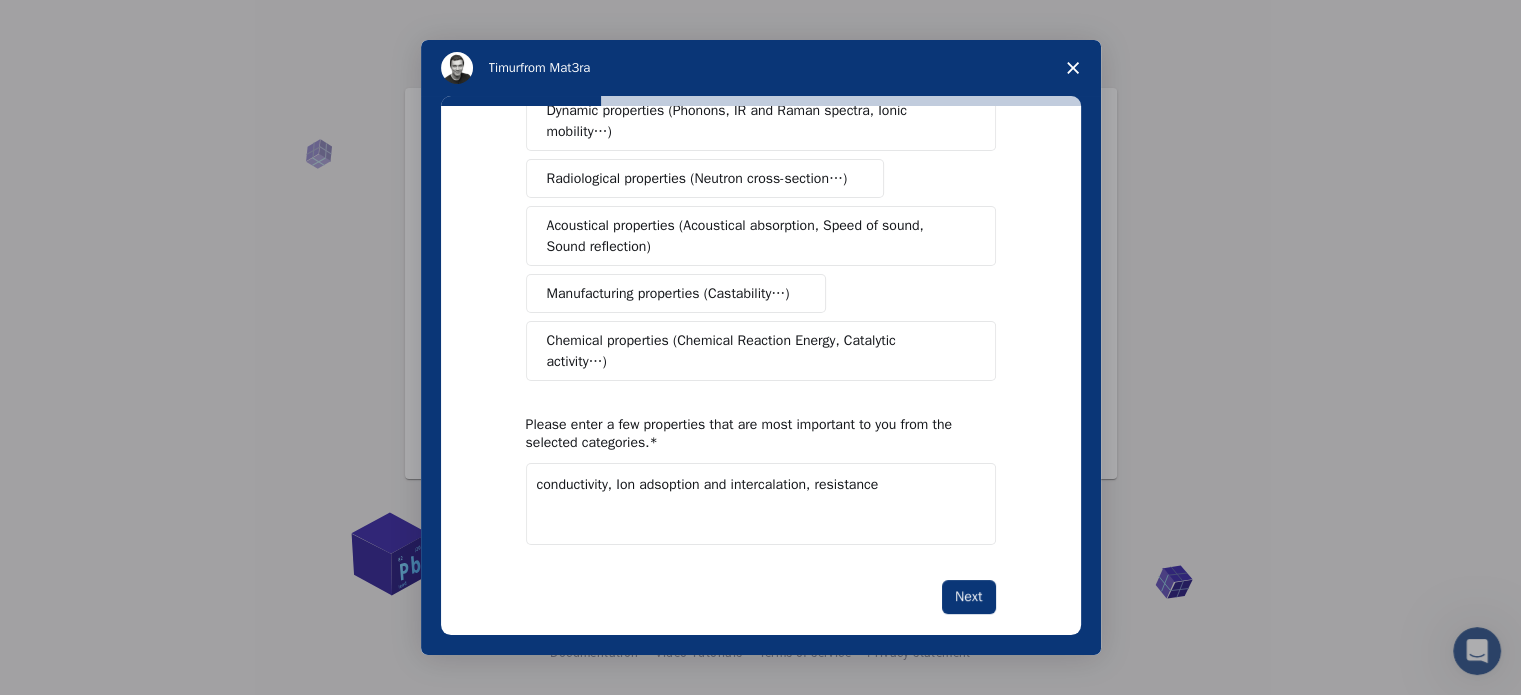 click on "conductivity, Ion adsoption and intercalation, resistance" at bounding box center (761, 504) 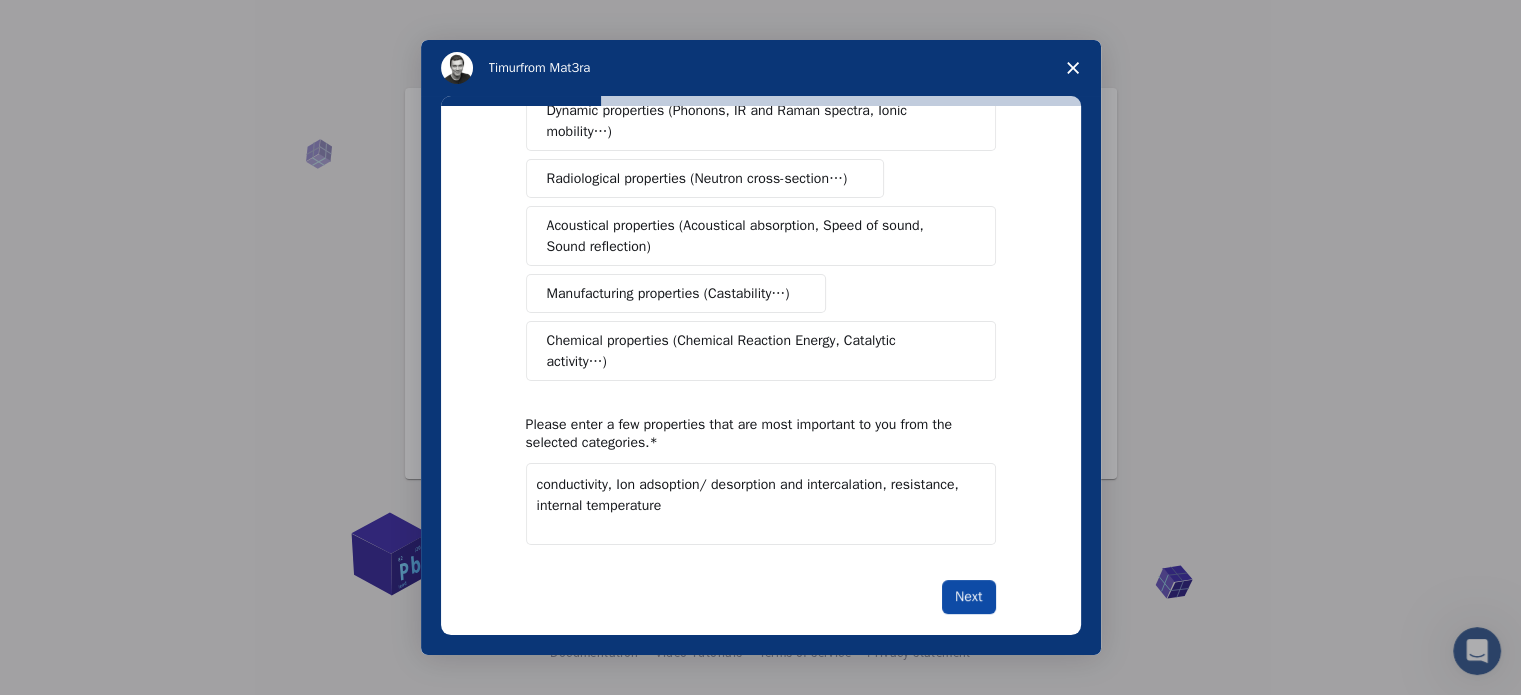 type on "conductivity, Ion adsoption/ desorption and intercalation, resistance, internal temperature" 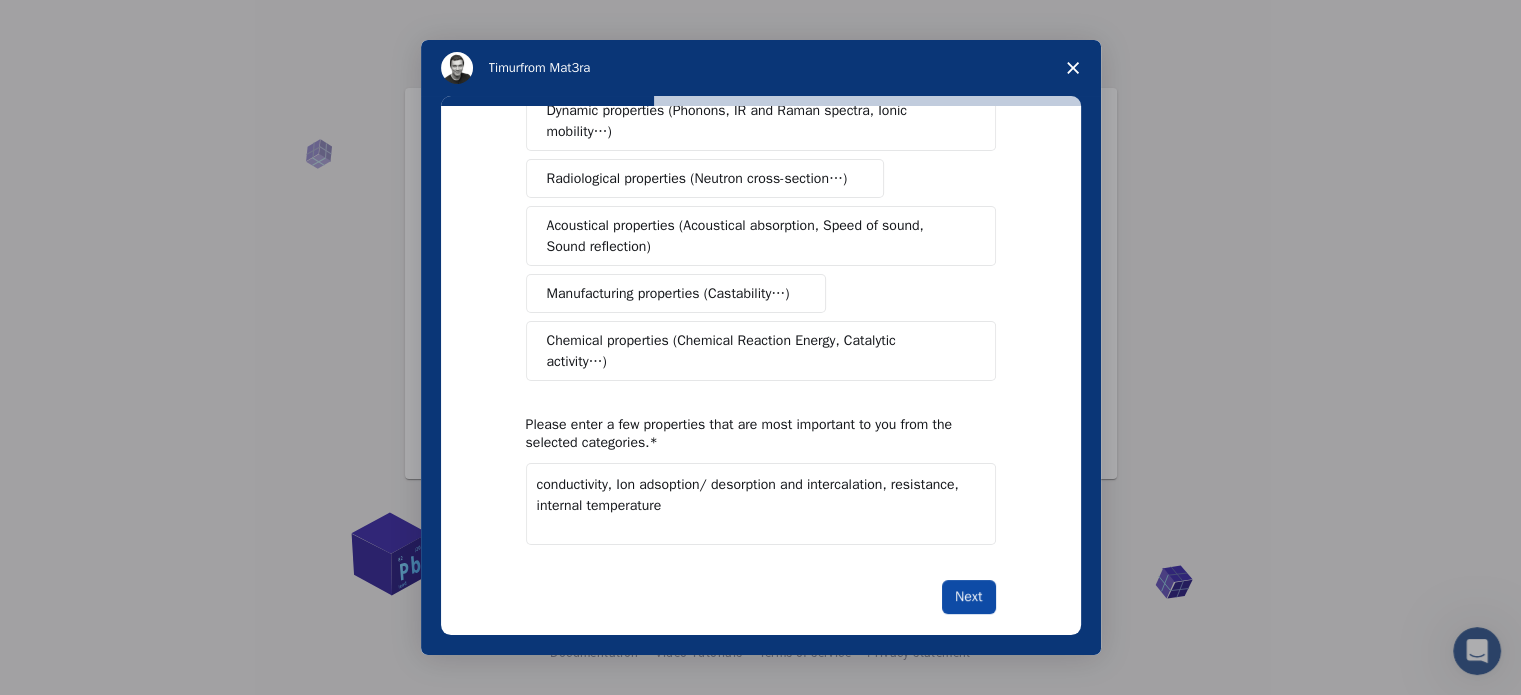 click on "Next" at bounding box center (968, 597) 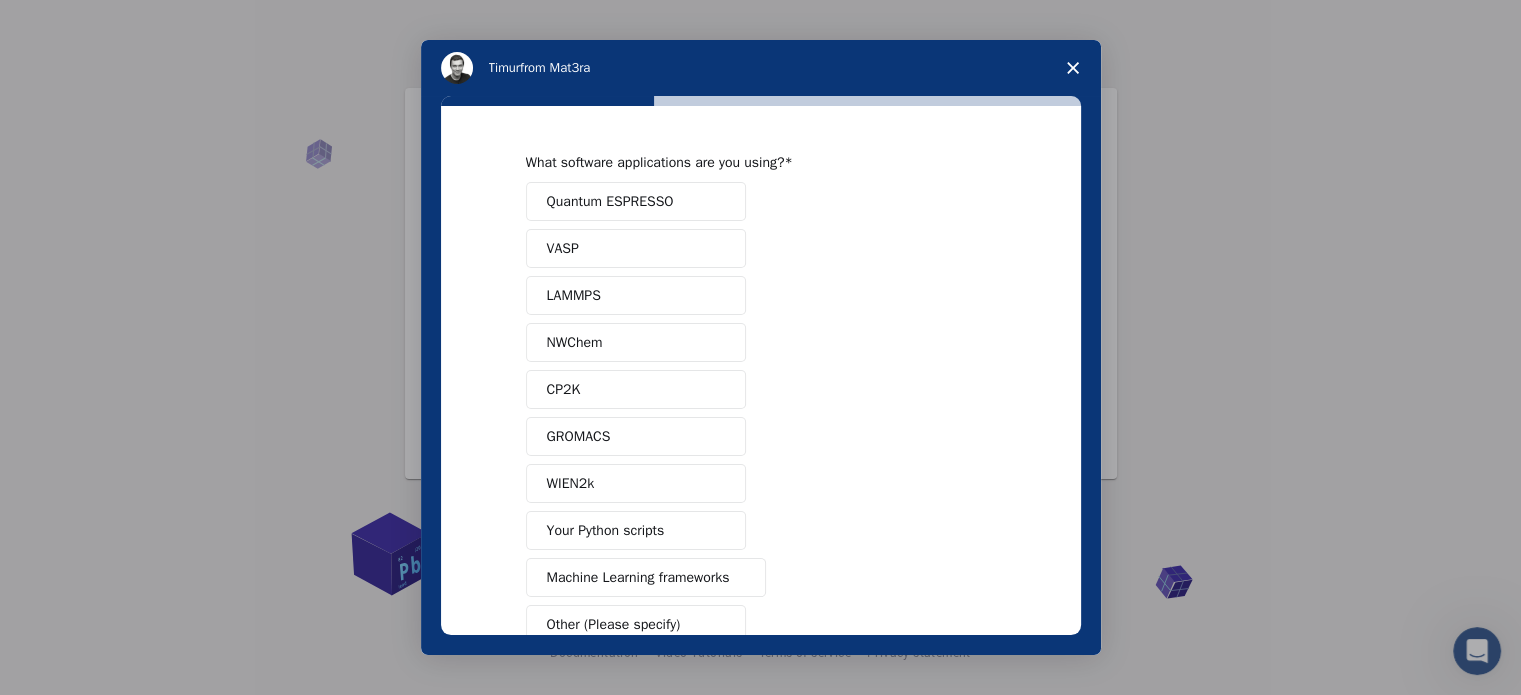 scroll, scrollTop: 100, scrollLeft: 0, axis: vertical 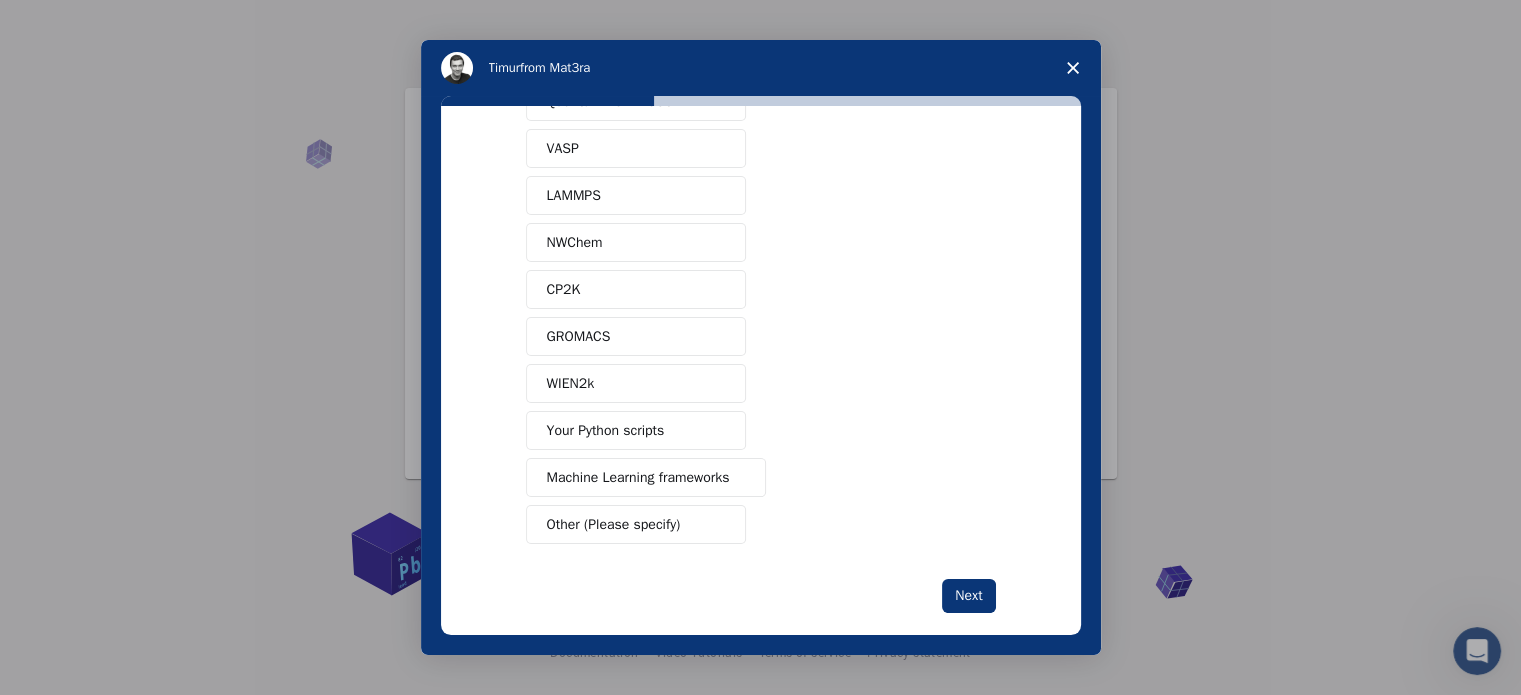 click on "Your Python scripts" at bounding box center (606, 430) 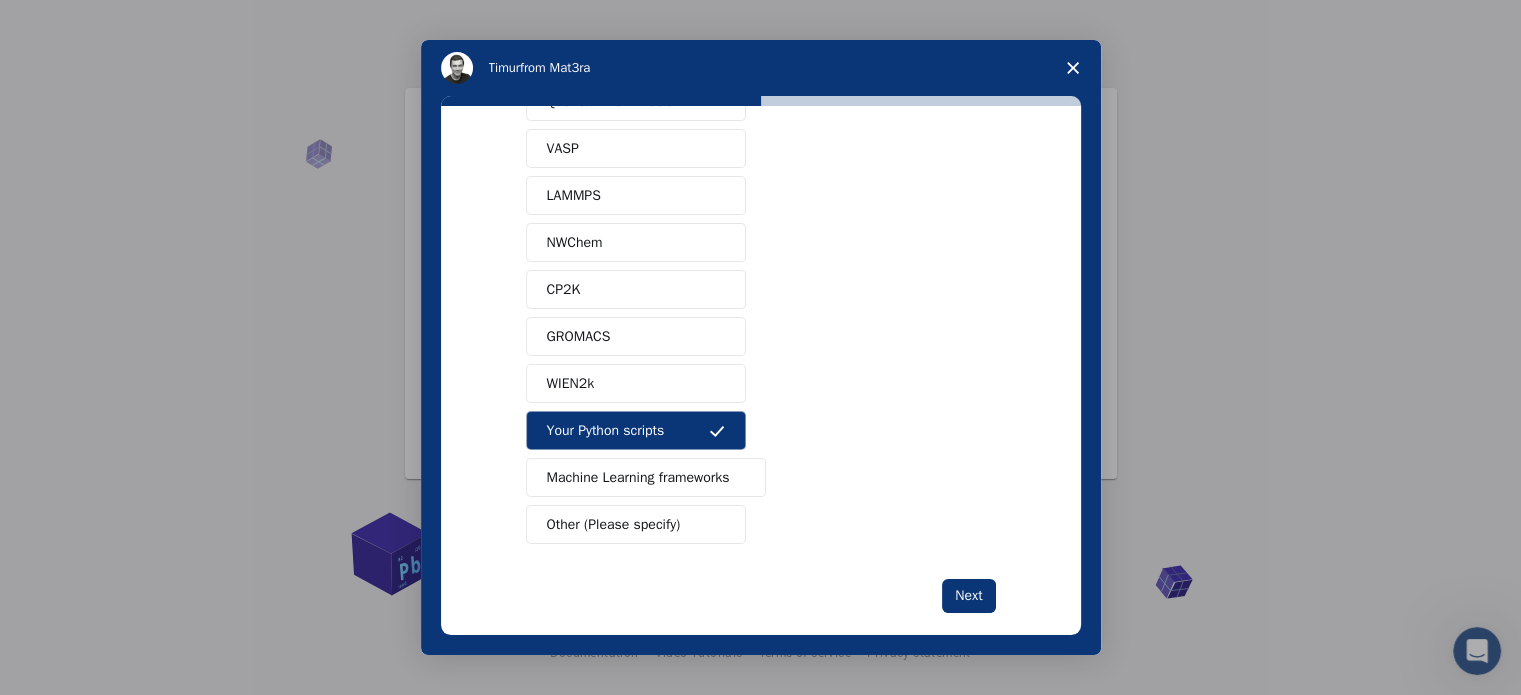 click on "Machine Learning frameworks" at bounding box center [638, 477] 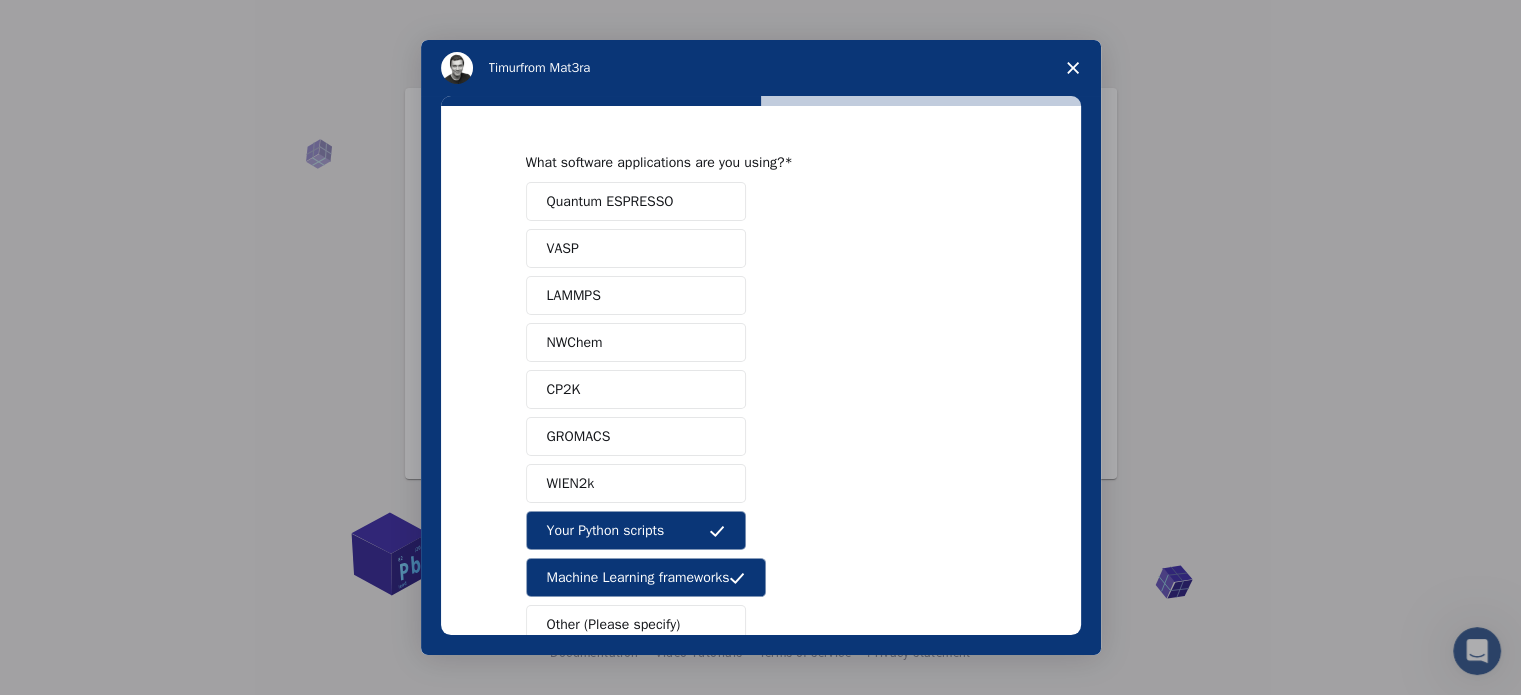 scroll, scrollTop: 121, scrollLeft: 0, axis: vertical 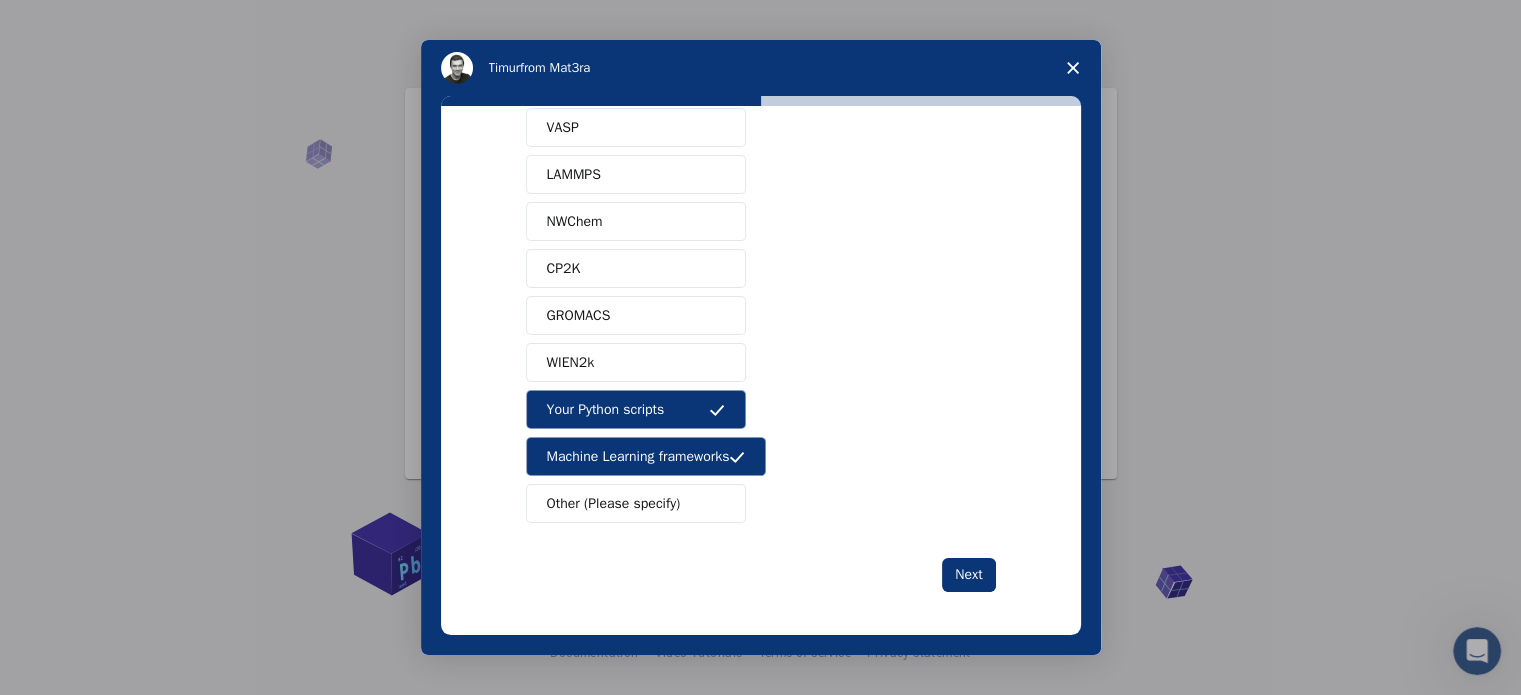 click on "Other (Please specify)" at bounding box center [614, 503] 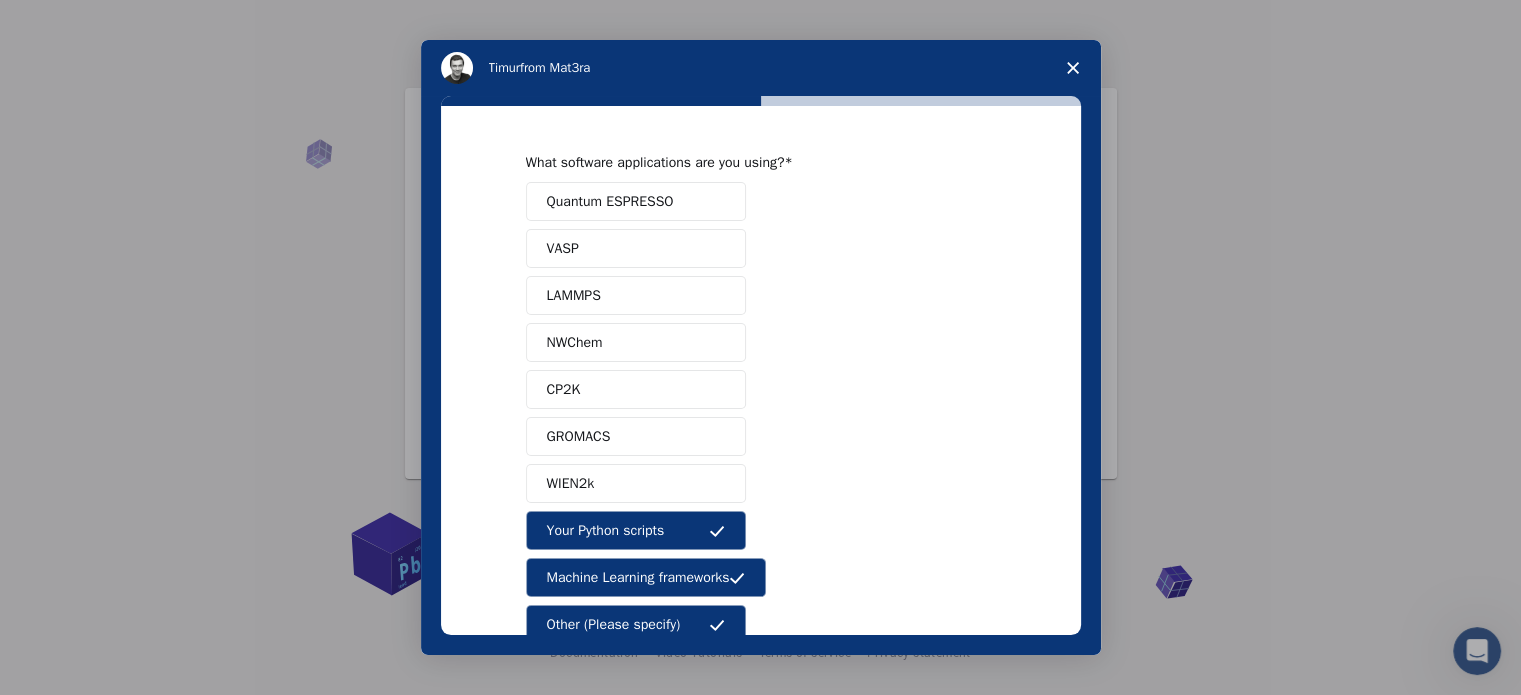 scroll, scrollTop: 192, scrollLeft: 0, axis: vertical 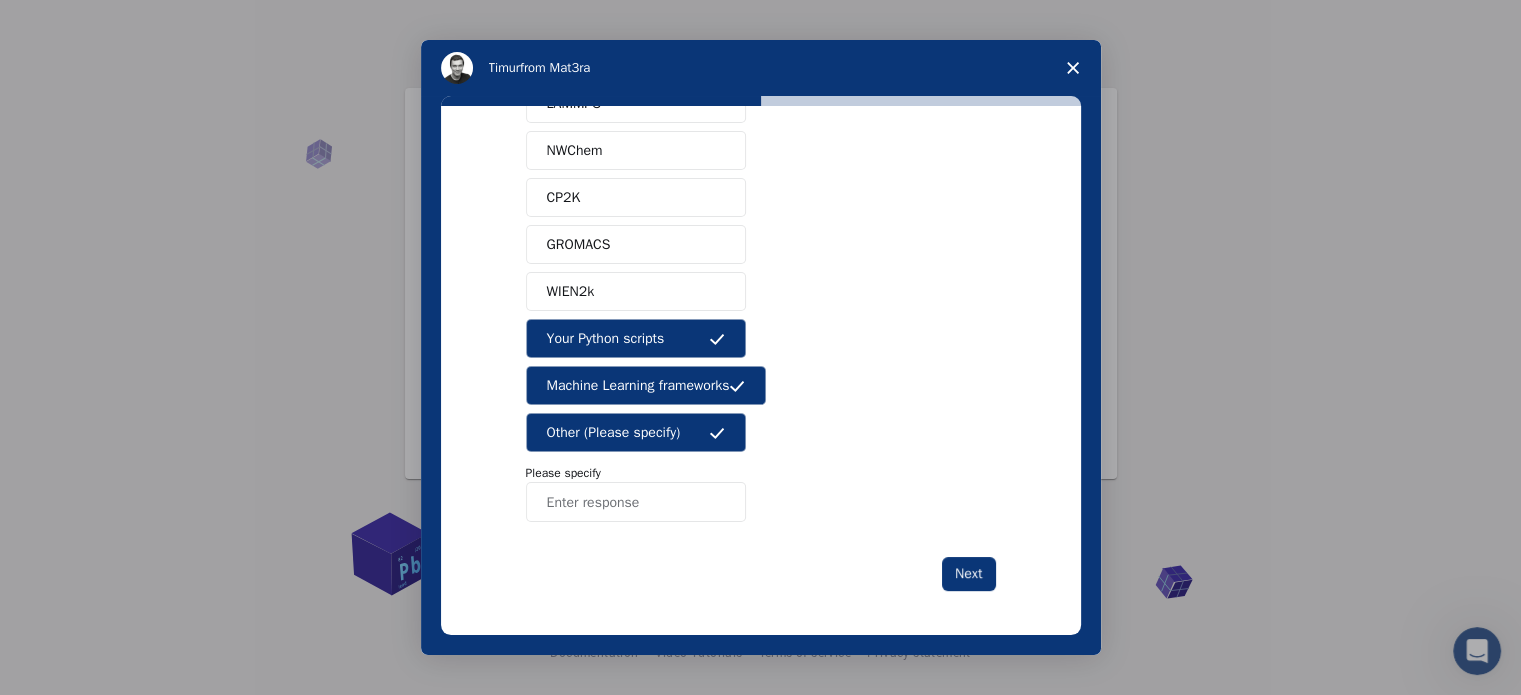 click on "Other (Please specify)" at bounding box center [614, 432] 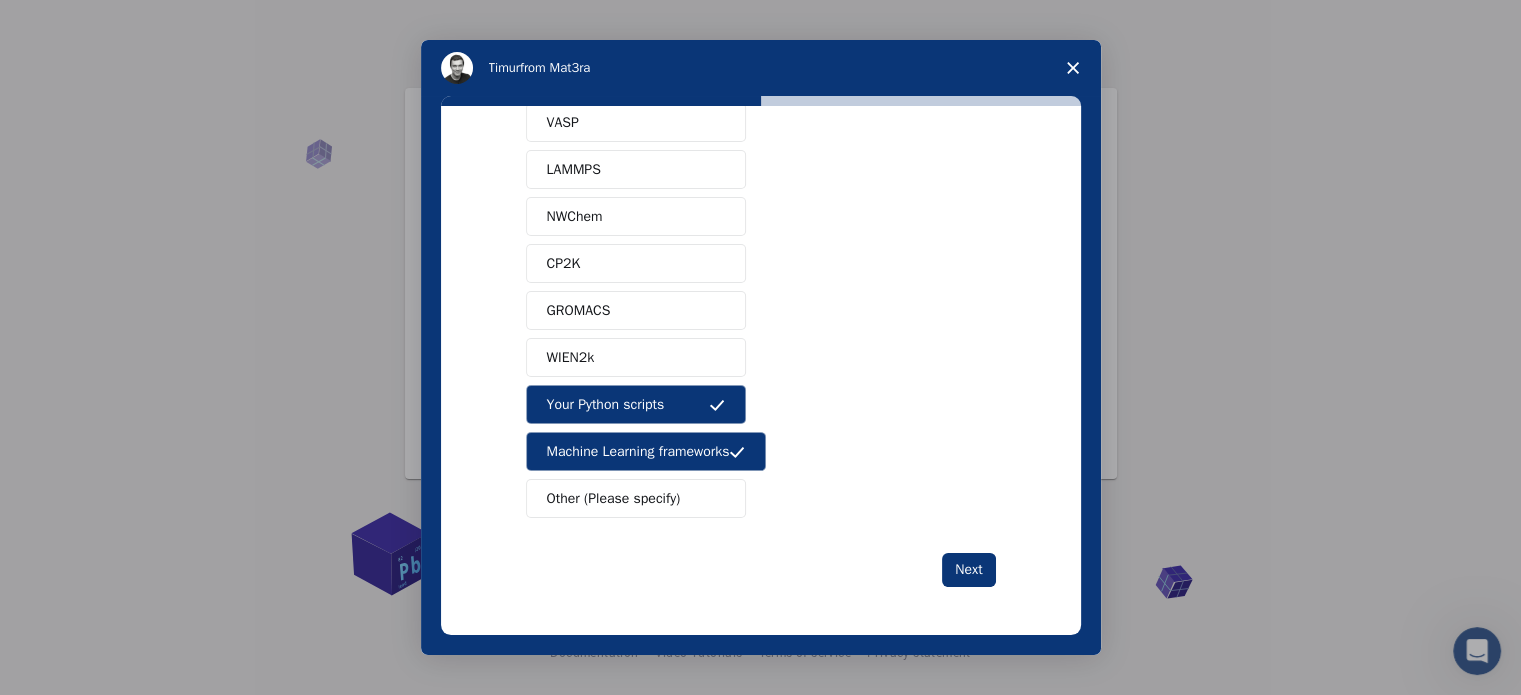 scroll, scrollTop: 121, scrollLeft: 0, axis: vertical 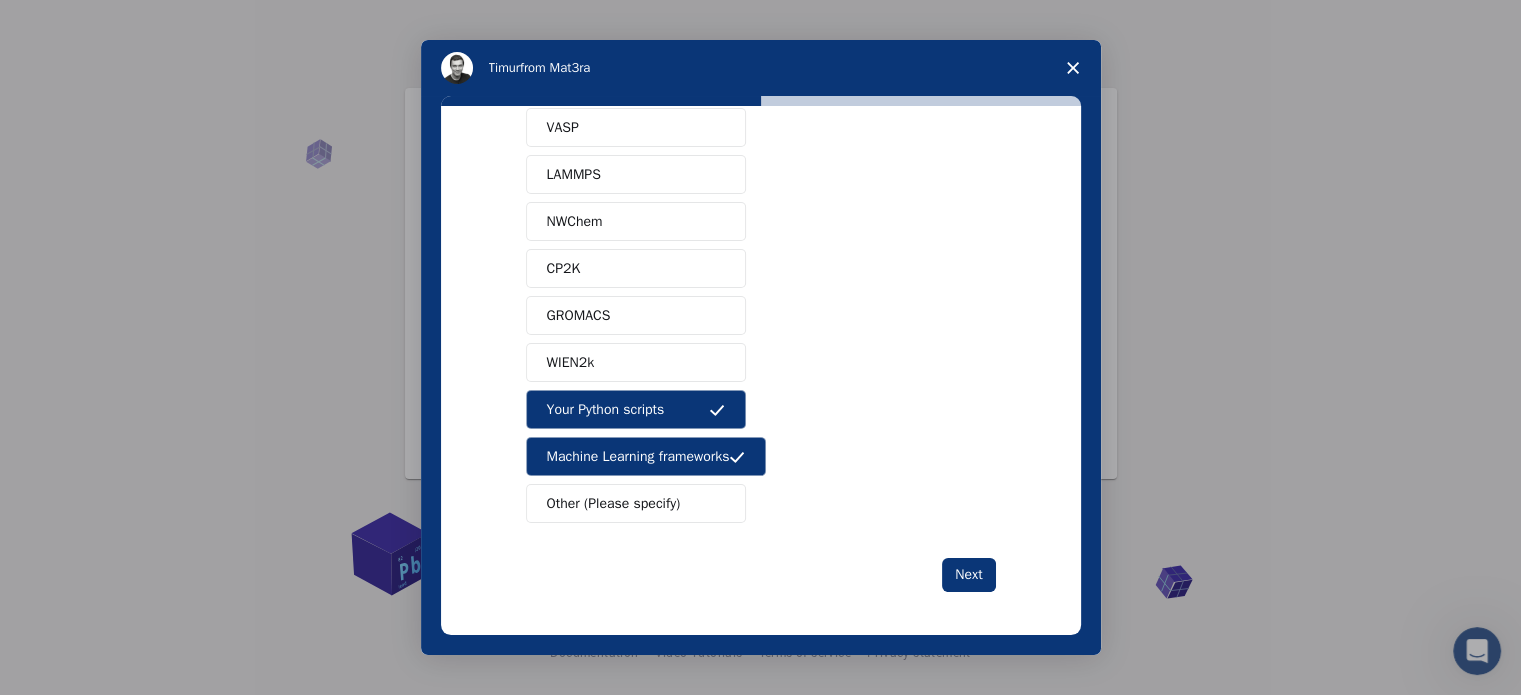 click on "Other (Please specify)" at bounding box center (614, 503) 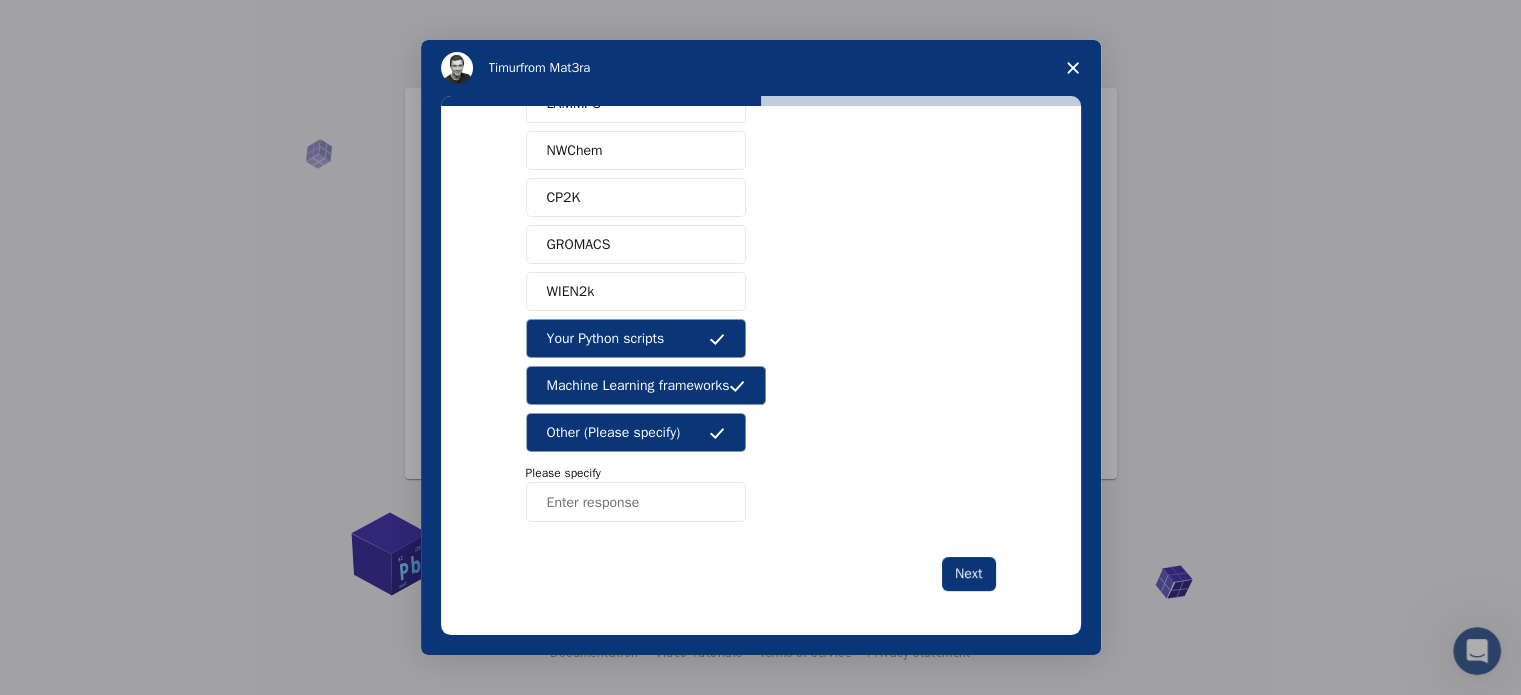 click at bounding box center (636, 502) 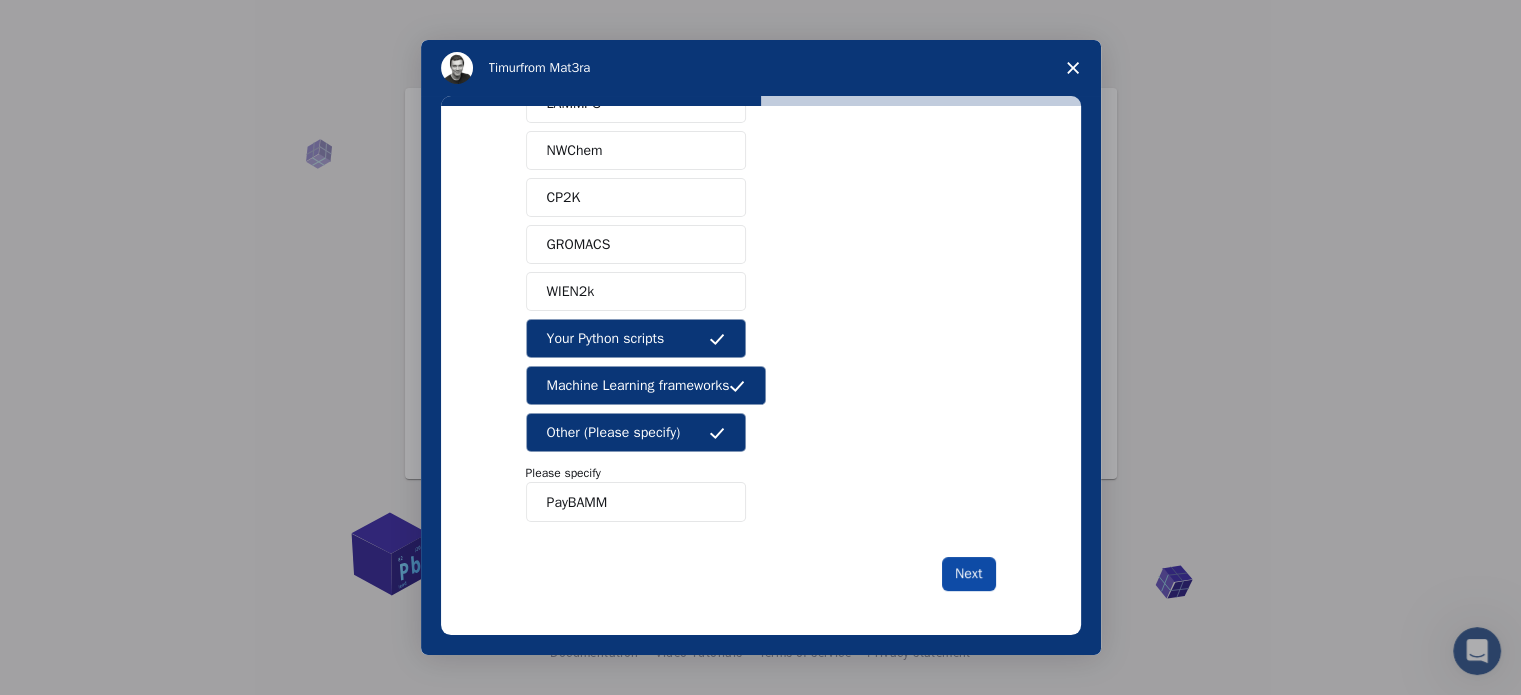 type on "PayBAMM" 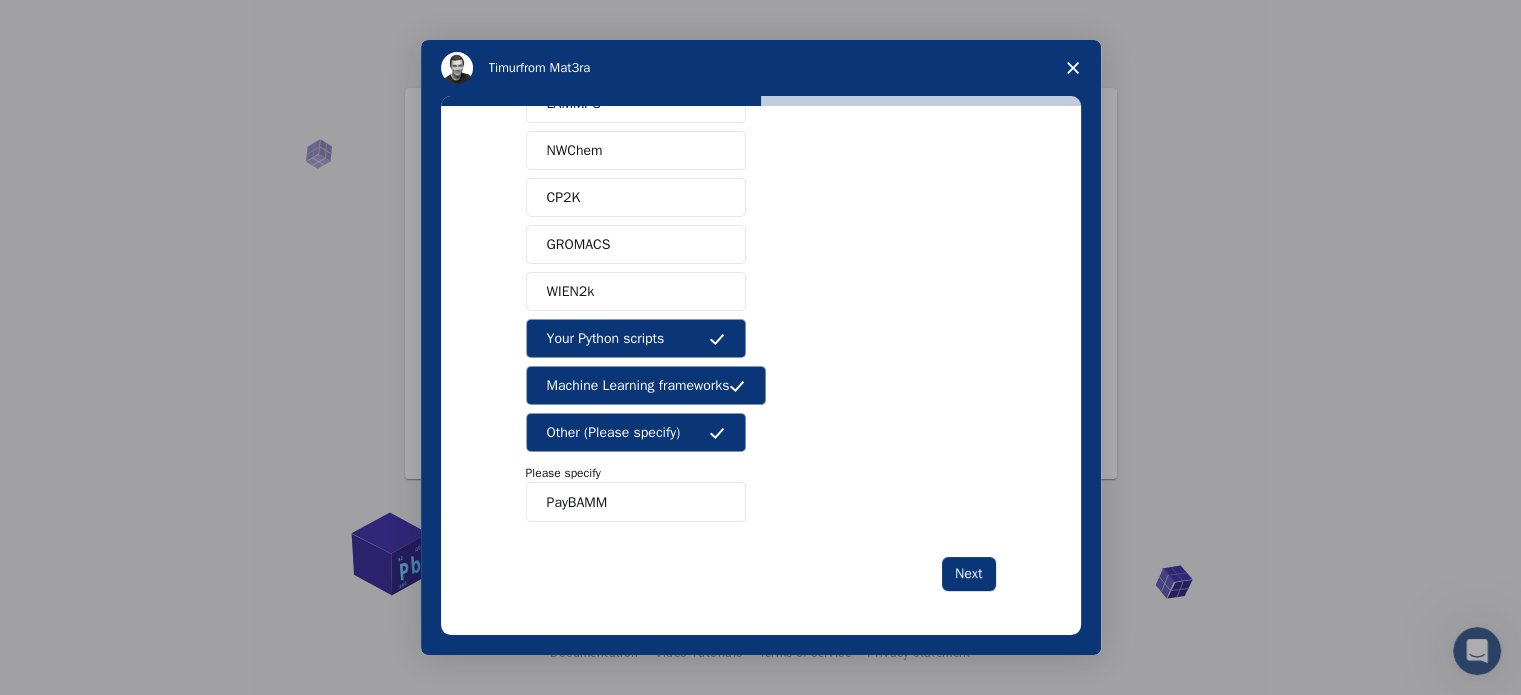 scroll, scrollTop: 0, scrollLeft: 0, axis: both 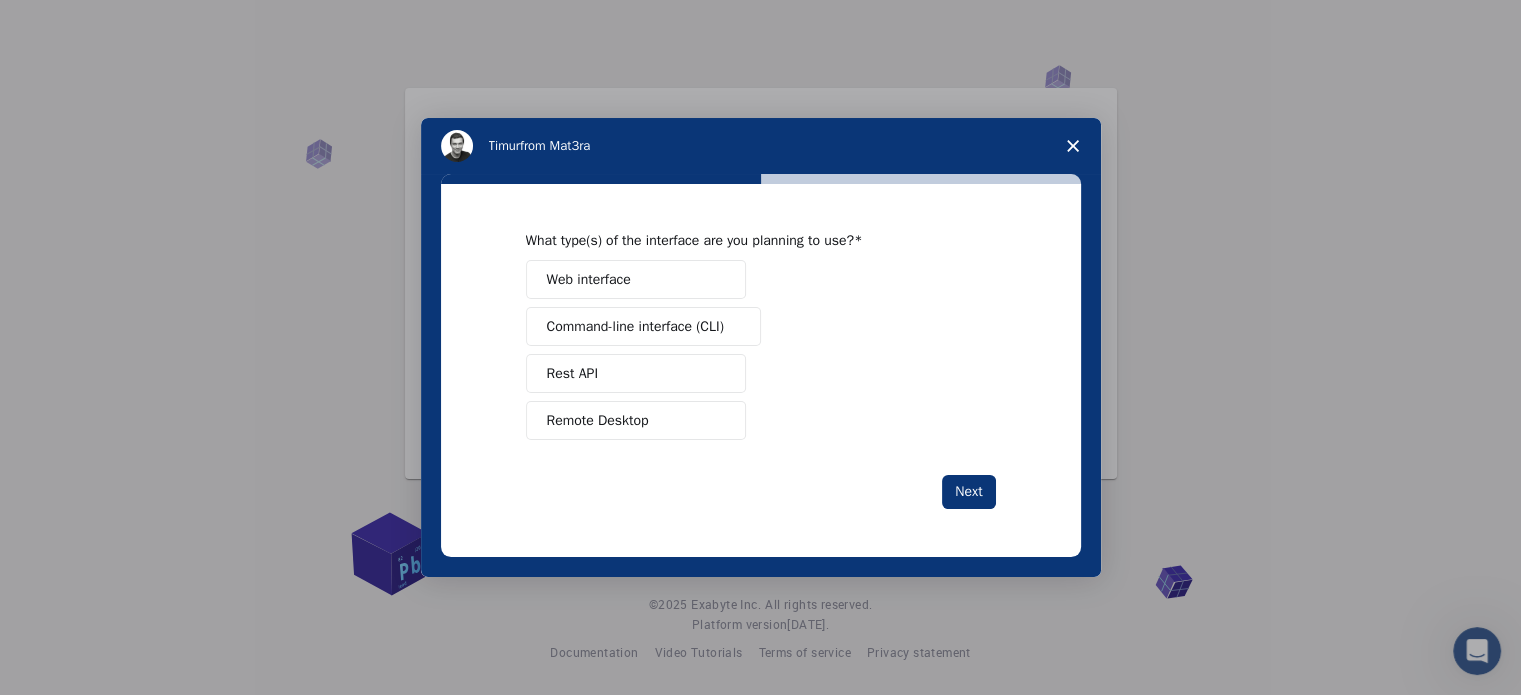 click on "Web interface" at bounding box center [589, 279] 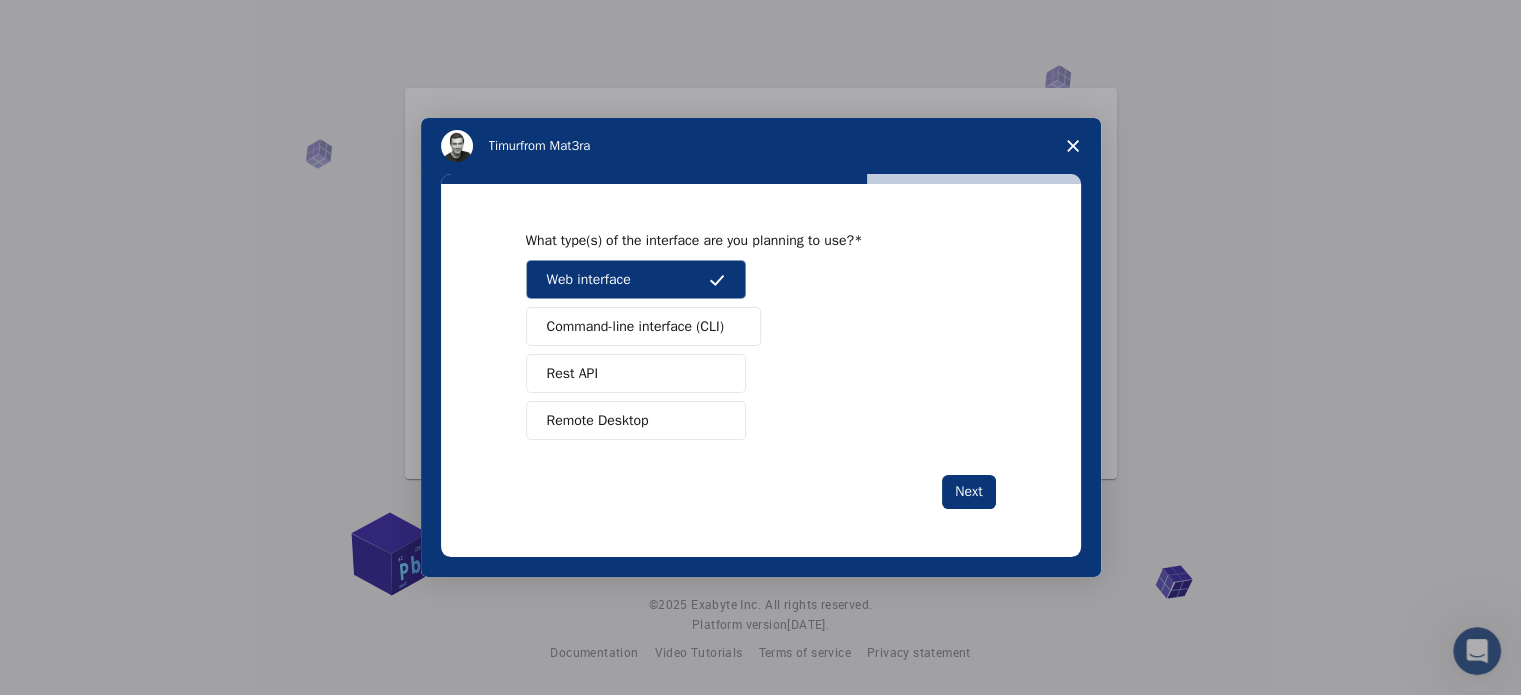click on "Remote Desktop" at bounding box center [636, 420] 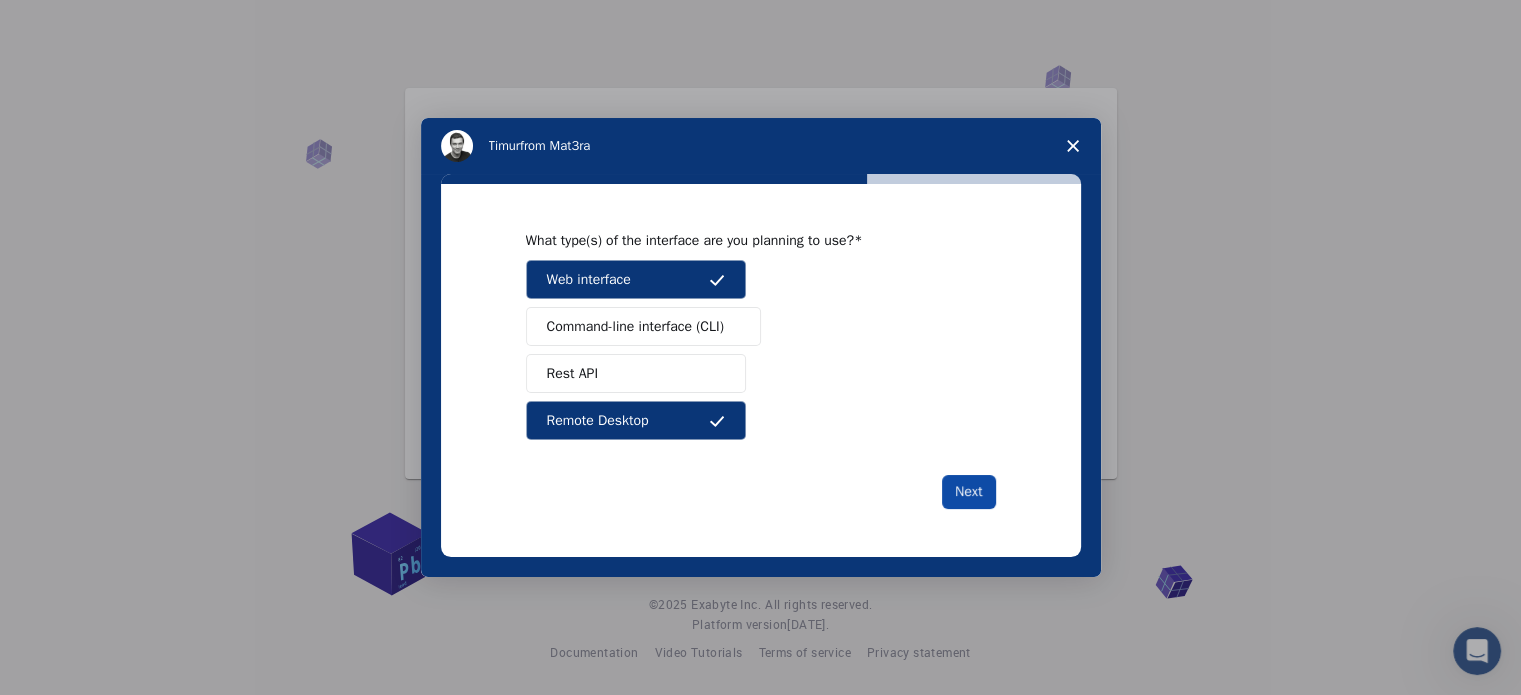 click on "Next" at bounding box center (968, 492) 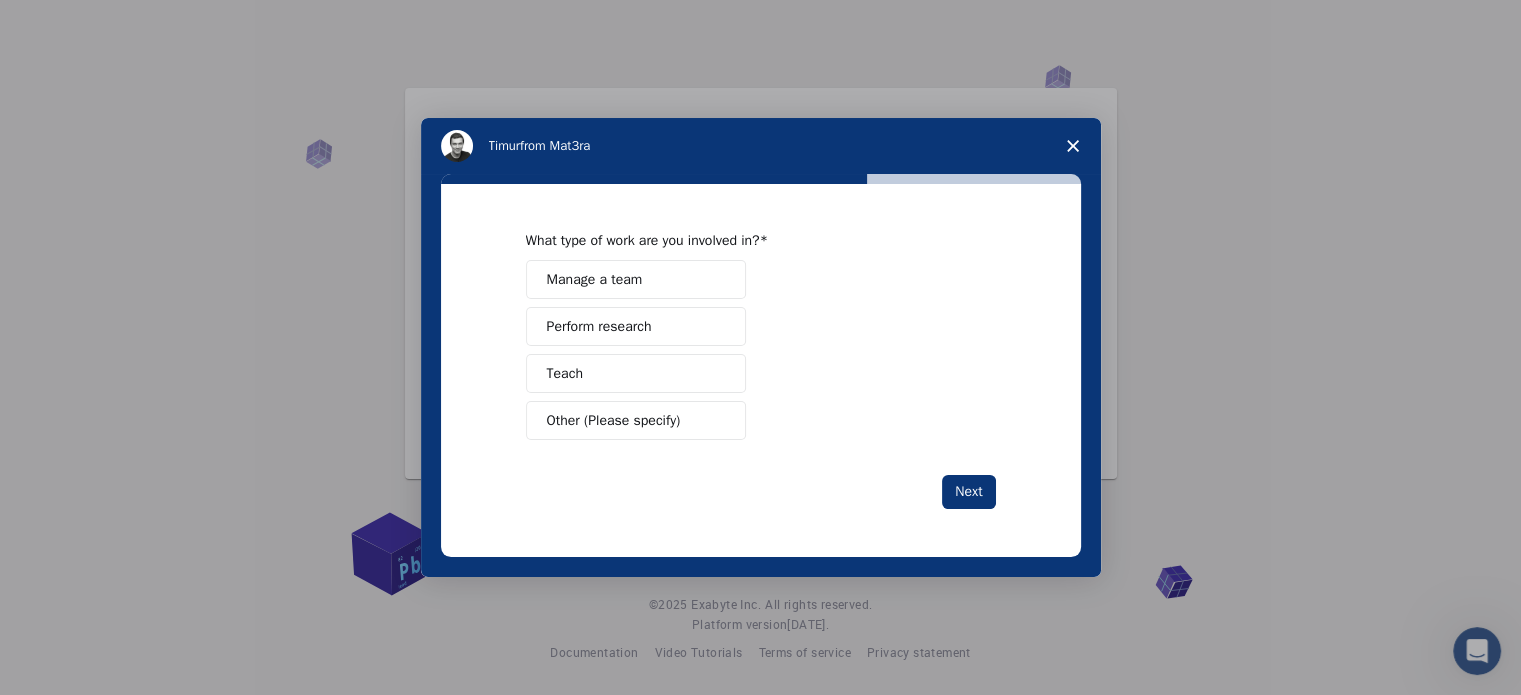 click on "Perform research" at bounding box center (599, 326) 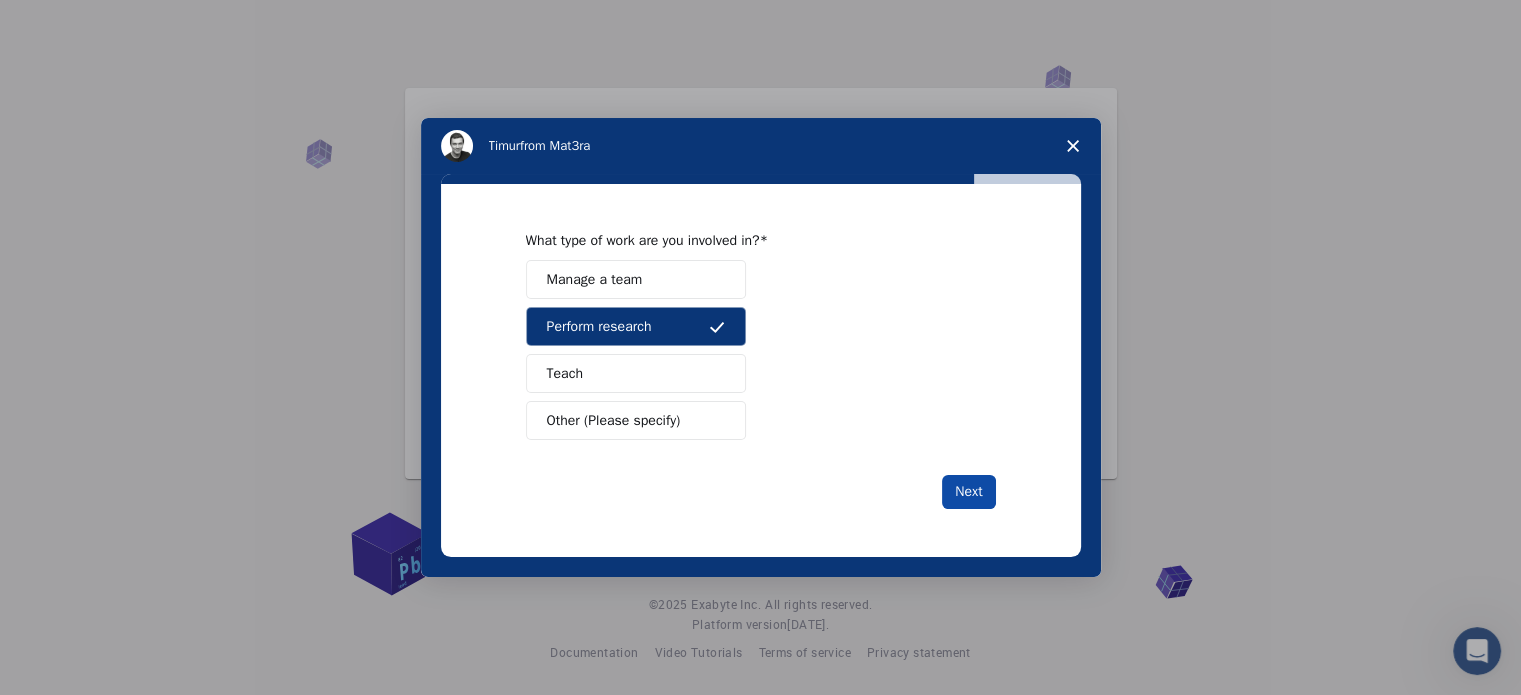 click on "Next" at bounding box center [968, 492] 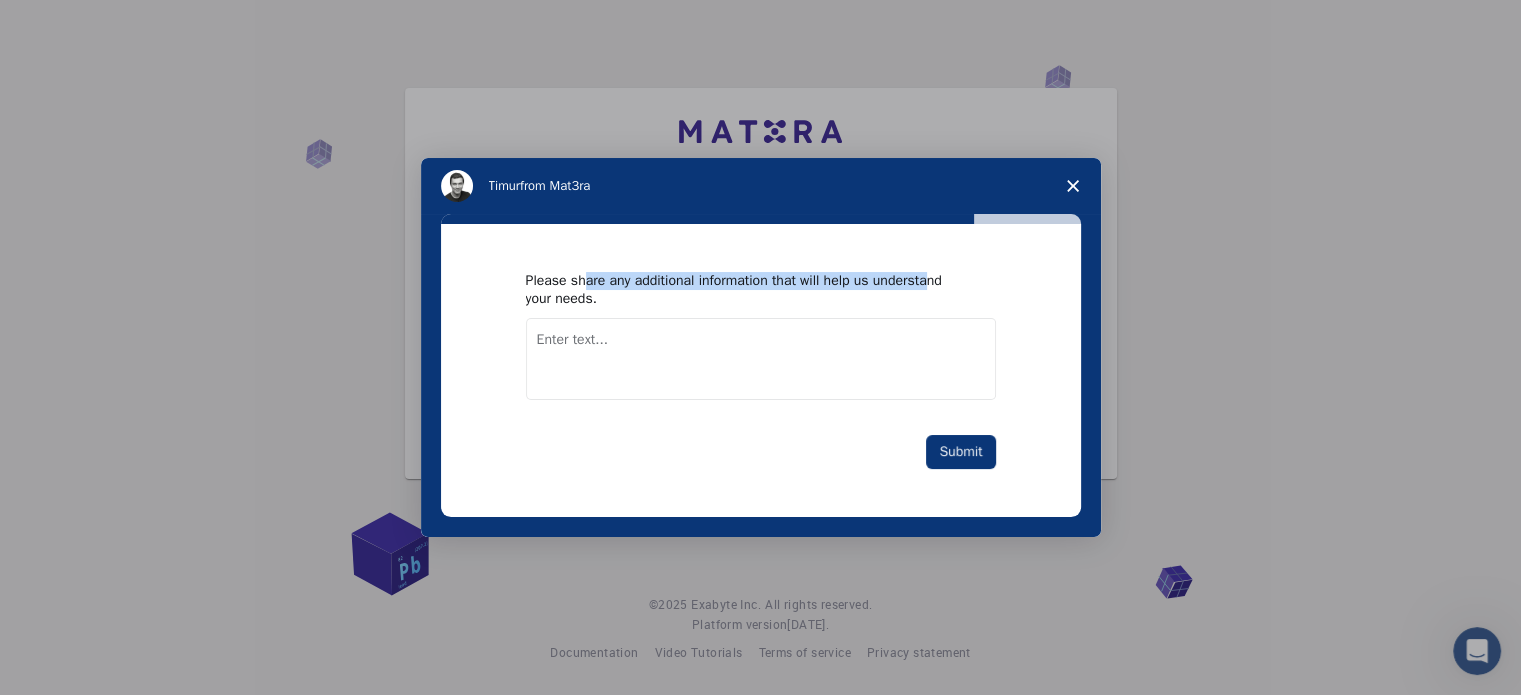 drag, startPoint x: 587, startPoint y: 287, endPoint x: 929, endPoint y: 279, distance: 342.09357 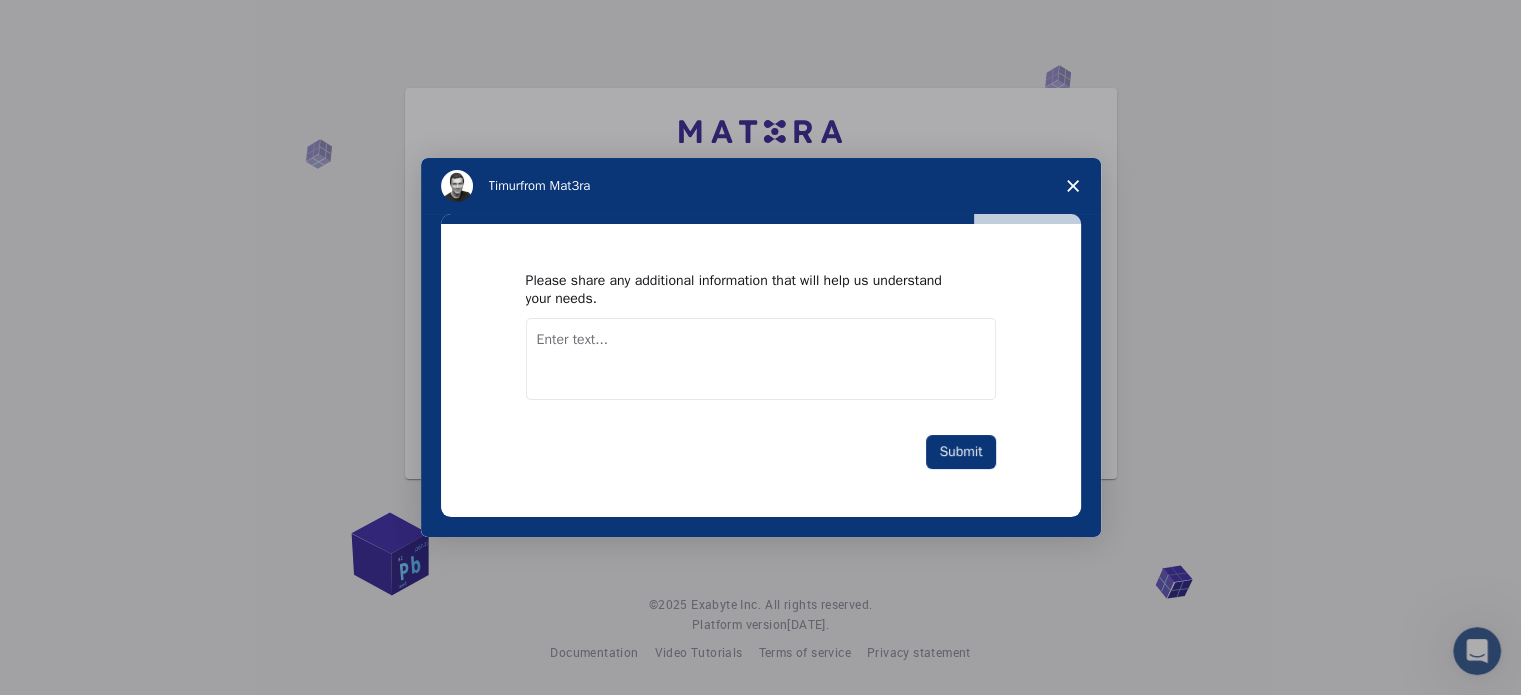 click on "Please share any additional information that will help us understand your needs." at bounding box center (746, 290) 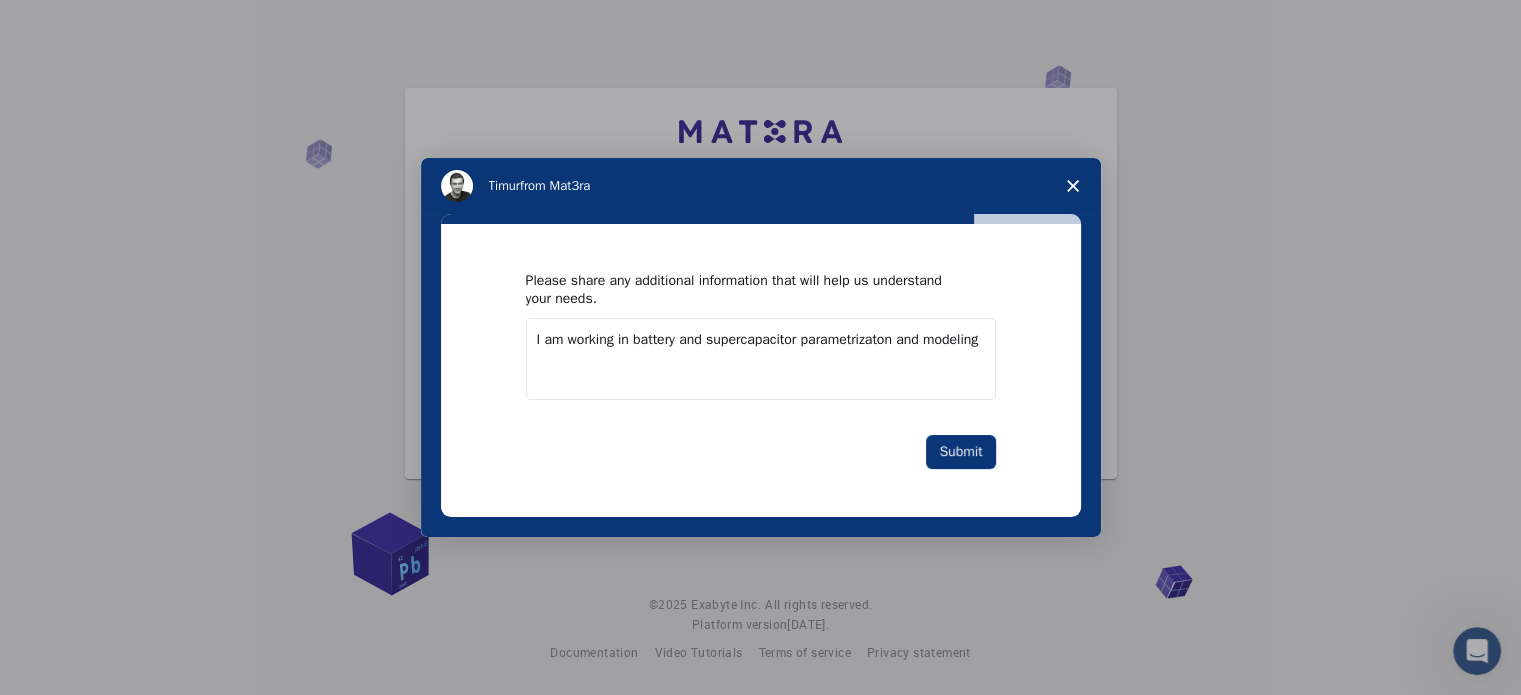 click on "I am working in battery and supercapacitor parametrizaton and modeling" at bounding box center [761, 359] 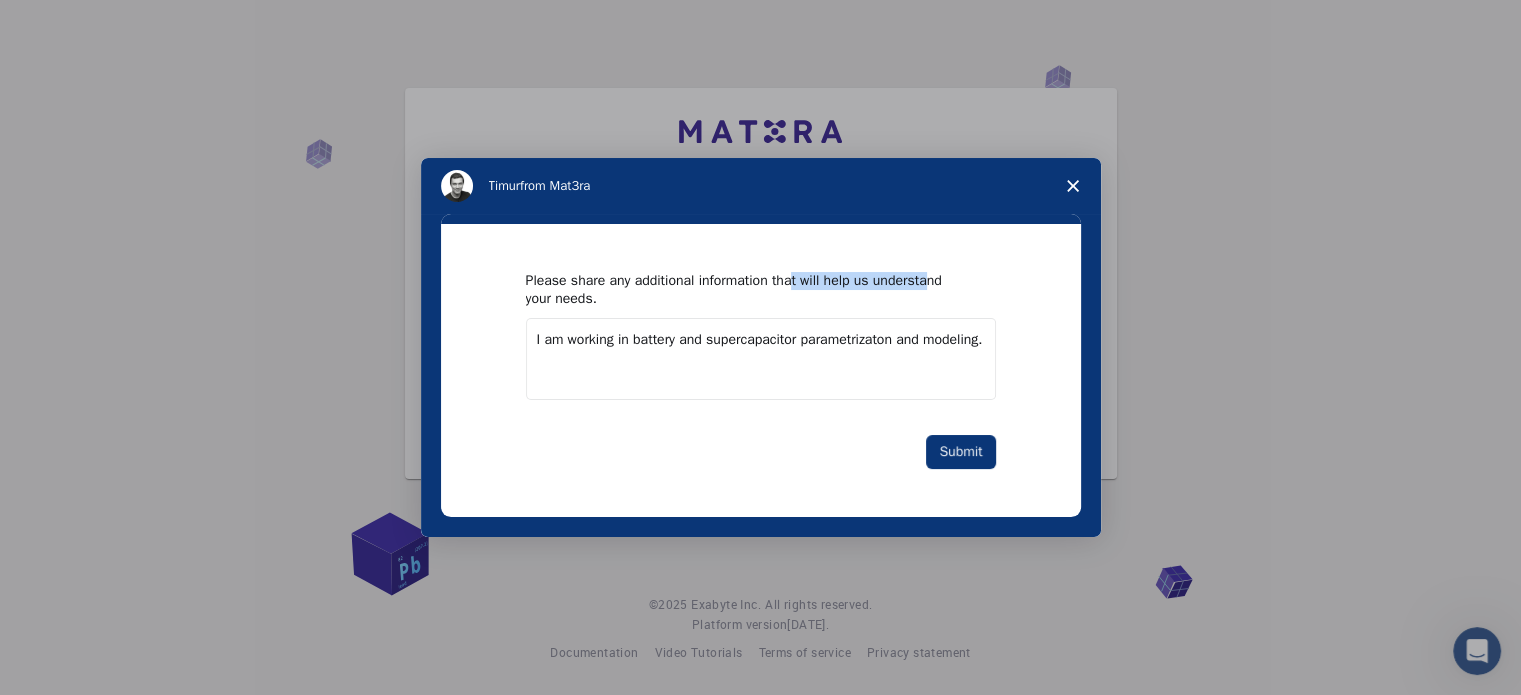 drag, startPoint x: 790, startPoint y: 282, endPoint x: 925, endPoint y: 279, distance: 135.03333 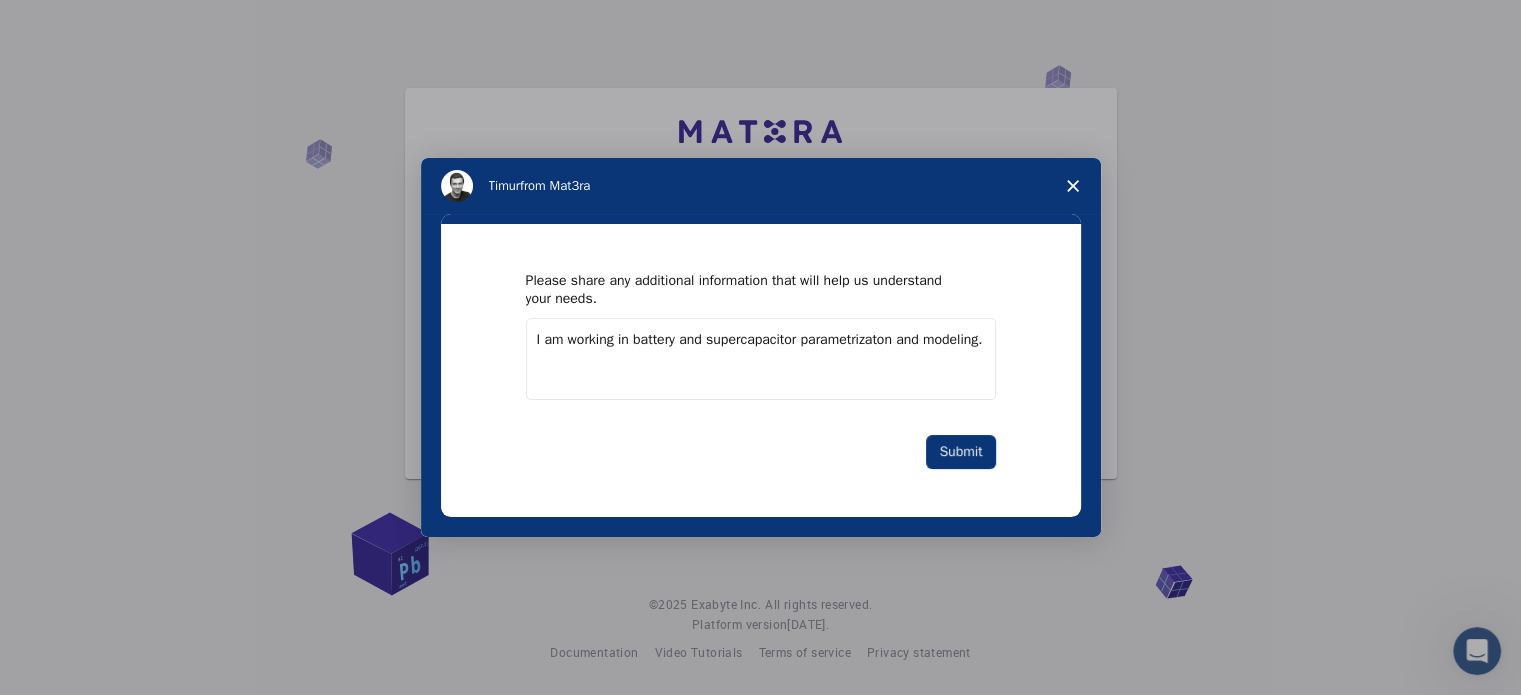 click on "Please share any additional information that will help us understand your needs." at bounding box center (746, 290) 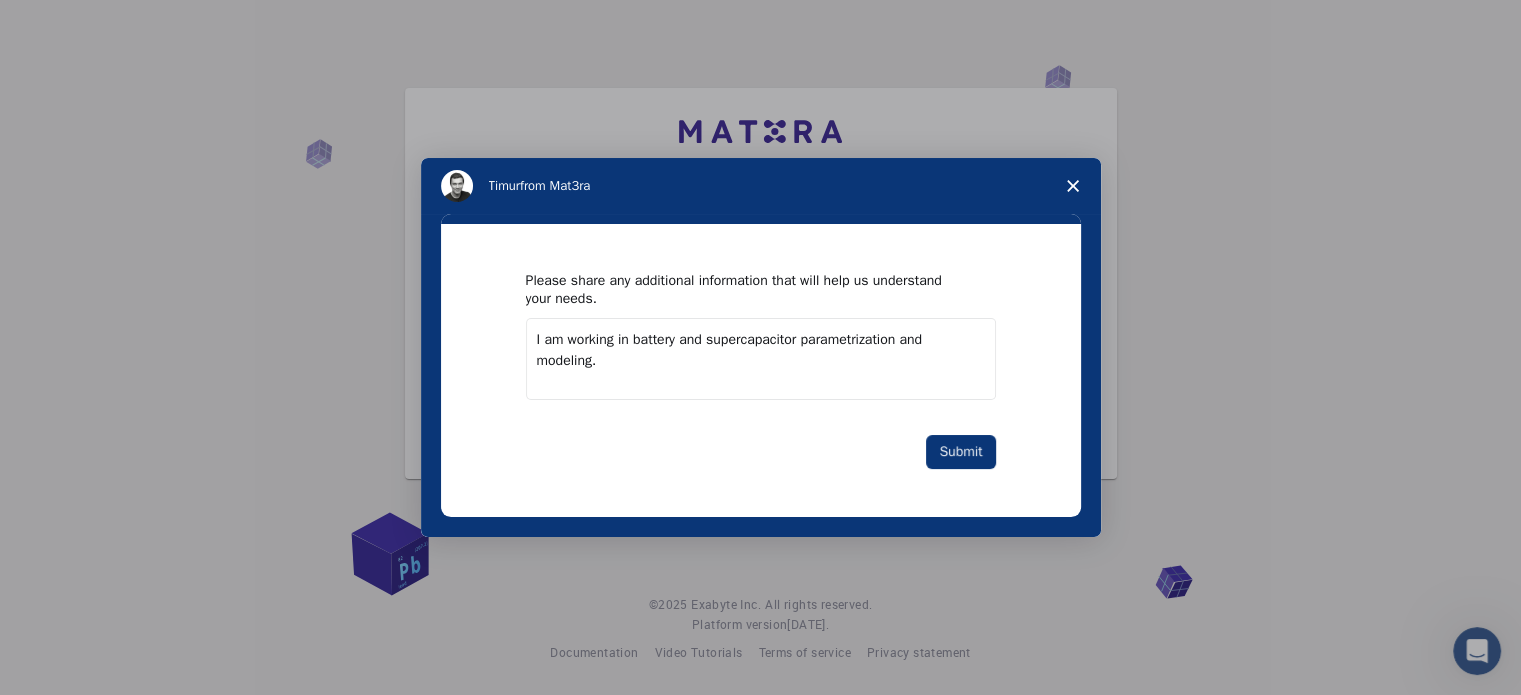 click on "I am working in battery and supercapacitor parametrization and modeling." at bounding box center (761, 359) 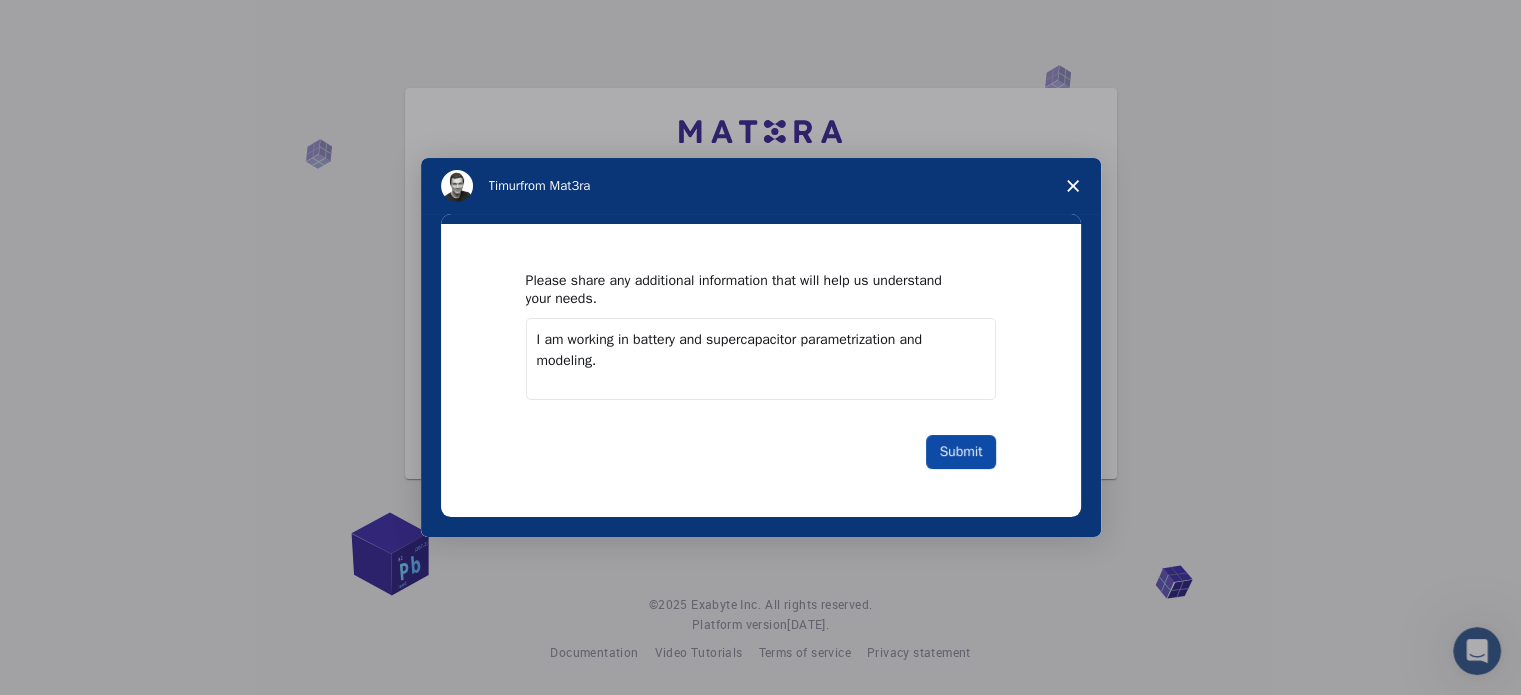 type on "I am working in battery and supercapacitor parametrization and modeling." 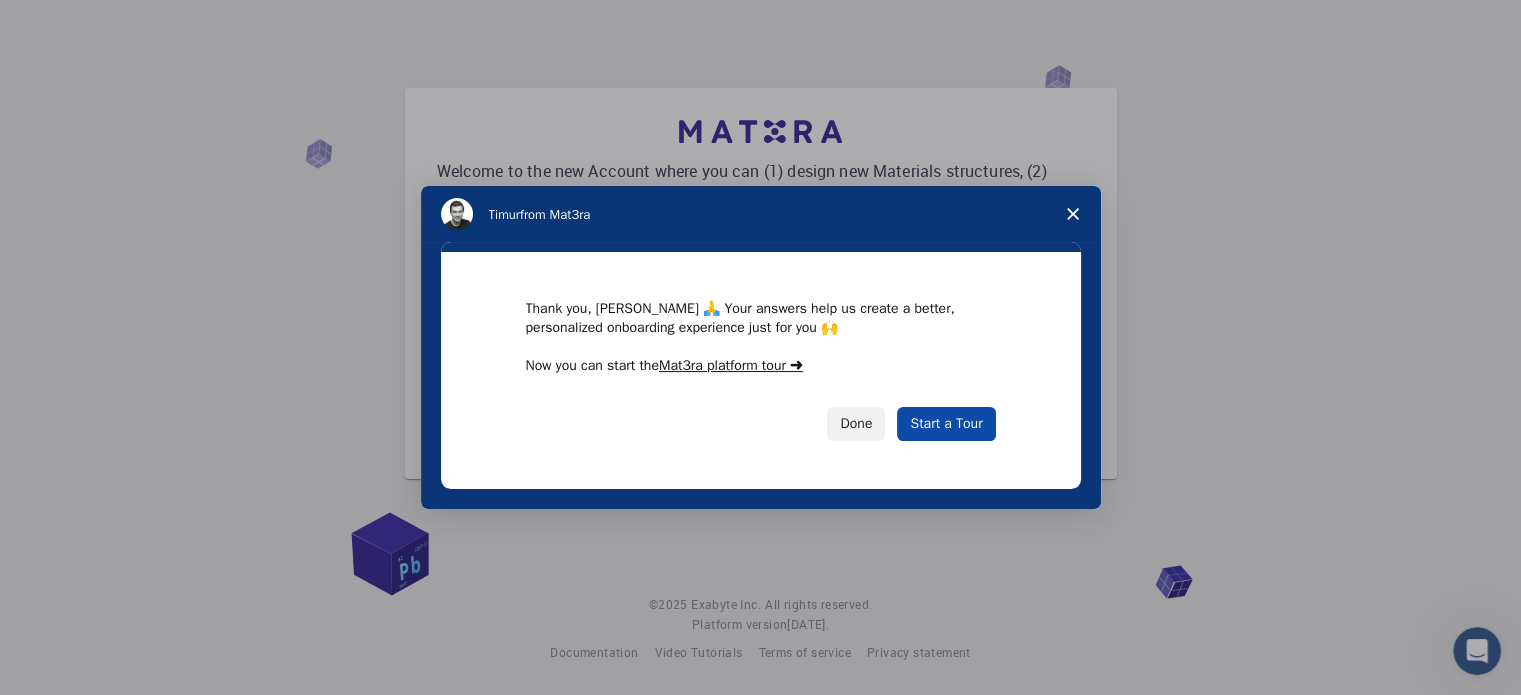 click on "Start a Tour" at bounding box center [946, 424] 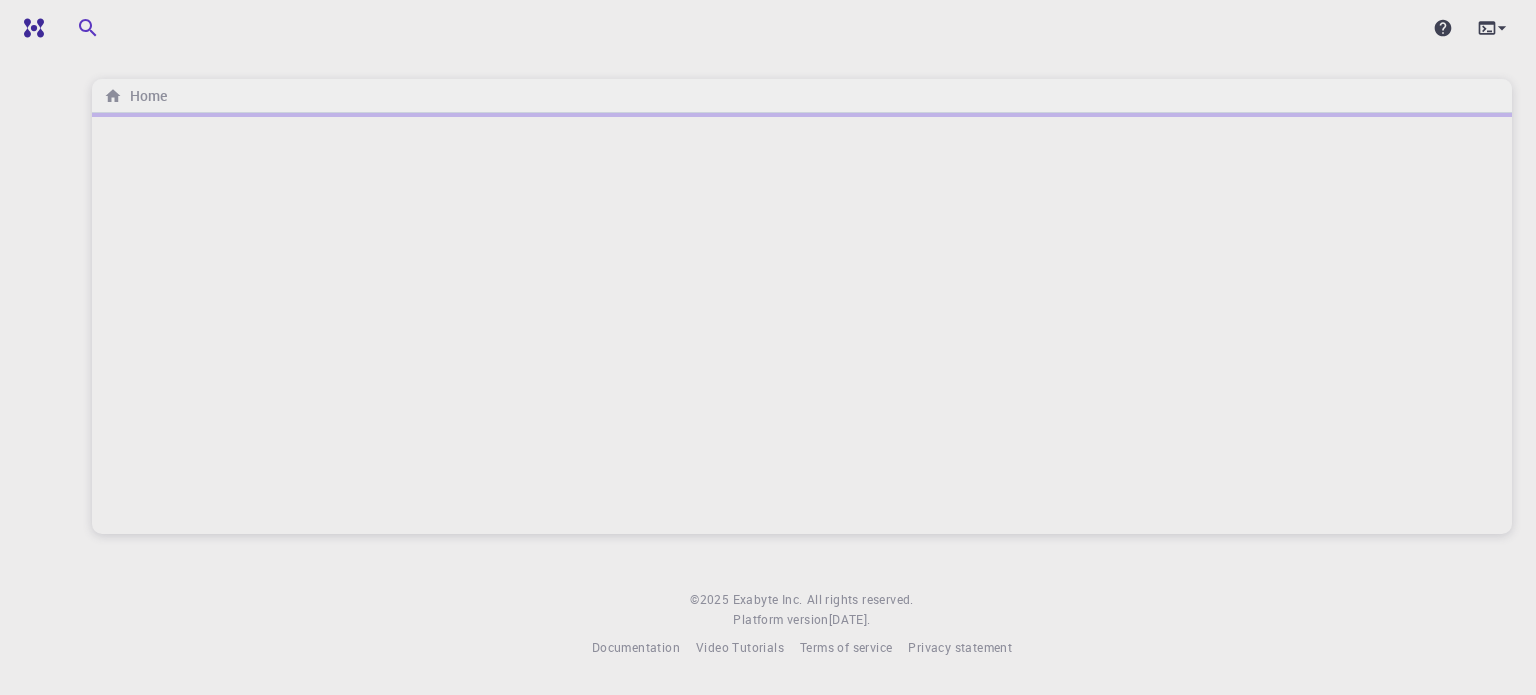 scroll, scrollTop: 0, scrollLeft: 0, axis: both 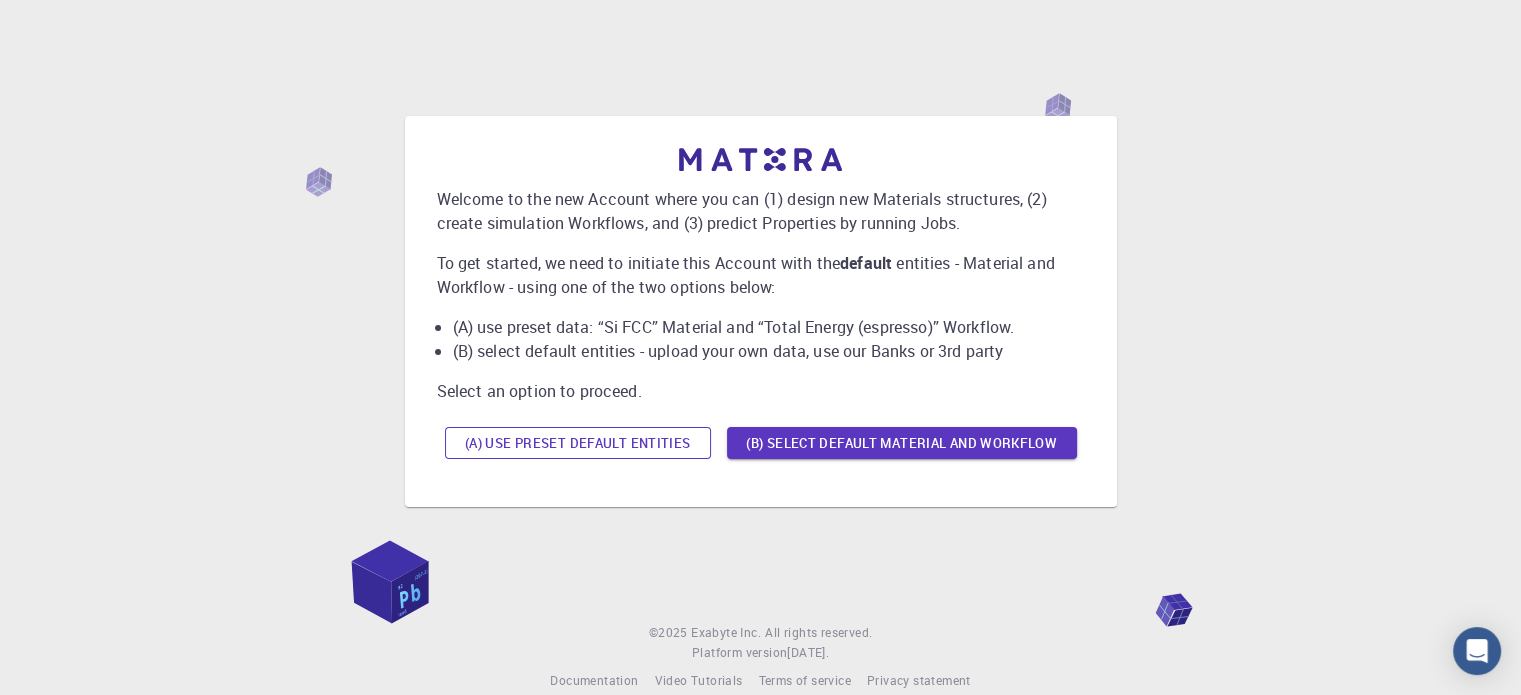 click on "(A) Use preset default entities" at bounding box center (578, 443) 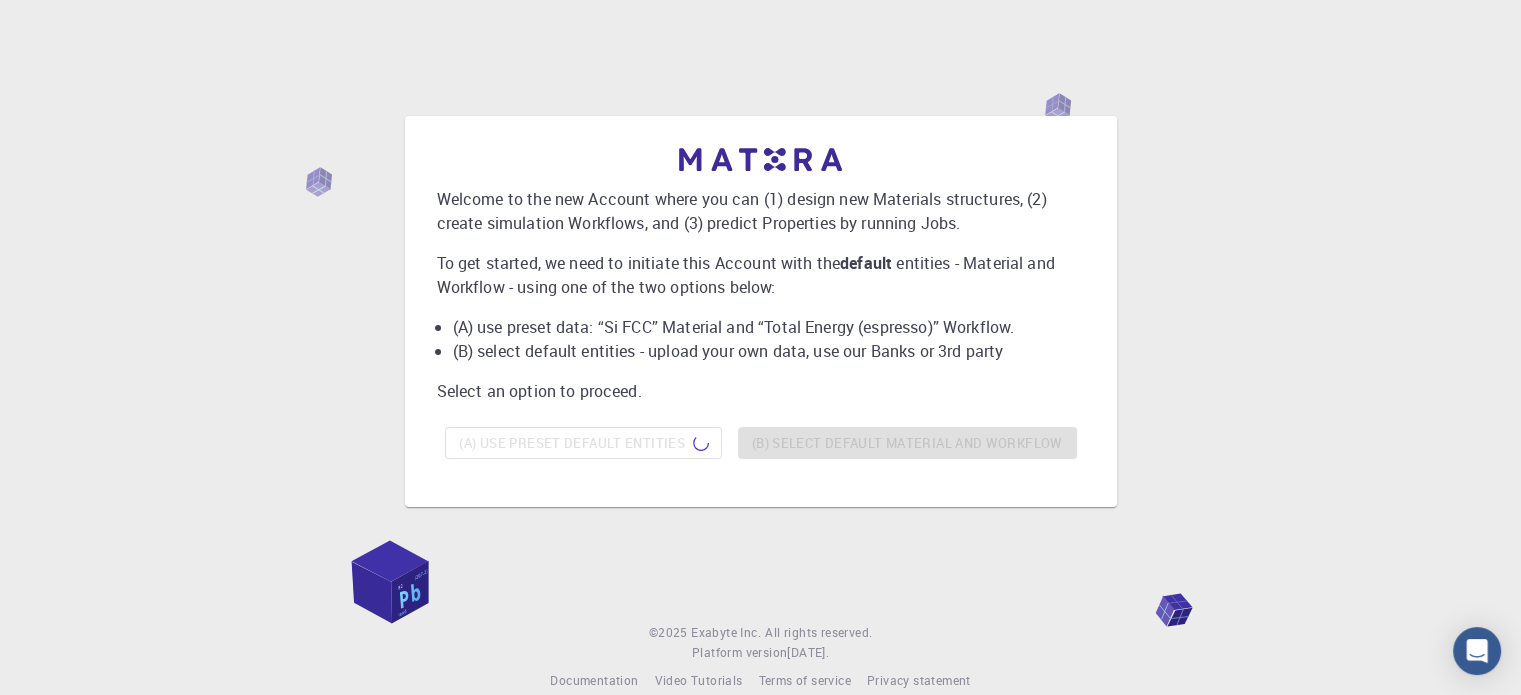 click on "Welcome to the new Account where you can (1) design new Materials structures, (2) create simulation Workflows, and (3) predict Properties by running Jobs. To get started, we need to initiate this Account with the  default   entities - Material and Workflow - using one of the two options below: (A) use preset data: “Si FCC” Material and “Total Energy (espresso)” Workflow. (B) select default entities - upload your own data, use our Banks or 3rd party Select an option to proceed. (A) Use preset default entities (B) Select default material and workflow ©  2025   Exabyte Inc.   All rights reserved. Platform version  2025.7.24 . Documentation Video Tutorials Terms of service Privacy statement" at bounding box center [760, 361] 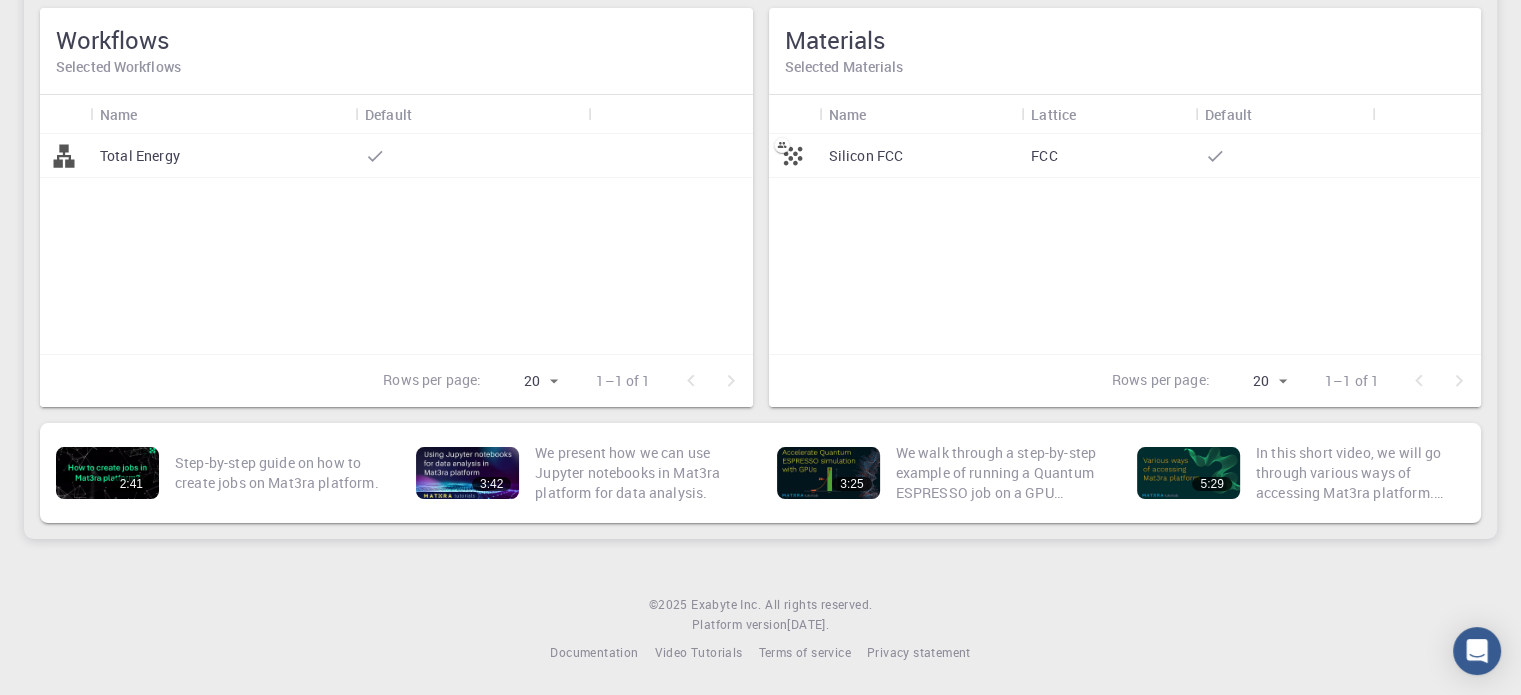 scroll, scrollTop: 60, scrollLeft: 0, axis: vertical 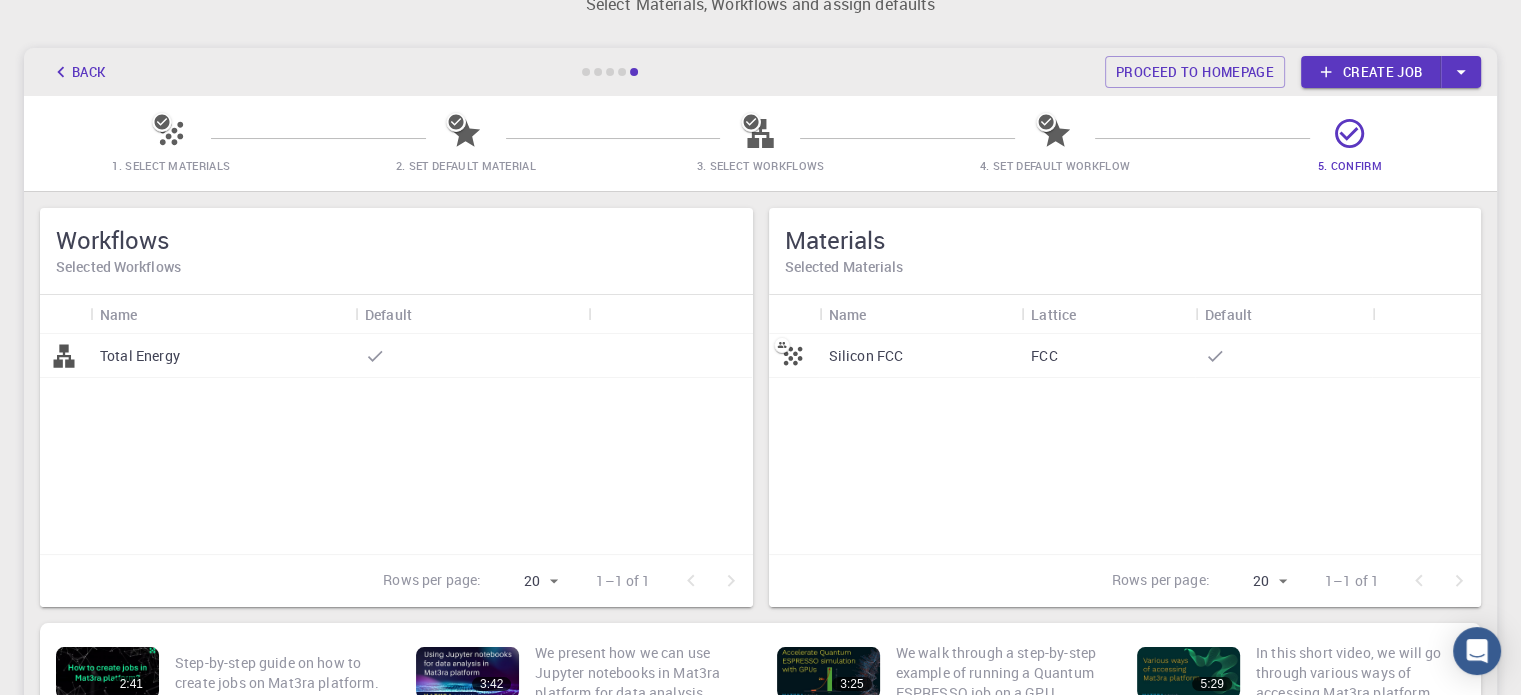 click on "Total Energy" at bounding box center (222, 356) 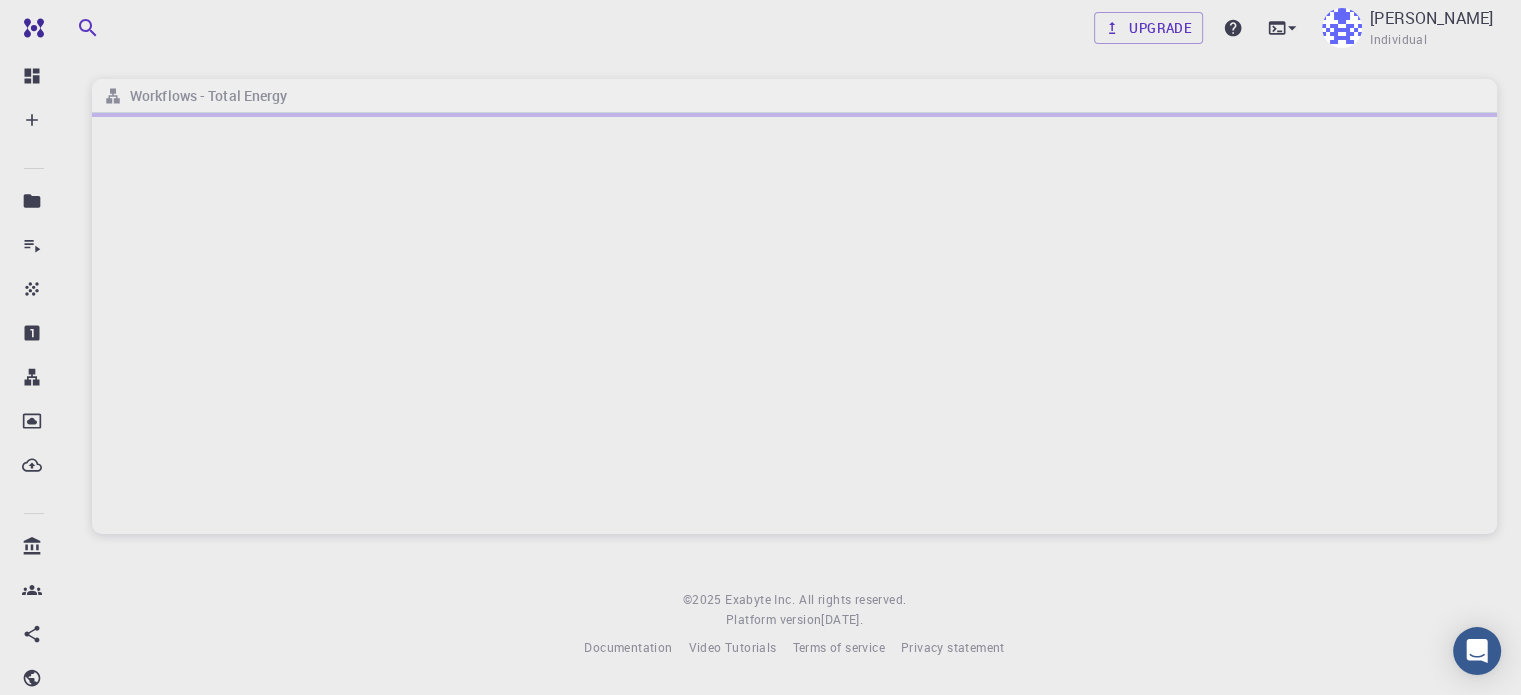 scroll, scrollTop: 0, scrollLeft: 0, axis: both 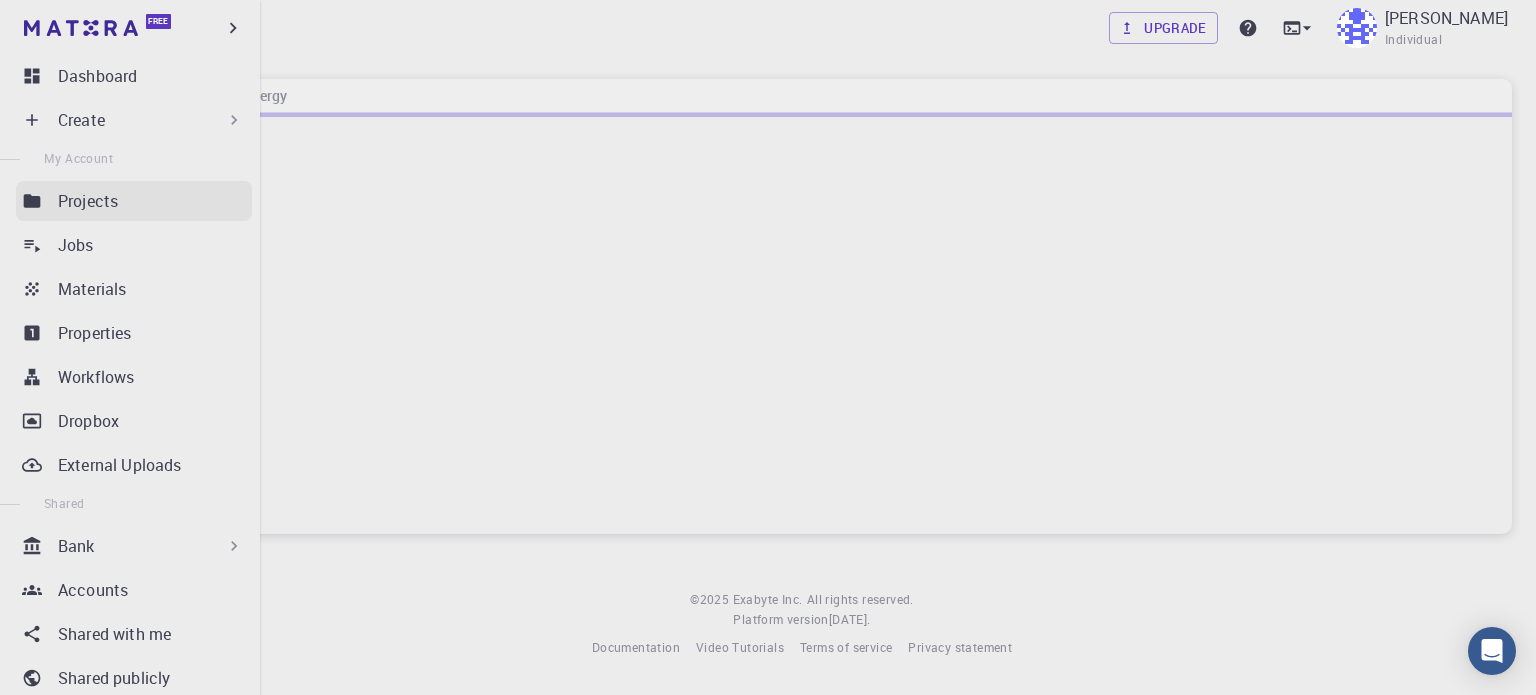 click 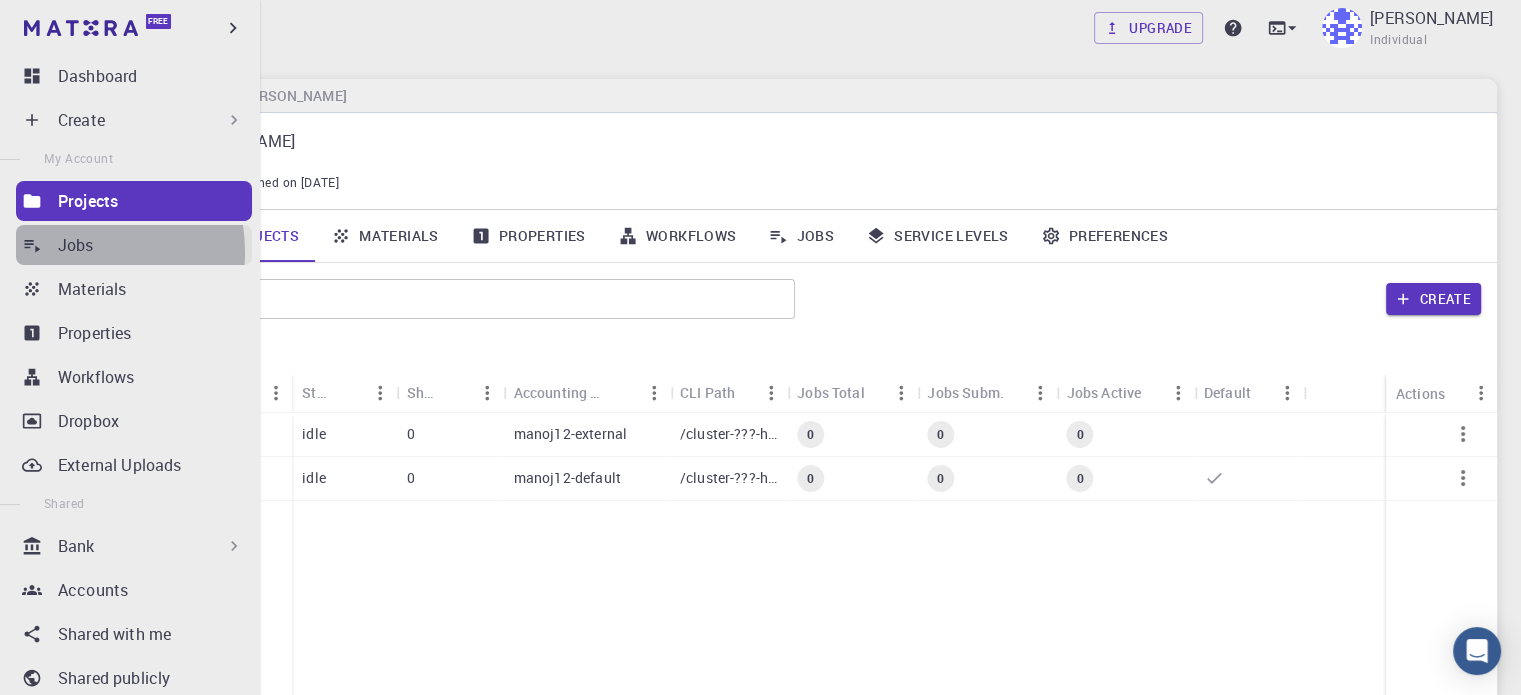 click on "Jobs" at bounding box center (76, 245) 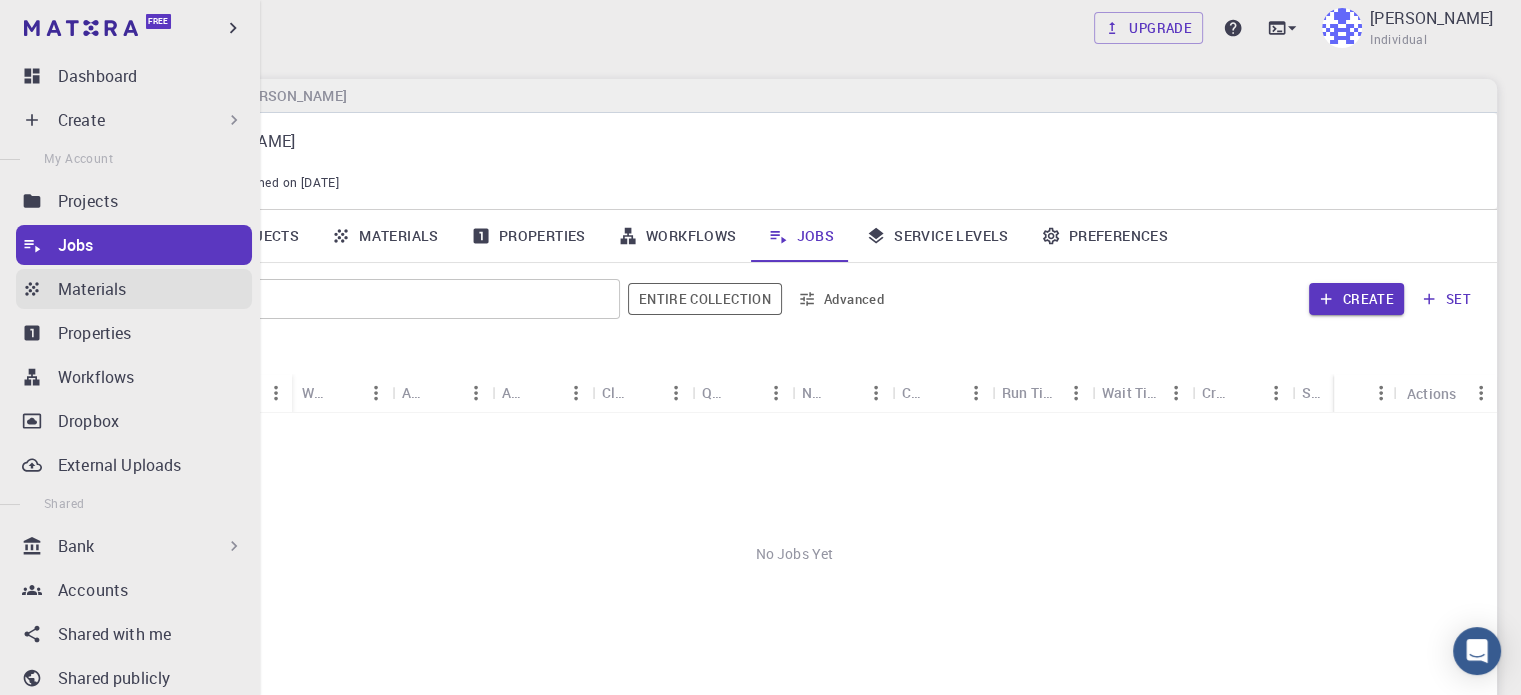 click on "Materials" at bounding box center (92, 289) 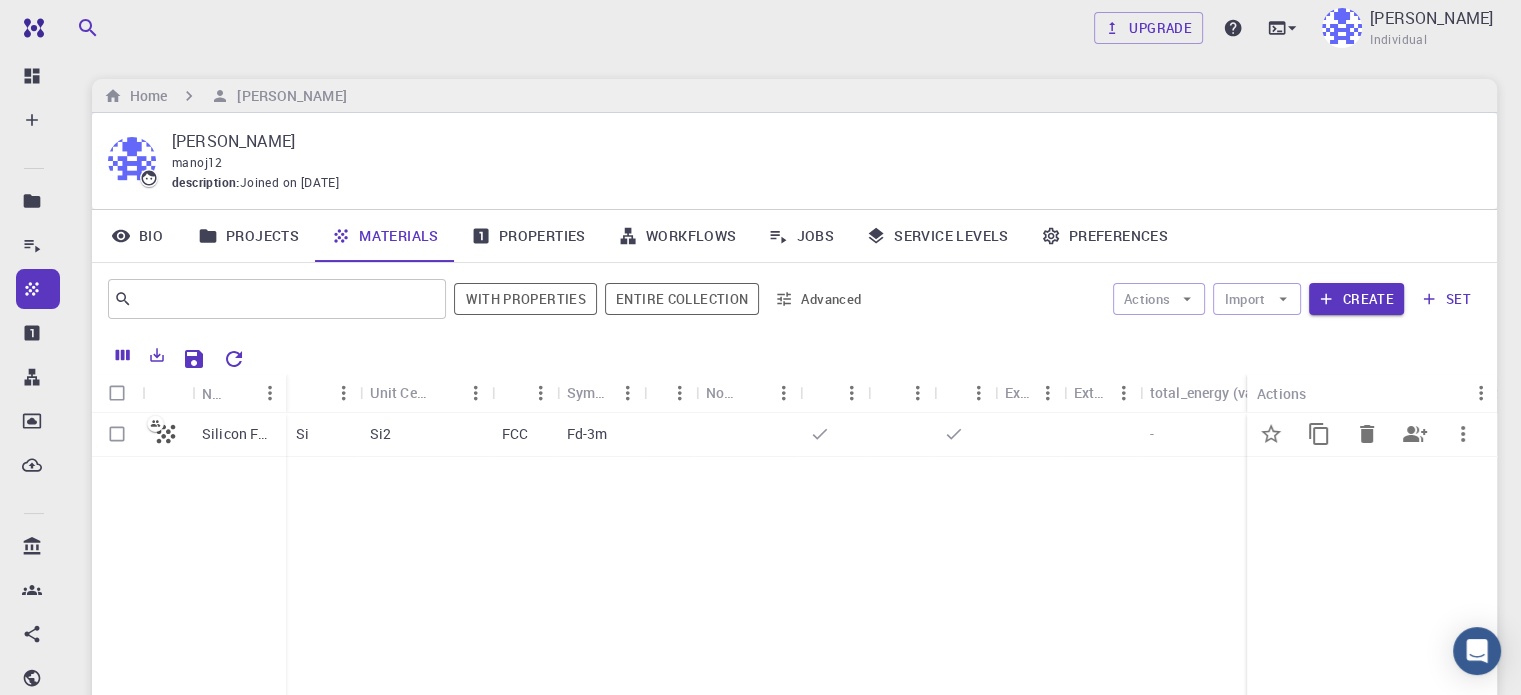 click on "Silicon FCC" at bounding box center (239, 434) 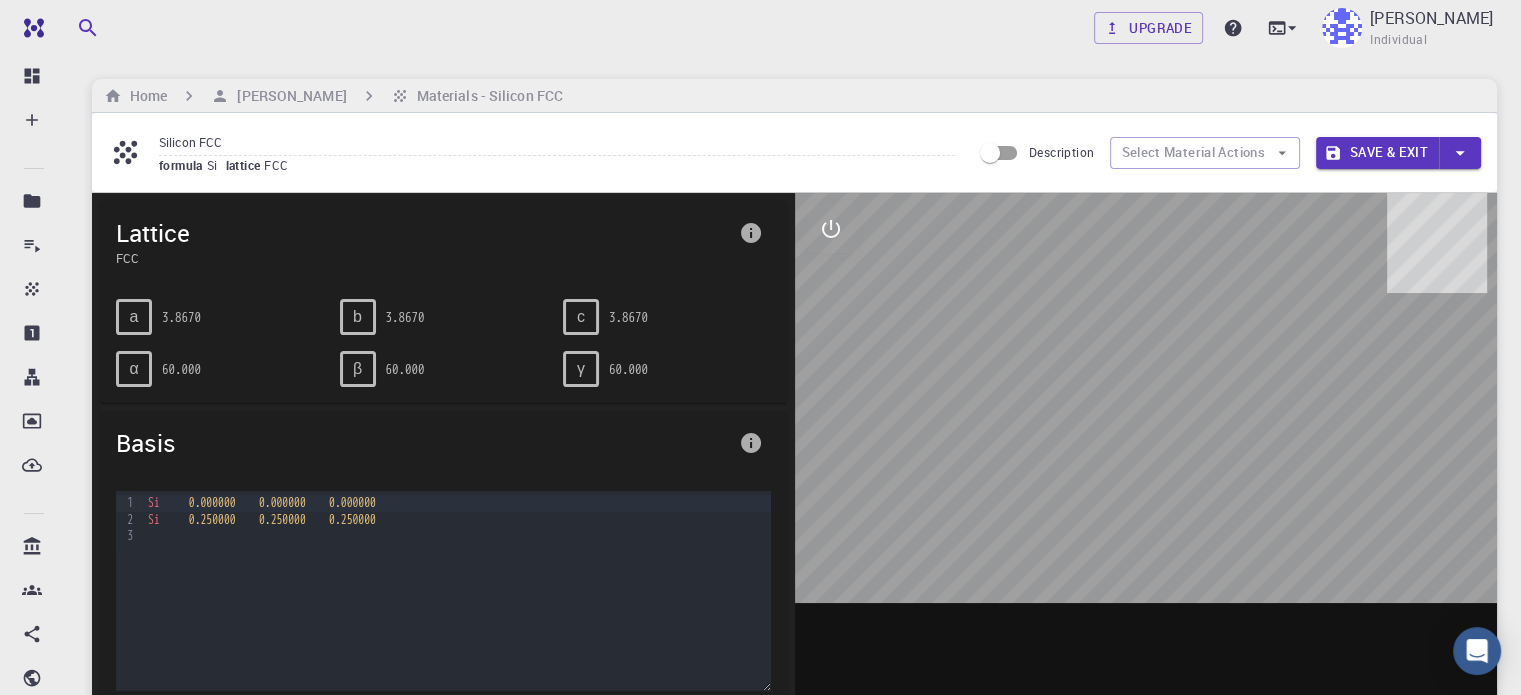 drag, startPoint x: 1048, startPoint y: 417, endPoint x: 923, endPoint y: 429, distance: 125.57468 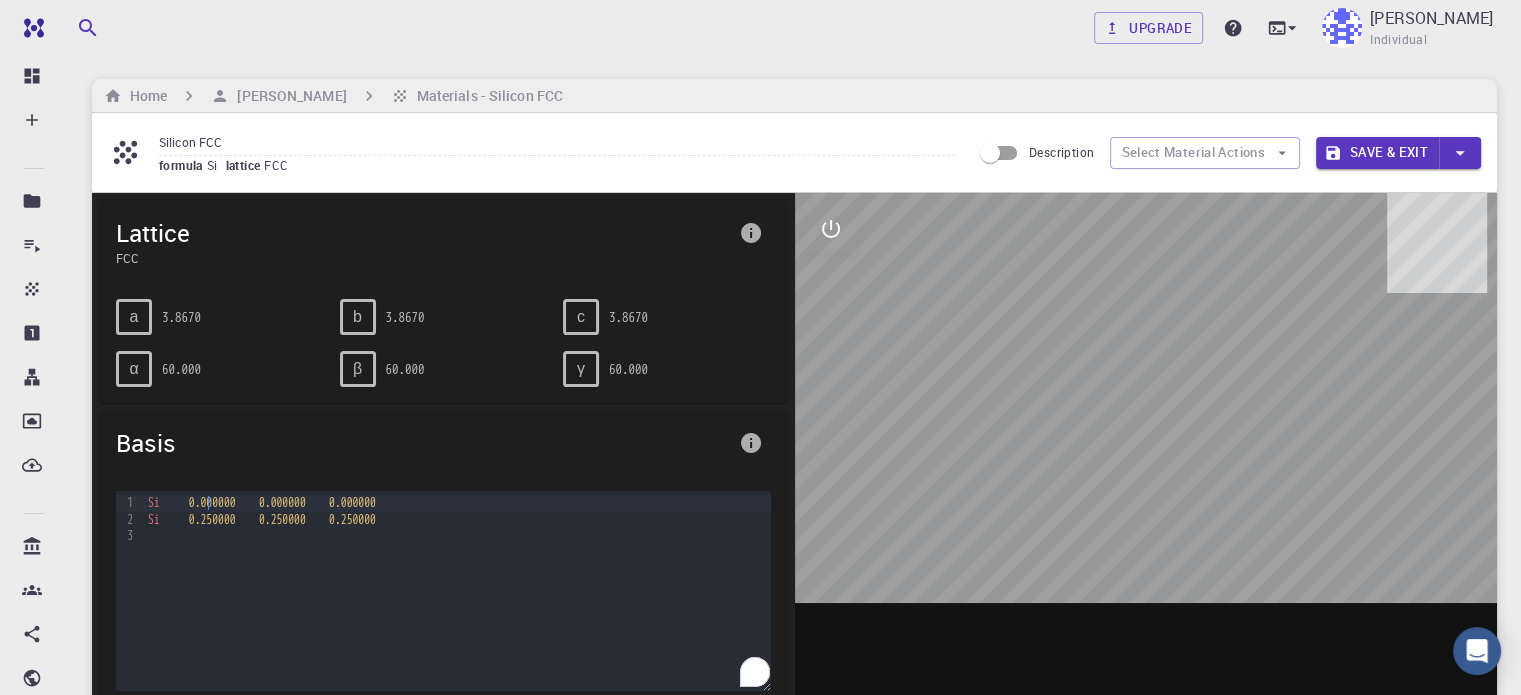 click on "Si       0.250000      0.250000      0.250000" at bounding box center (456, 520) 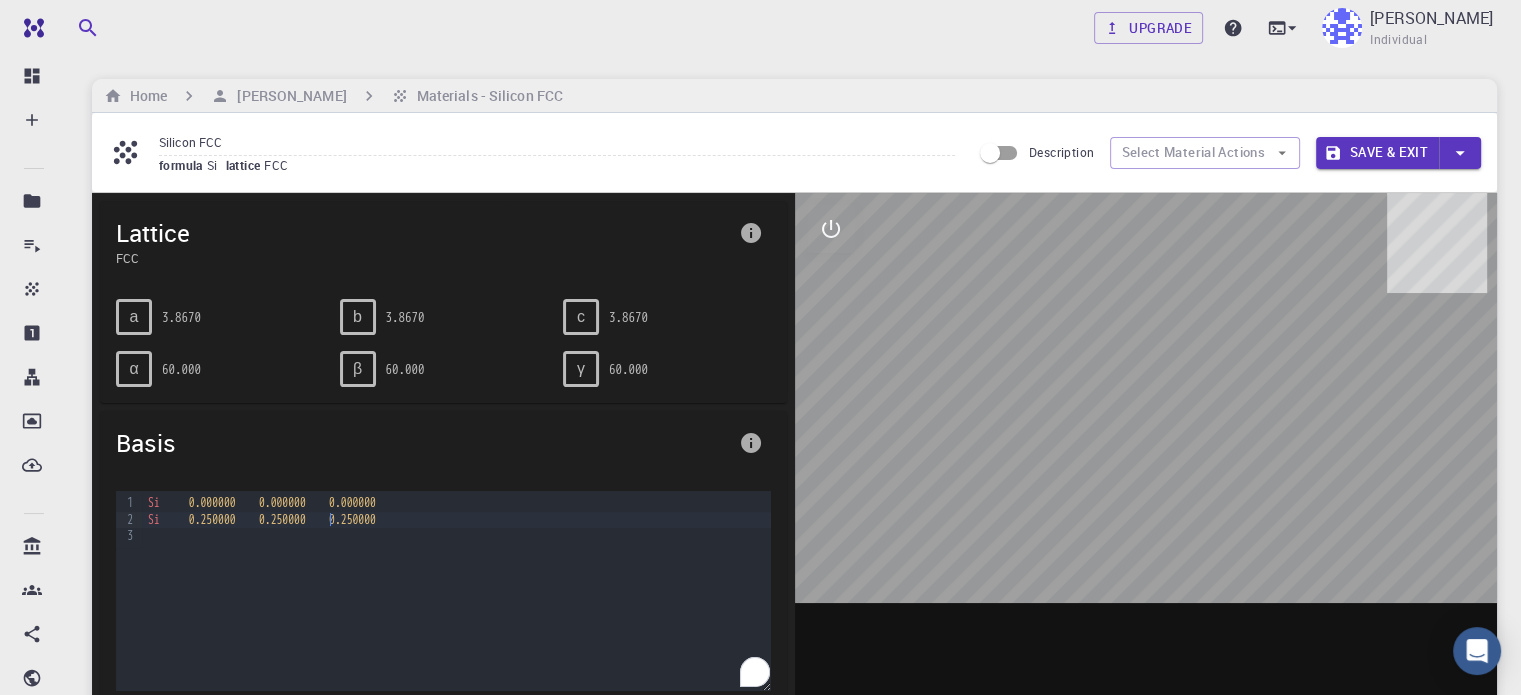 click at bounding box center (456, 536) 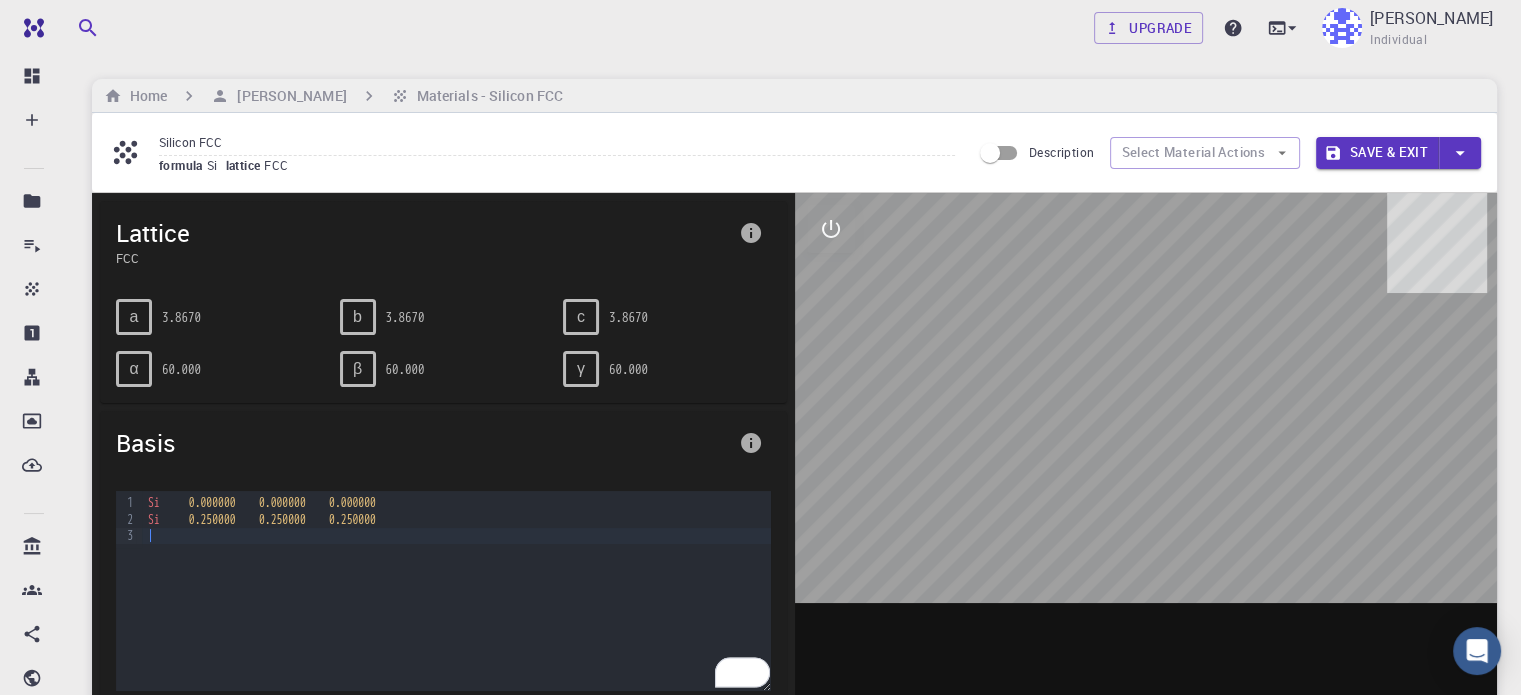 click on "3.8670" at bounding box center [181, 317] 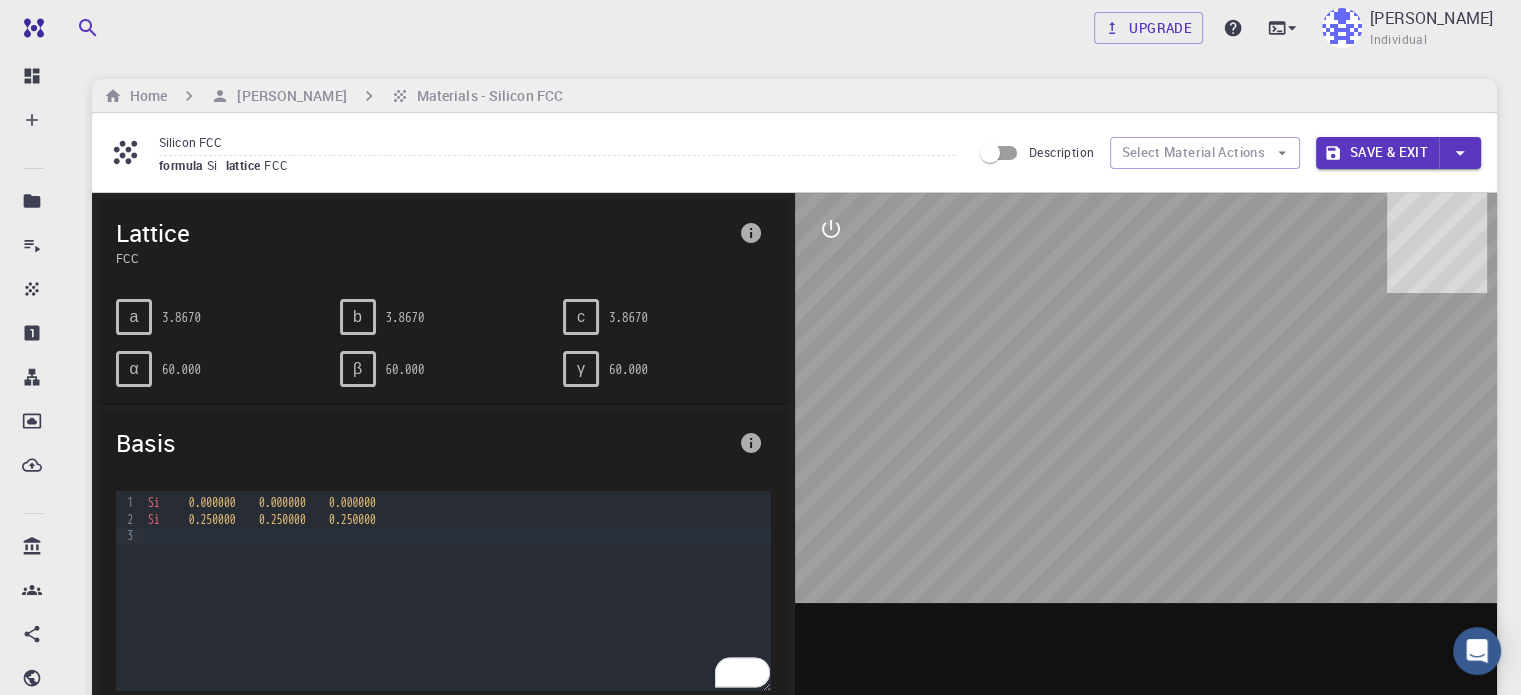 click on "3.8670" at bounding box center (405, 317) 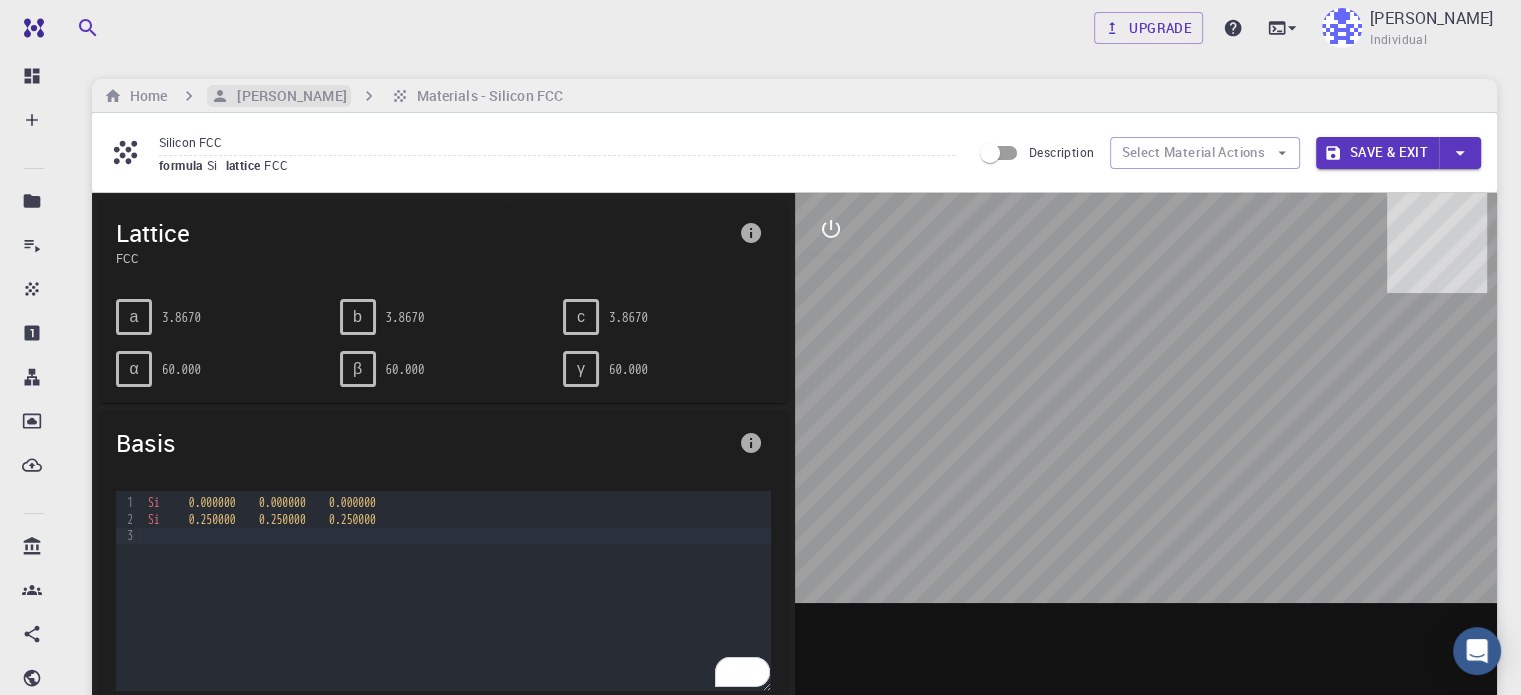click on "[PERSON_NAME]" at bounding box center (287, 96) 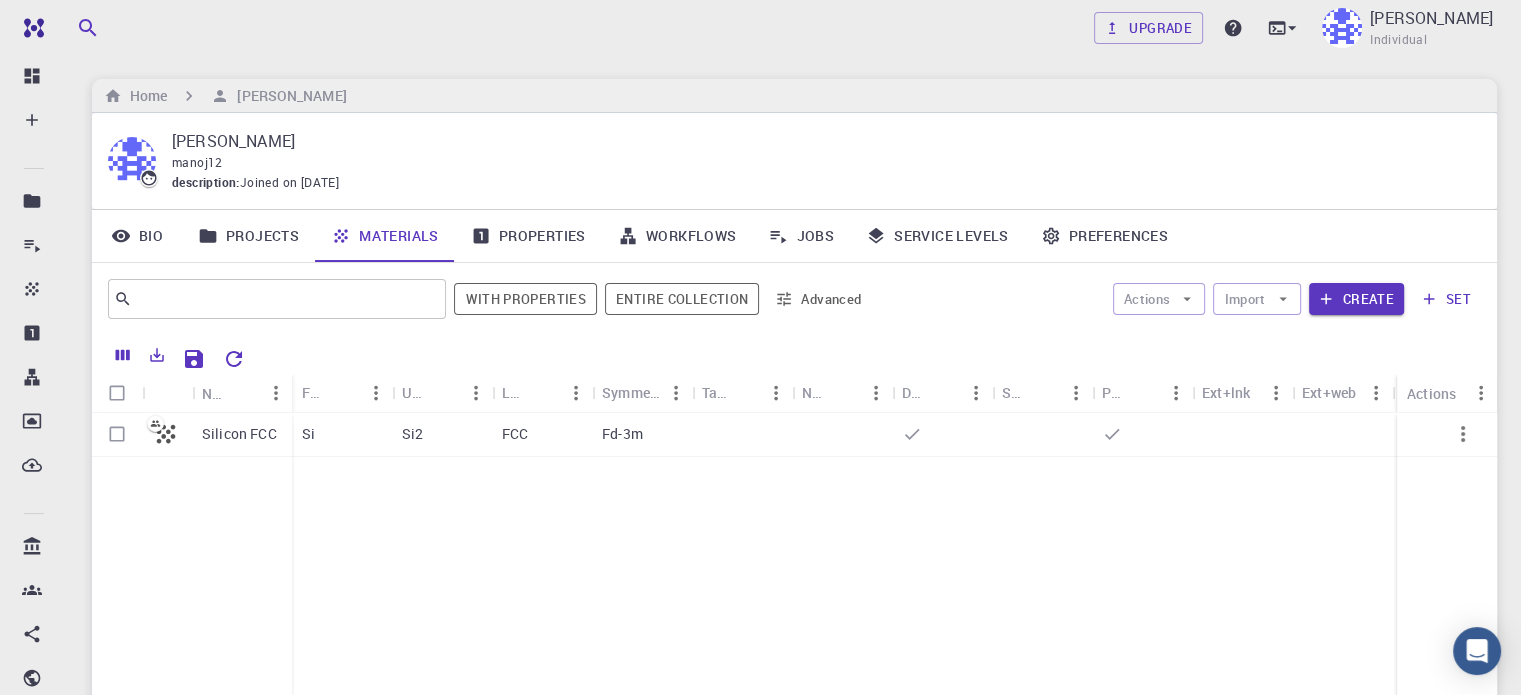 click on "Properties" at bounding box center (528, 236) 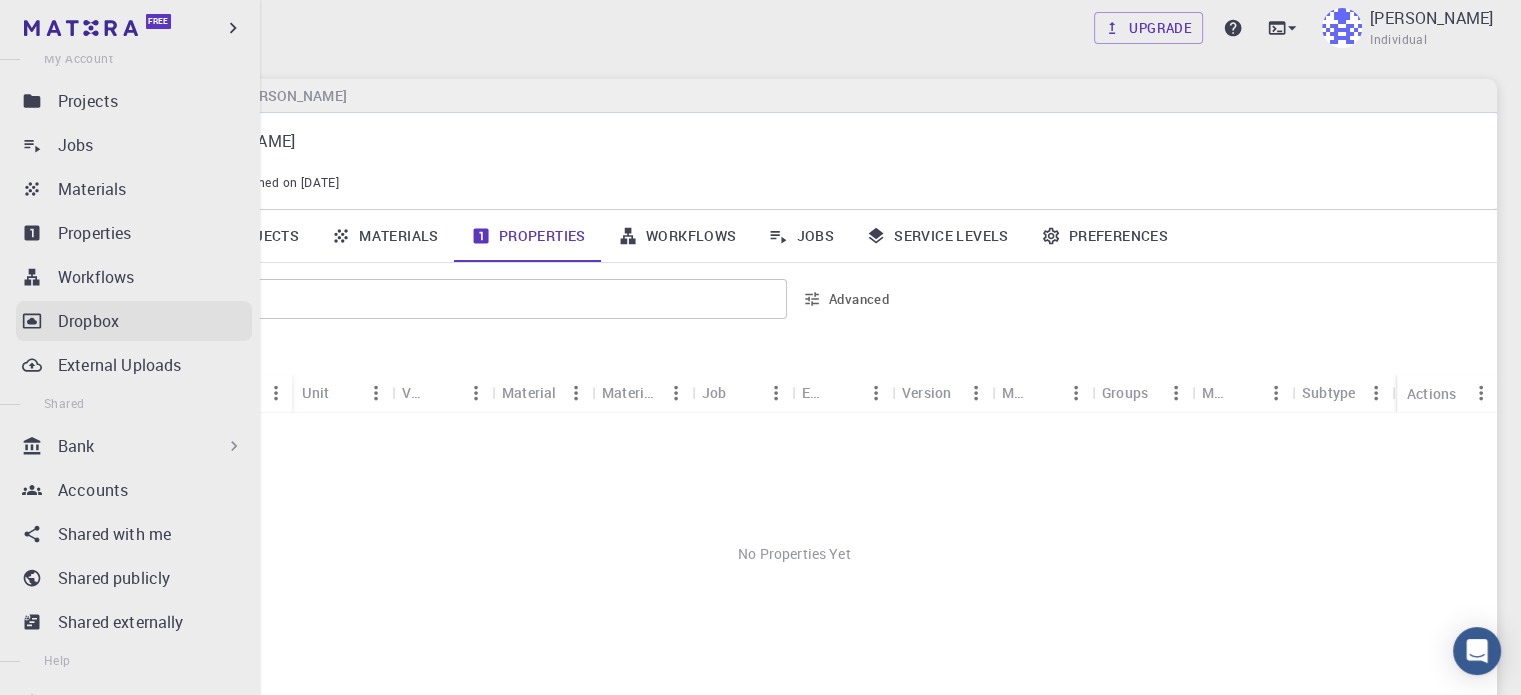 scroll, scrollTop: 200, scrollLeft: 0, axis: vertical 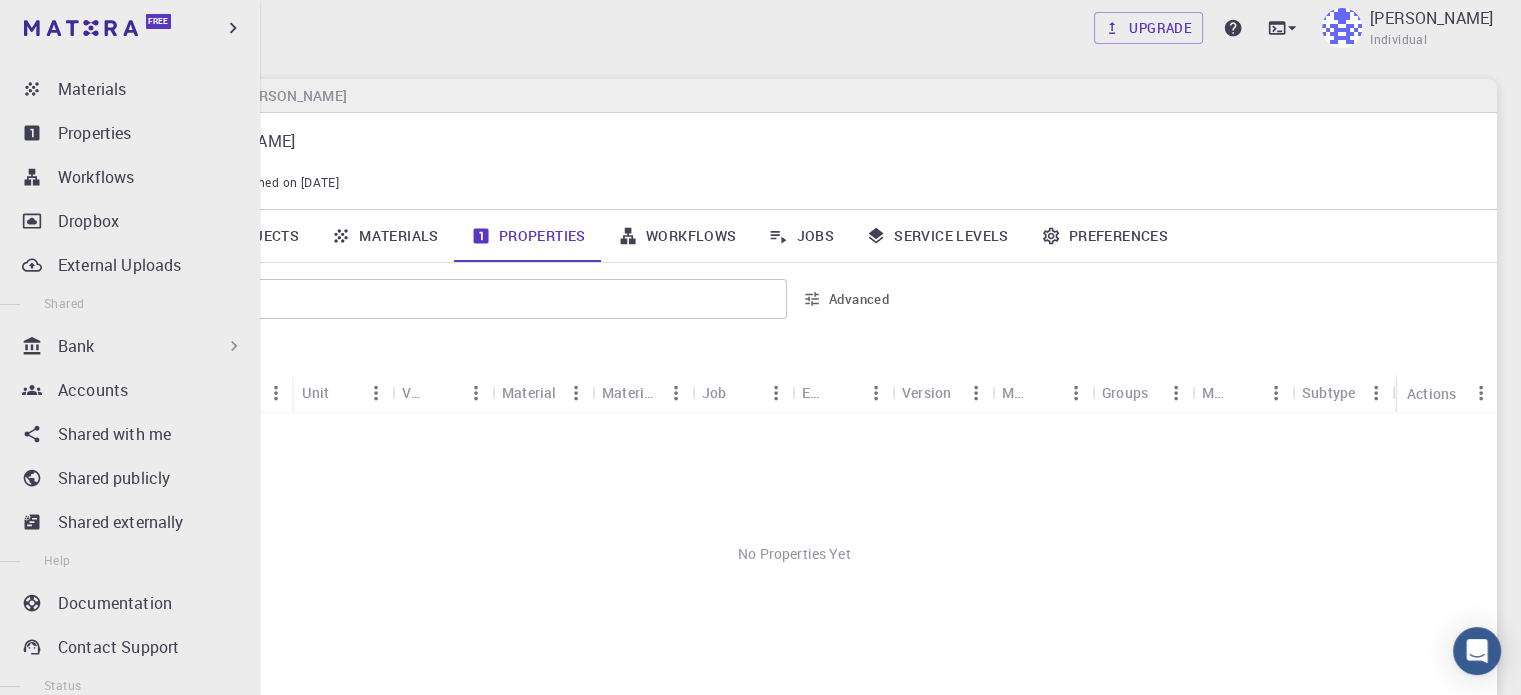 click on "Bank" at bounding box center (76, 346) 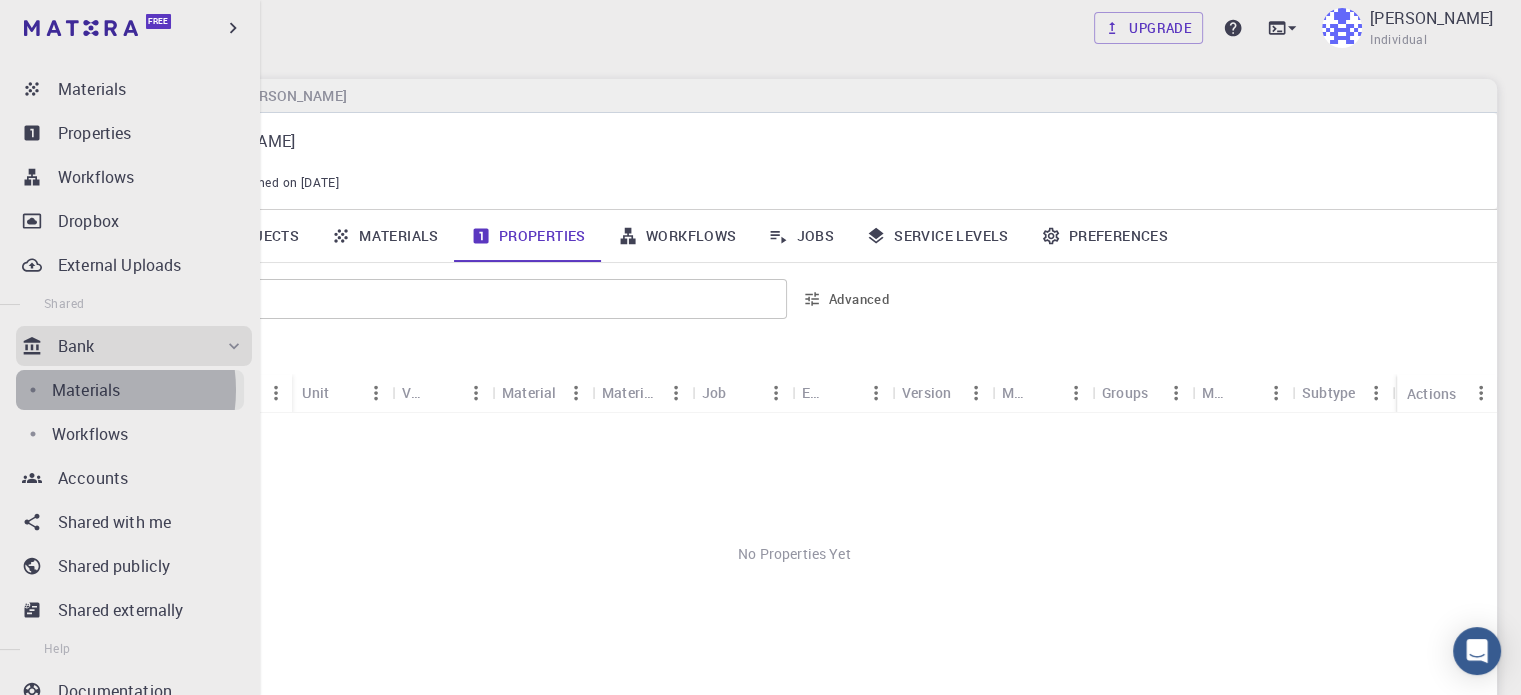 click on "Materials" at bounding box center (86, 390) 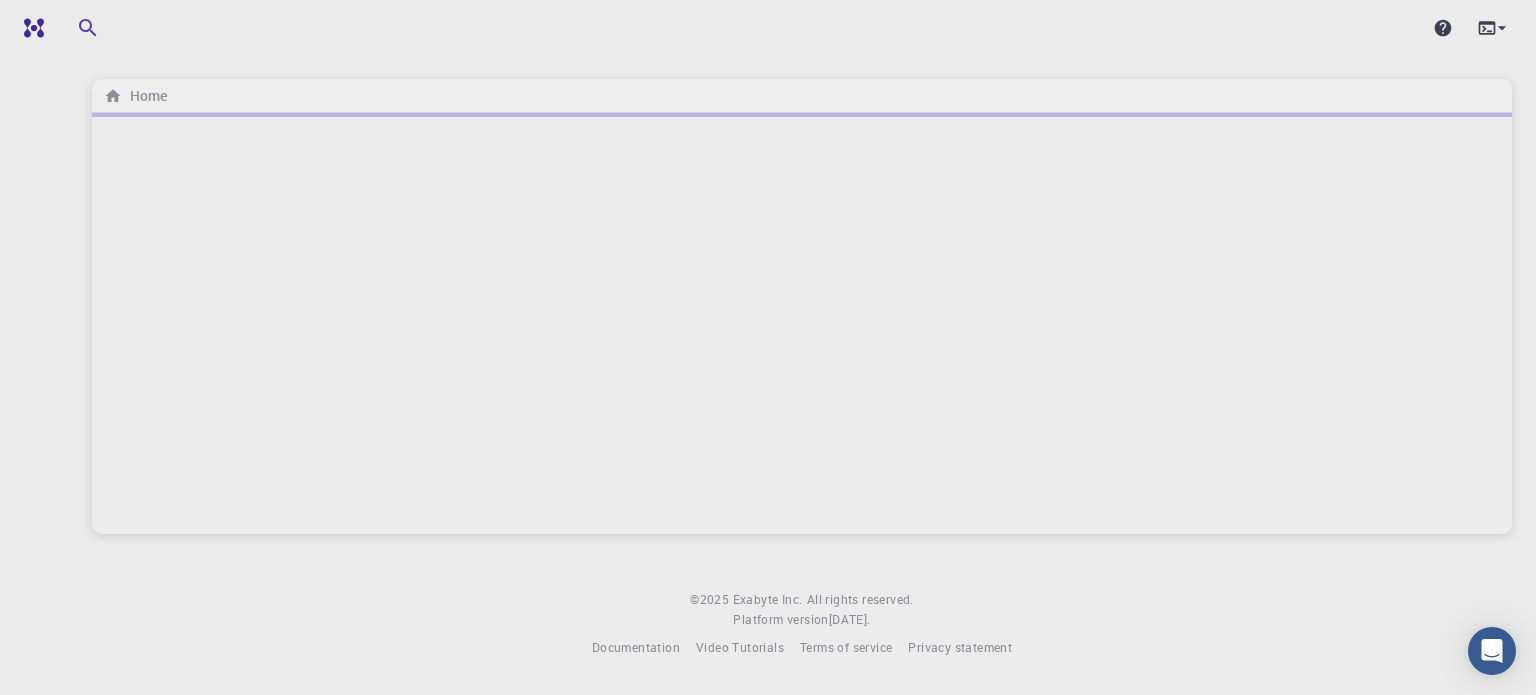 scroll, scrollTop: 0, scrollLeft: 0, axis: both 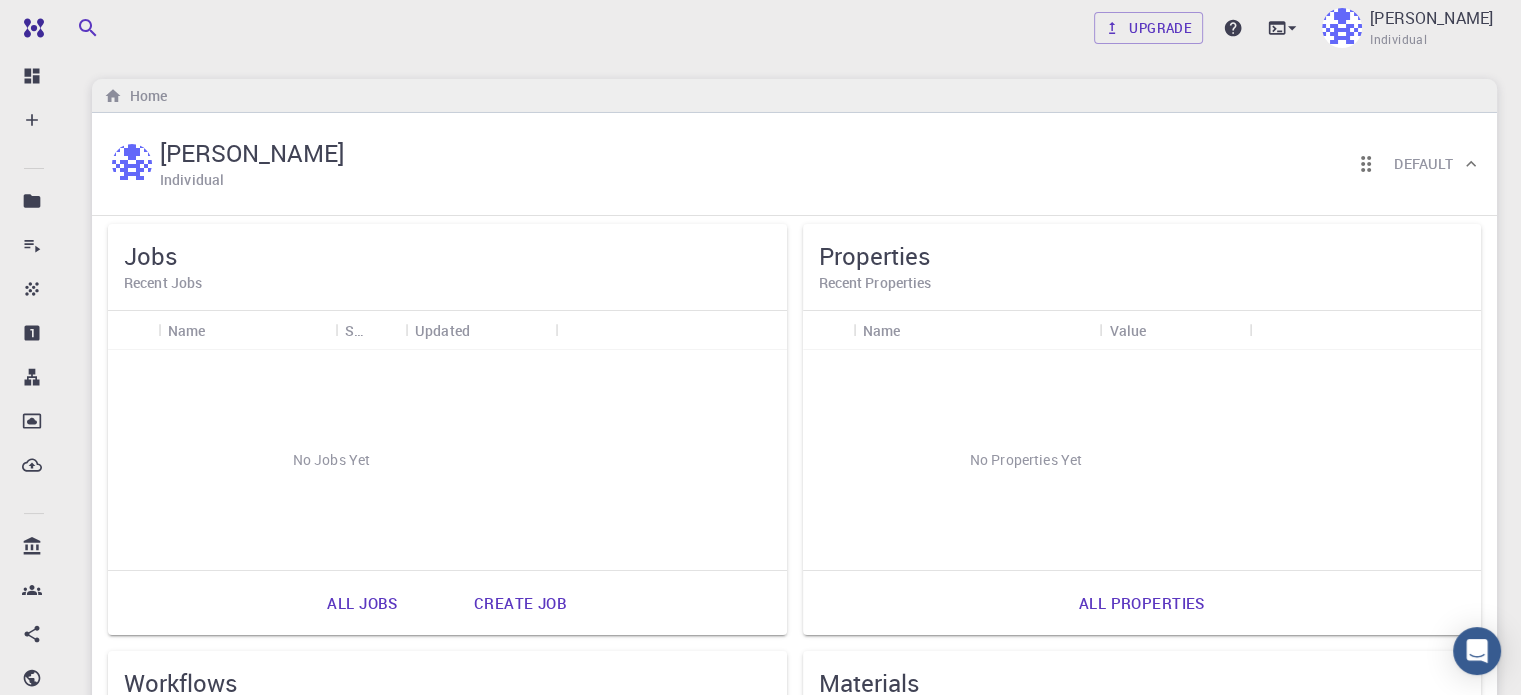 click on "MANOJ OVHAL Individual Default" at bounding box center (784, 164) 